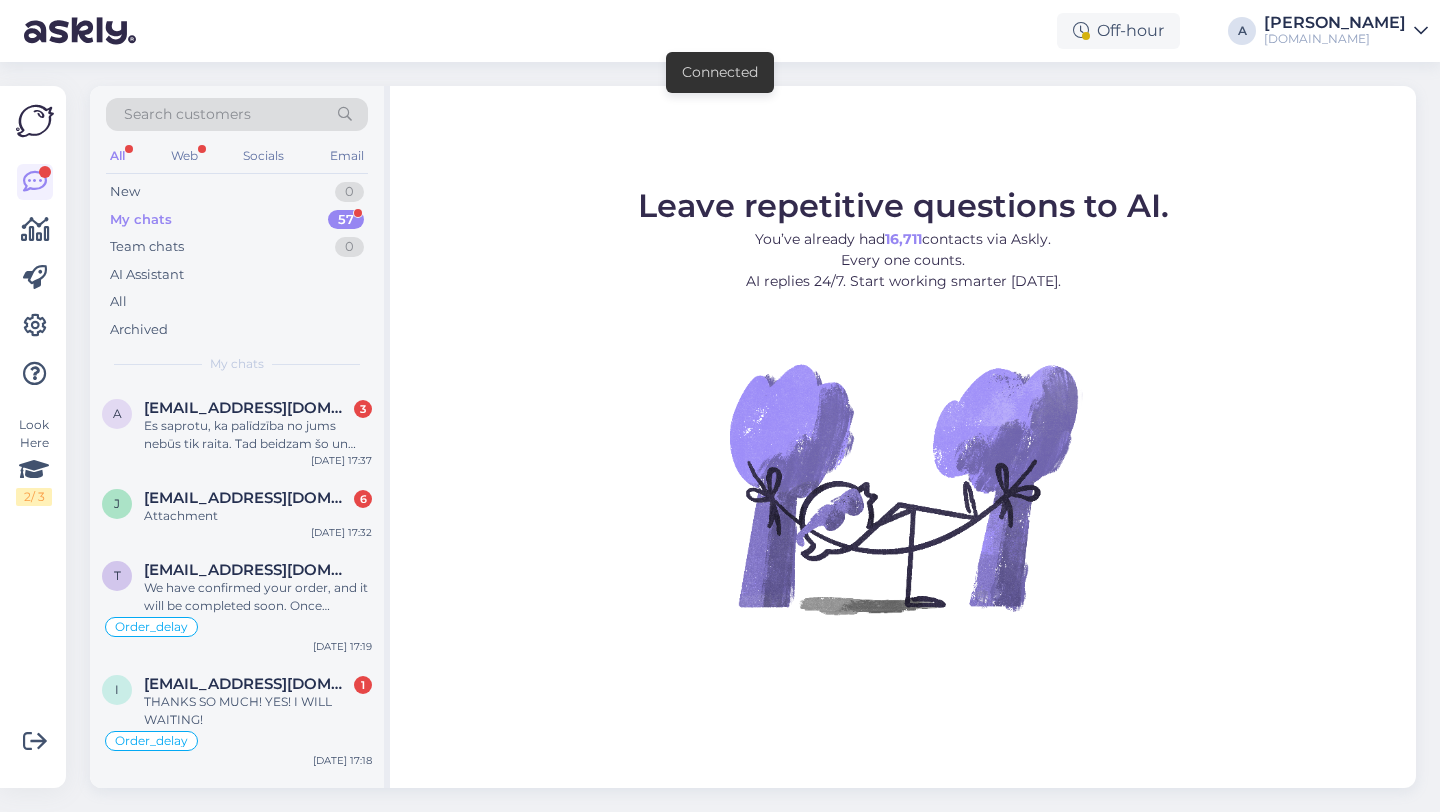 scroll, scrollTop: 0, scrollLeft: 0, axis: both 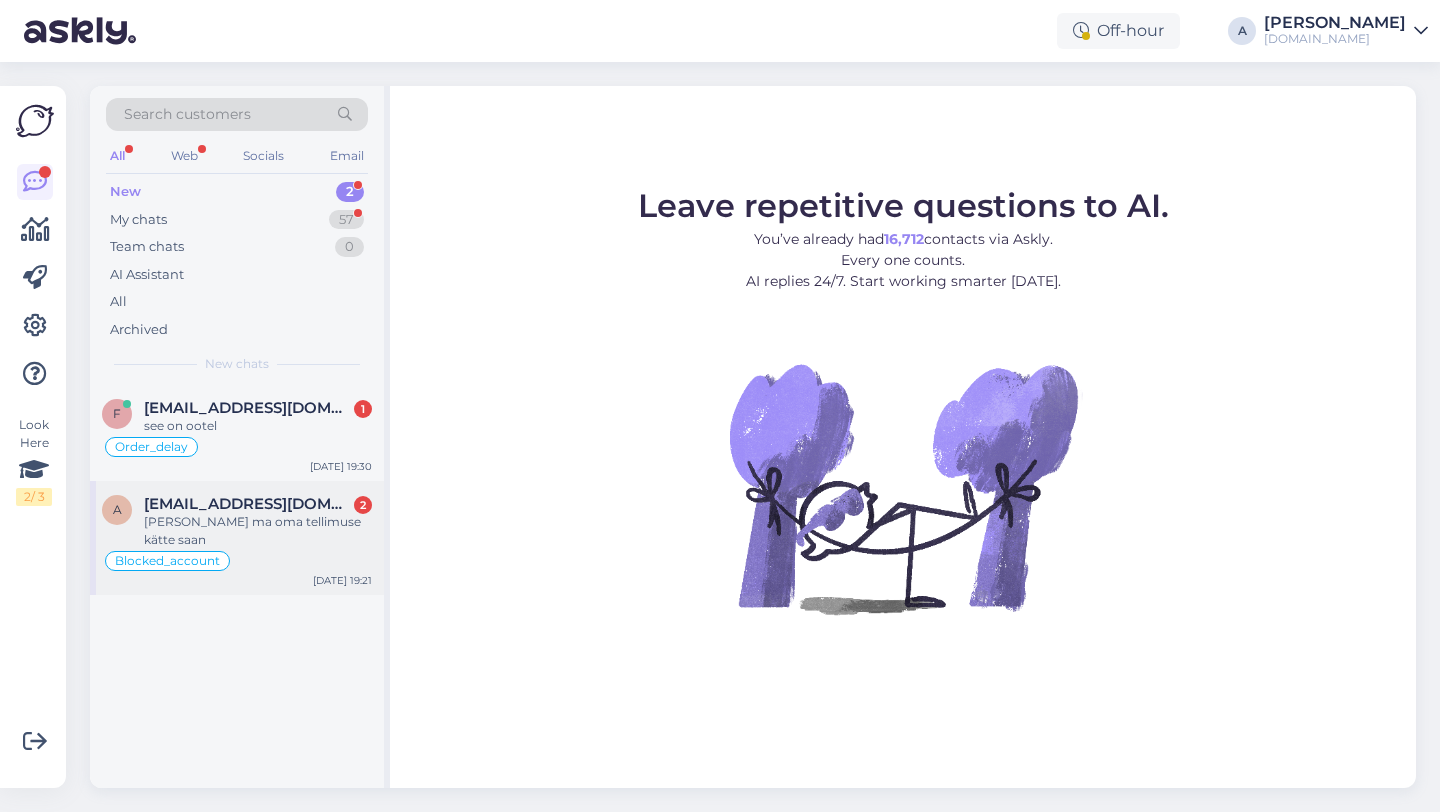 click on "a [EMAIL_ADDRESS][DOMAIN_NAME] 2 Millal ma oma tellimuse kätte saan Blocked_account [DATE] 19:21" at bounding box center [237, 538] 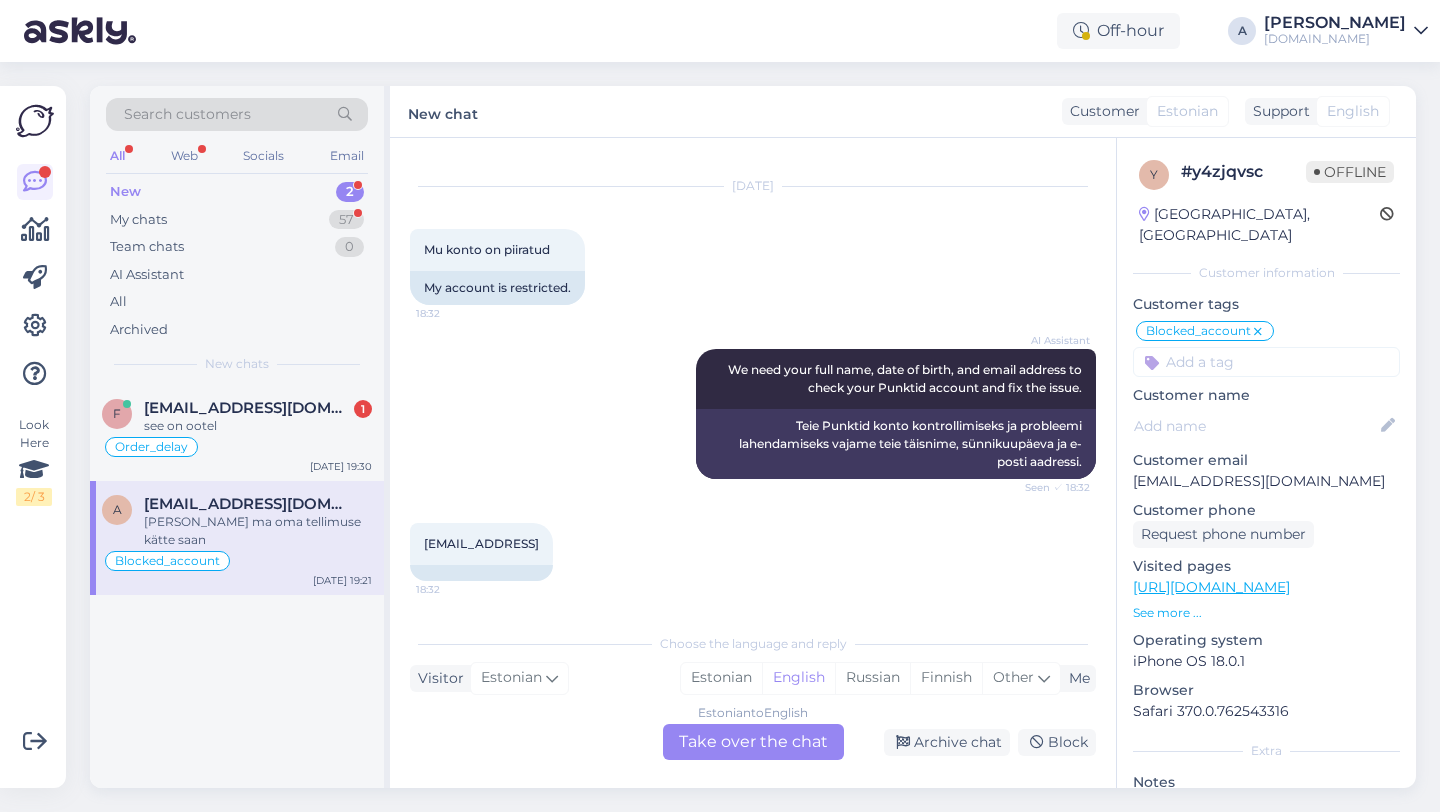 scroll, scrollTop: 885, scrollLeft: 0, axis: vertical 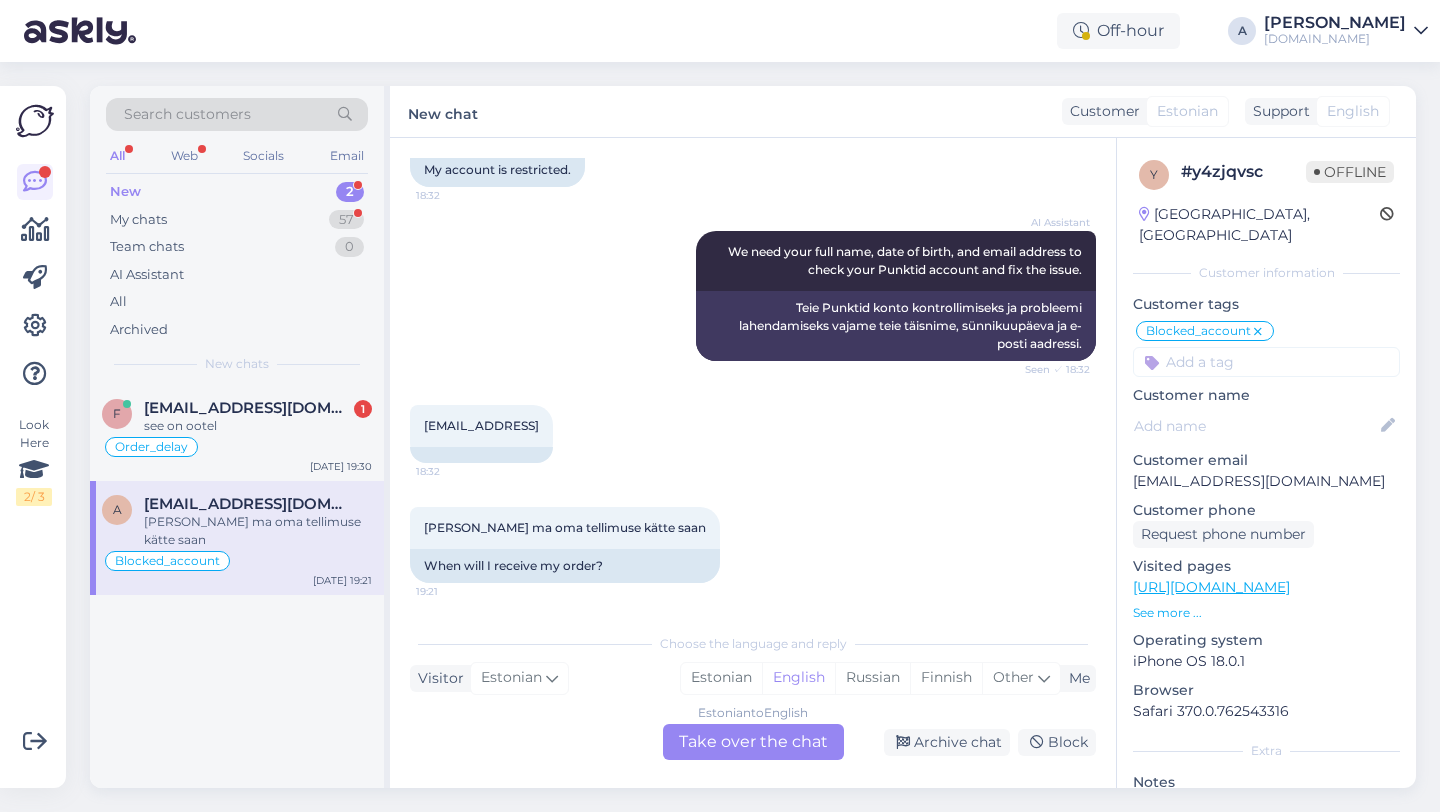 click on "Estonian  to  English Take over the chat" at bounding box center (753, 742) 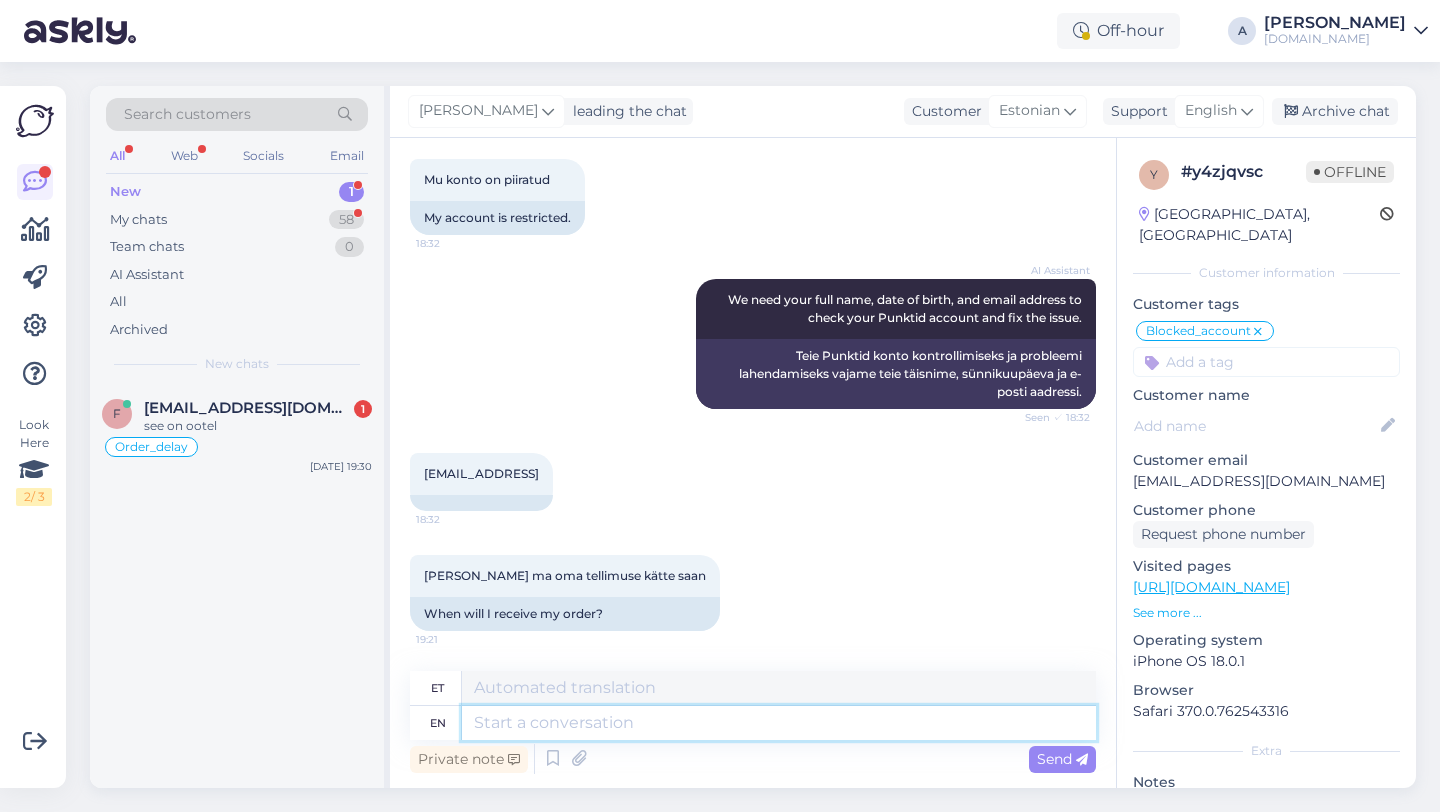 click at bounding box center [779, 723] 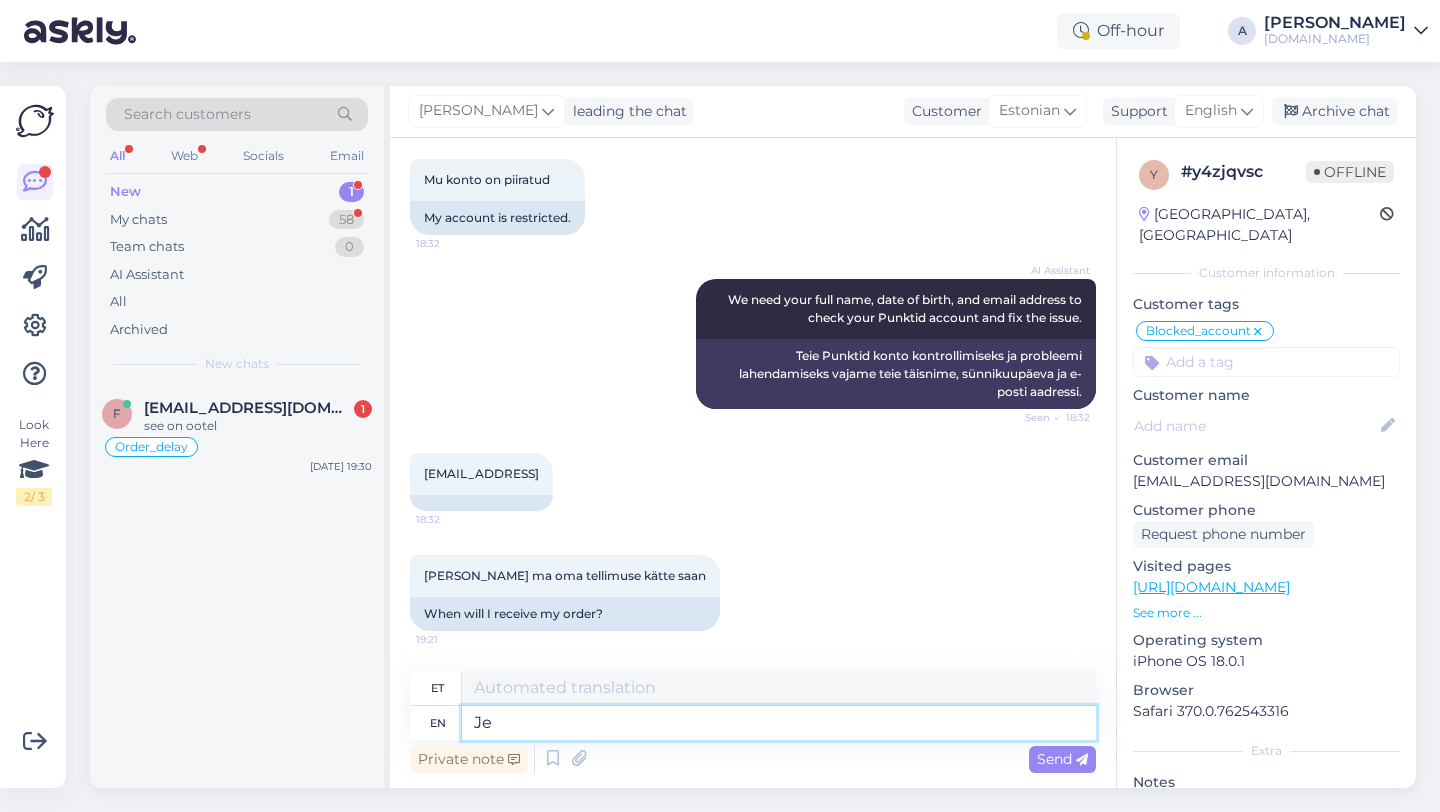 type on "J" 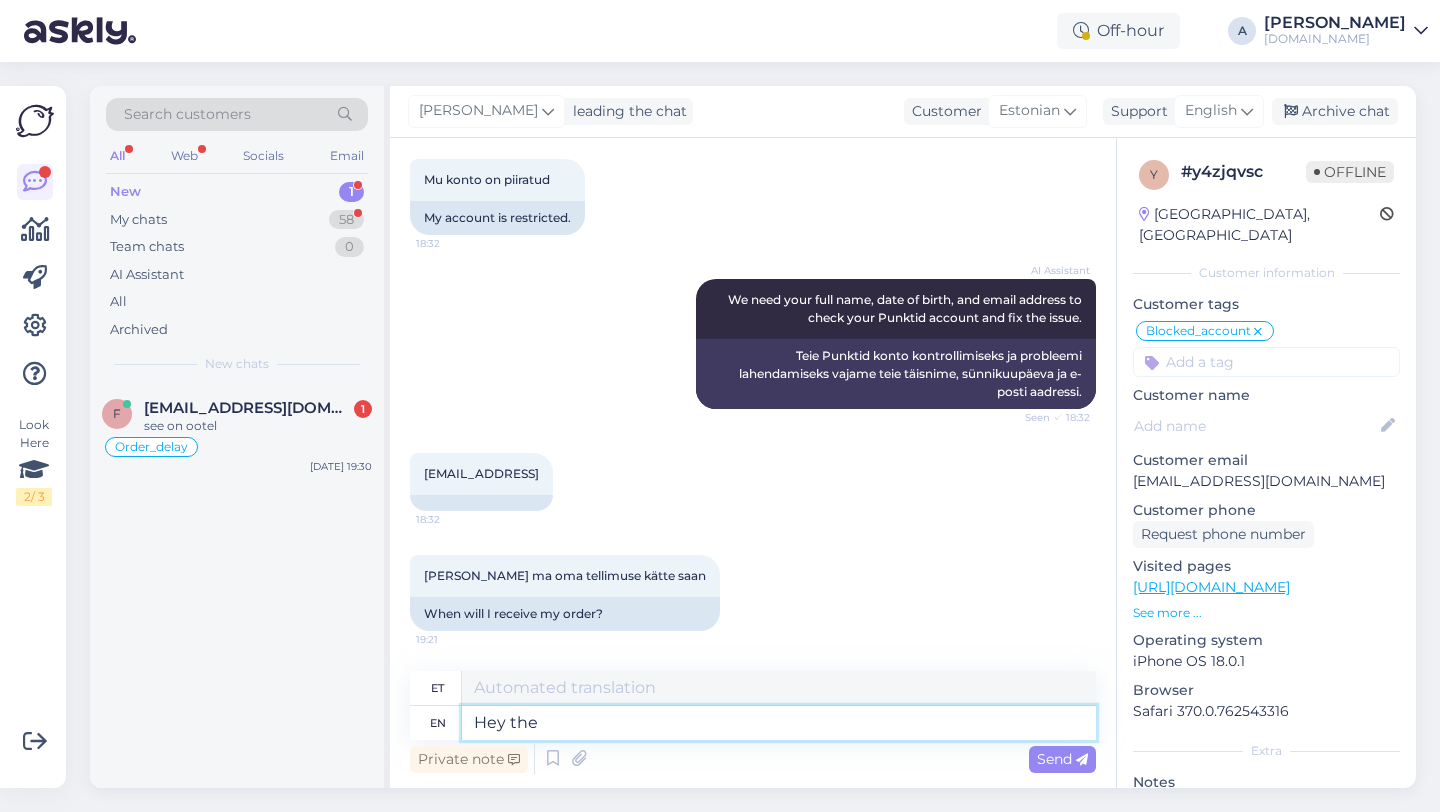 type on "Hey ther" 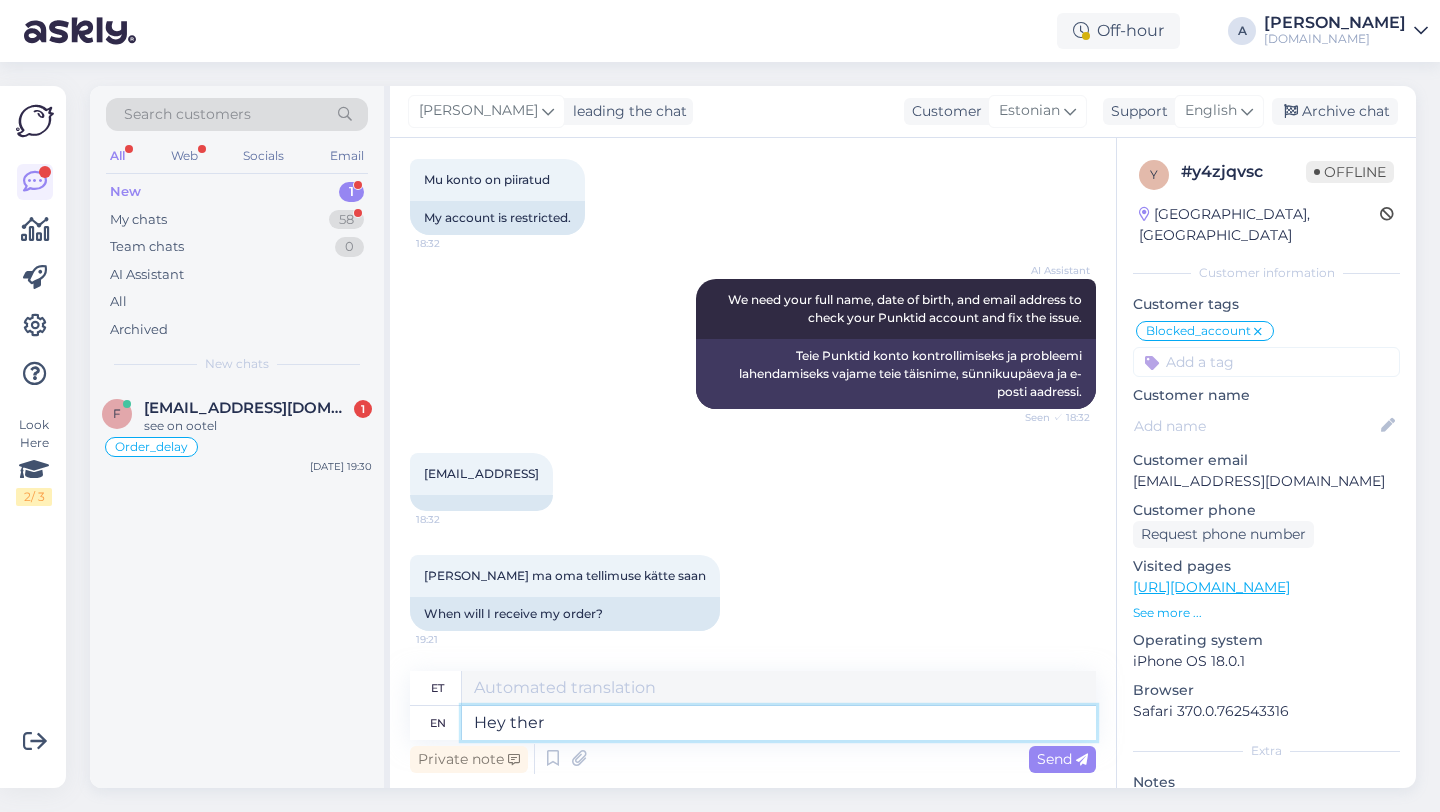 type on "Hei" 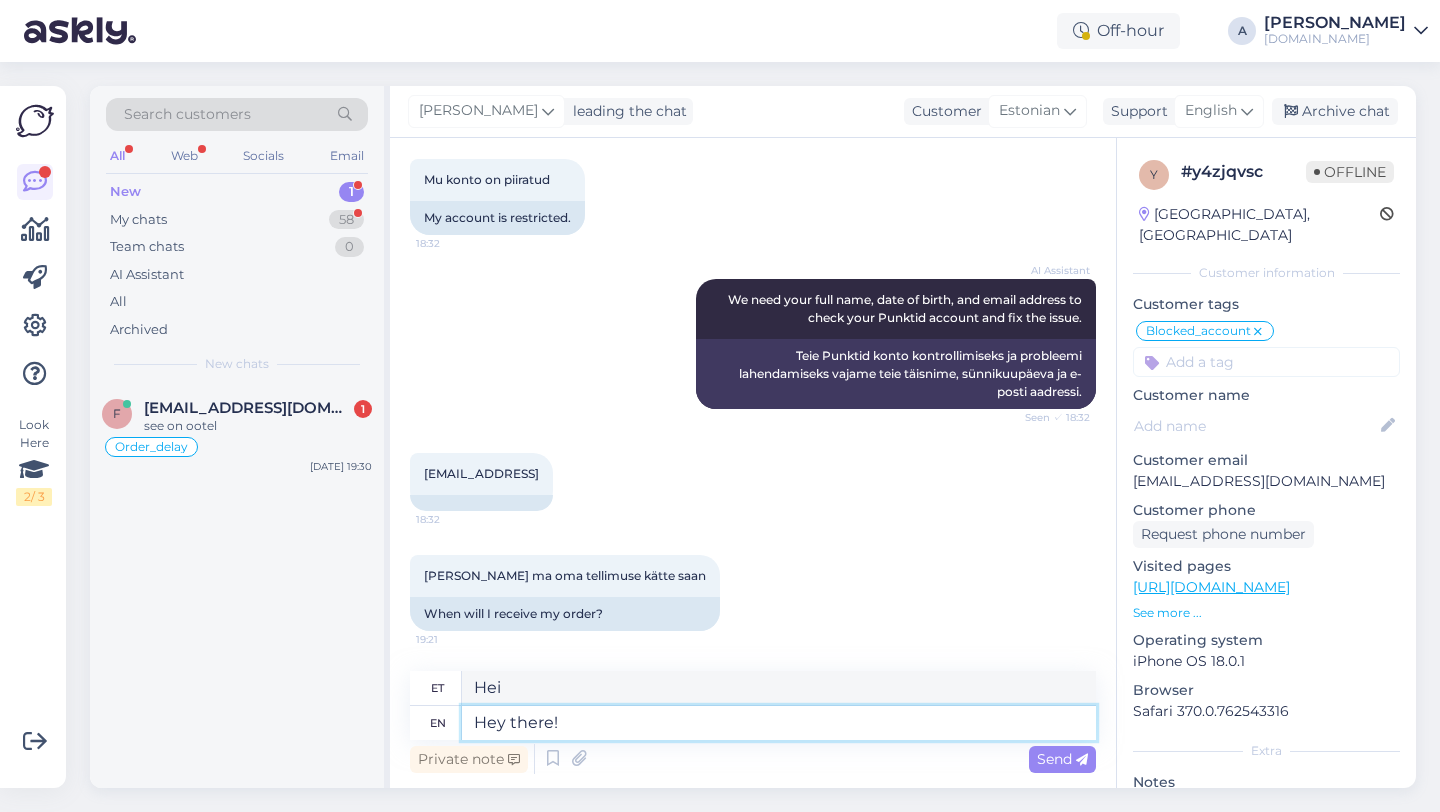 type on "Hey there!" 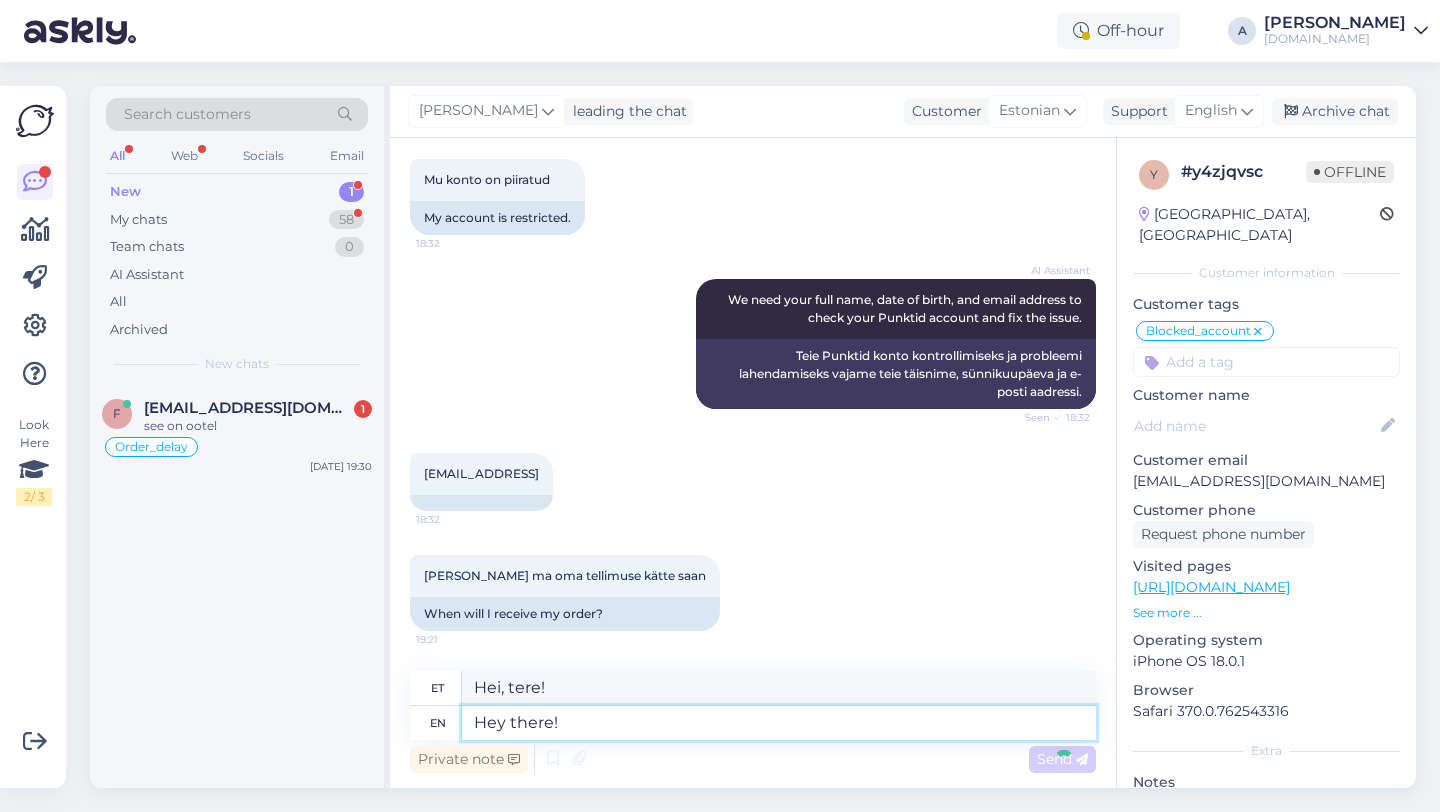 type 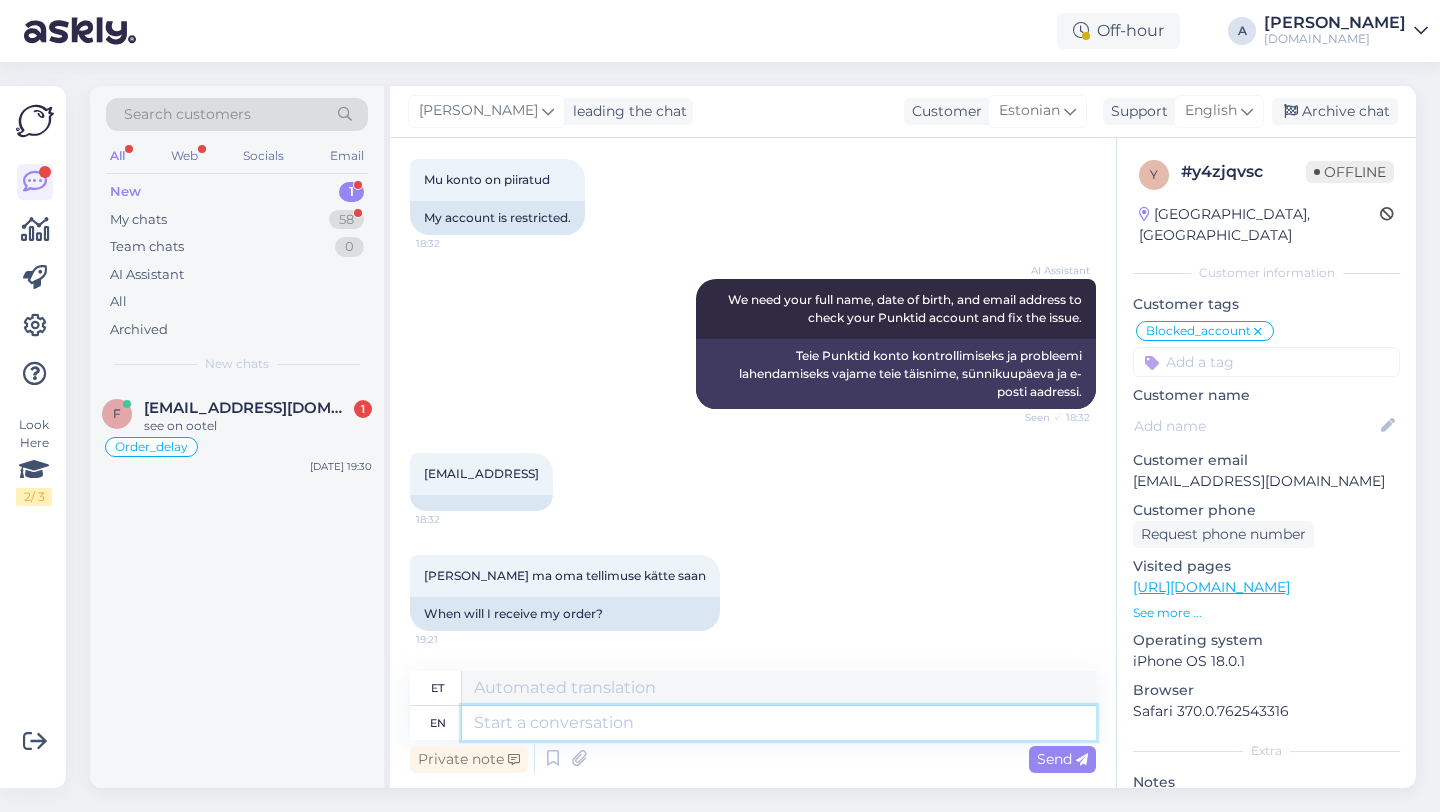 scroll, scrollTop: 957, scrollLeft: 0, axis: vertical 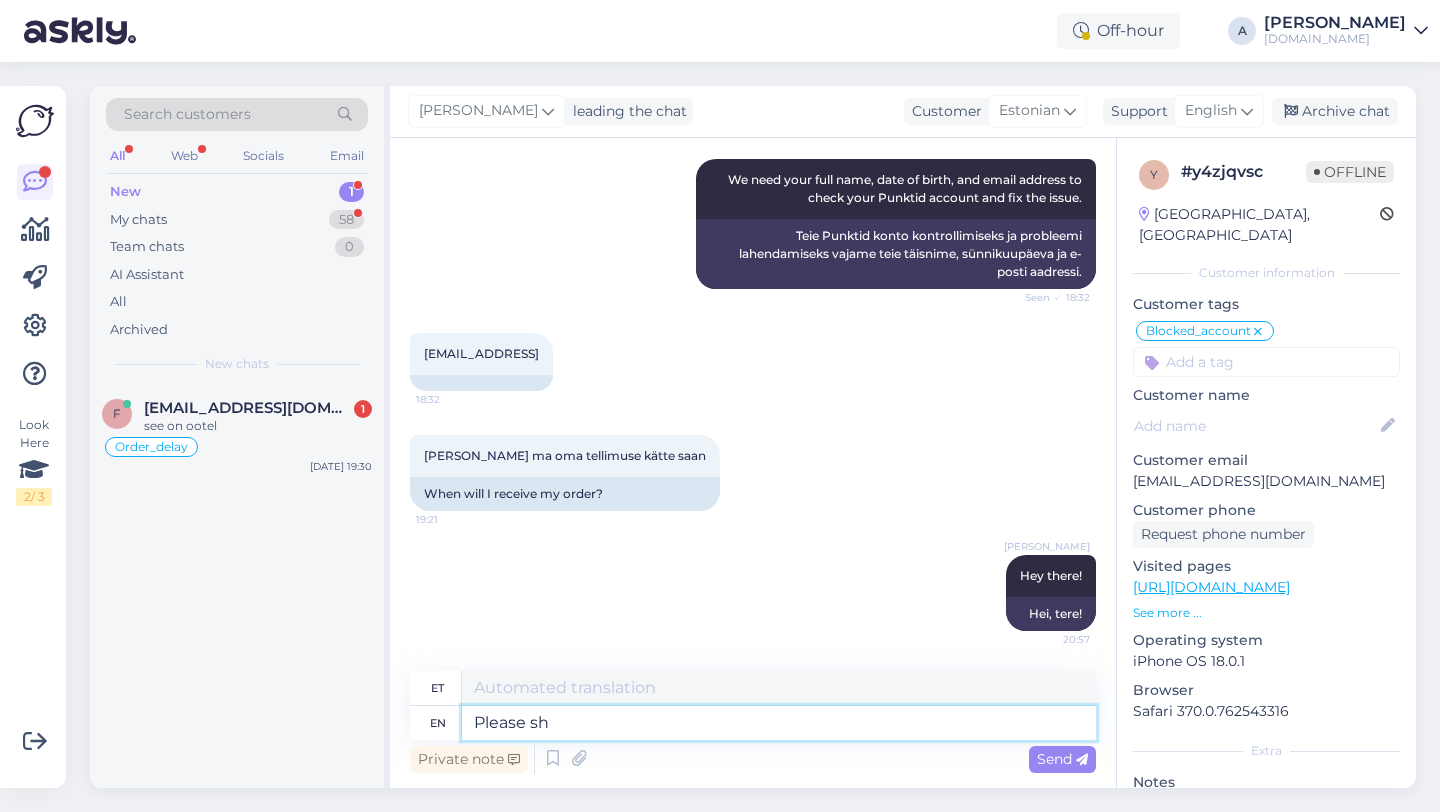 type on "Please sha" 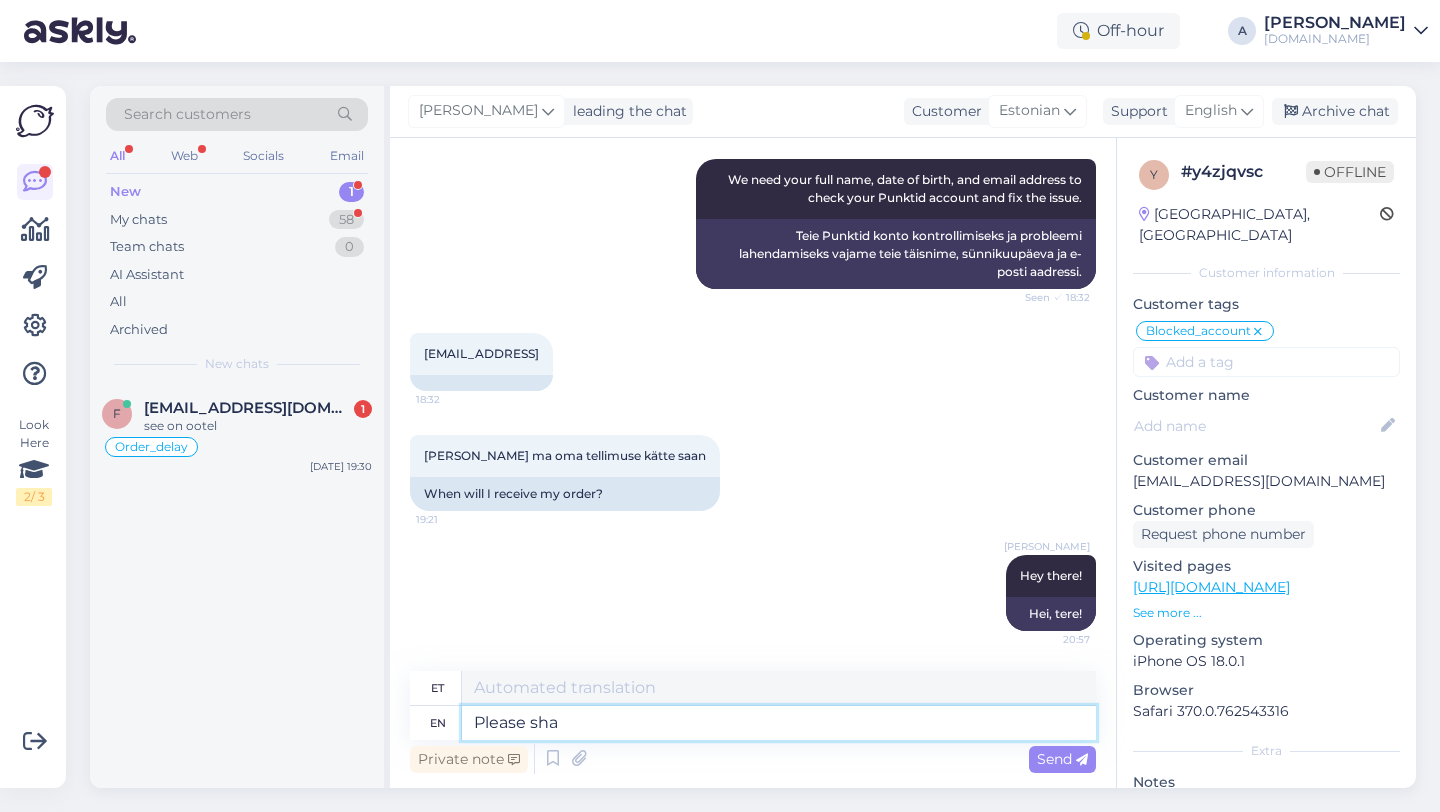 type on "Palun." 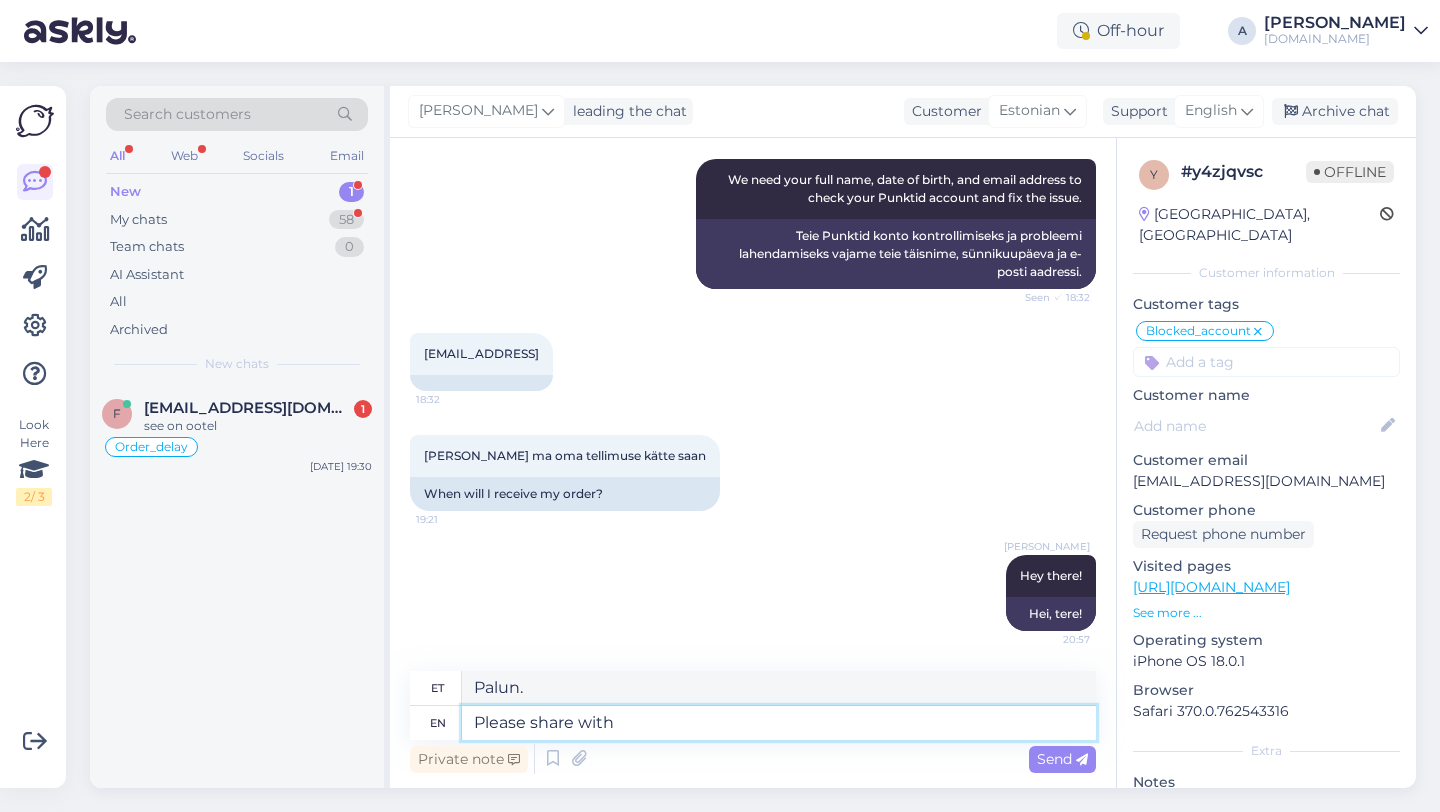 type on "Please share with m" 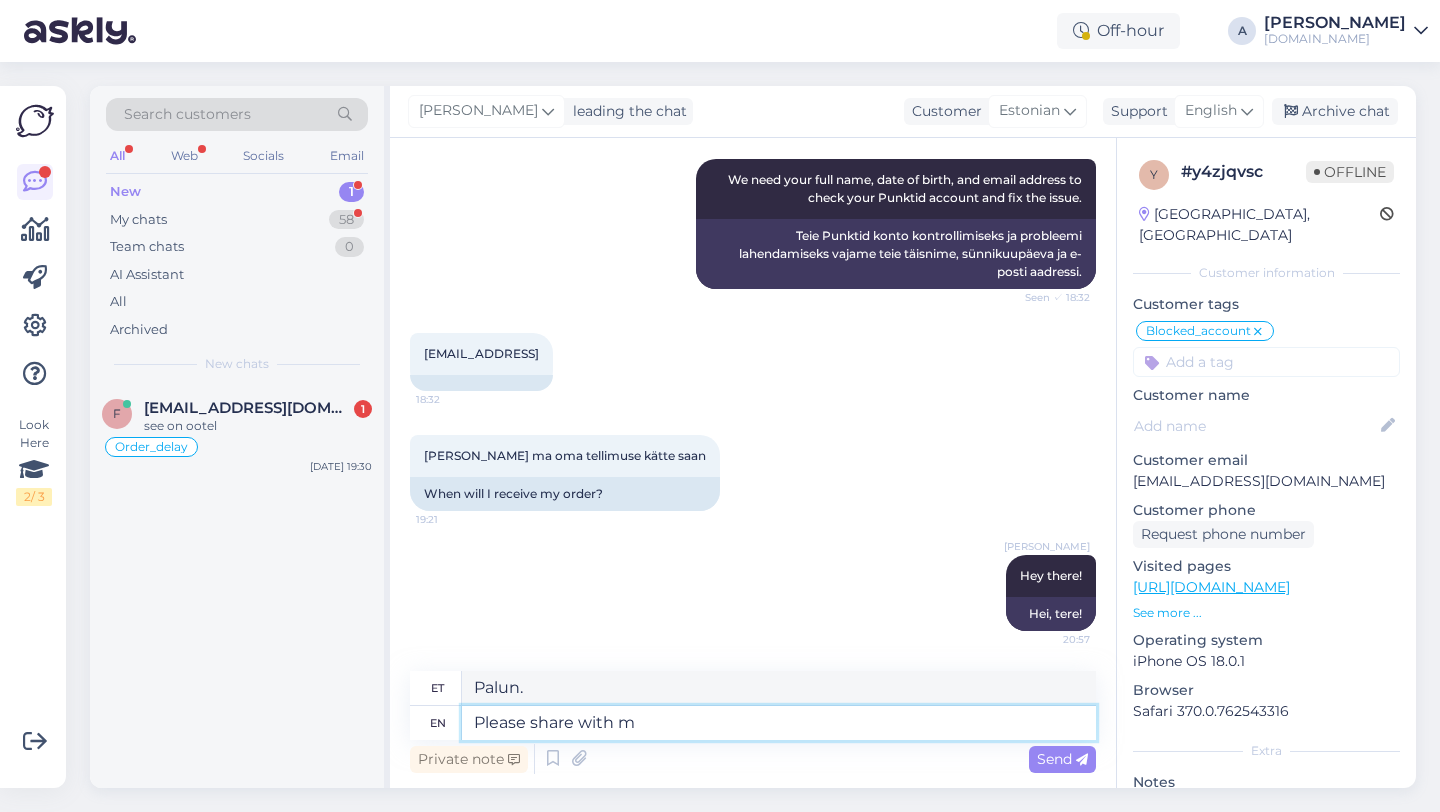 type on "Palun jaga." 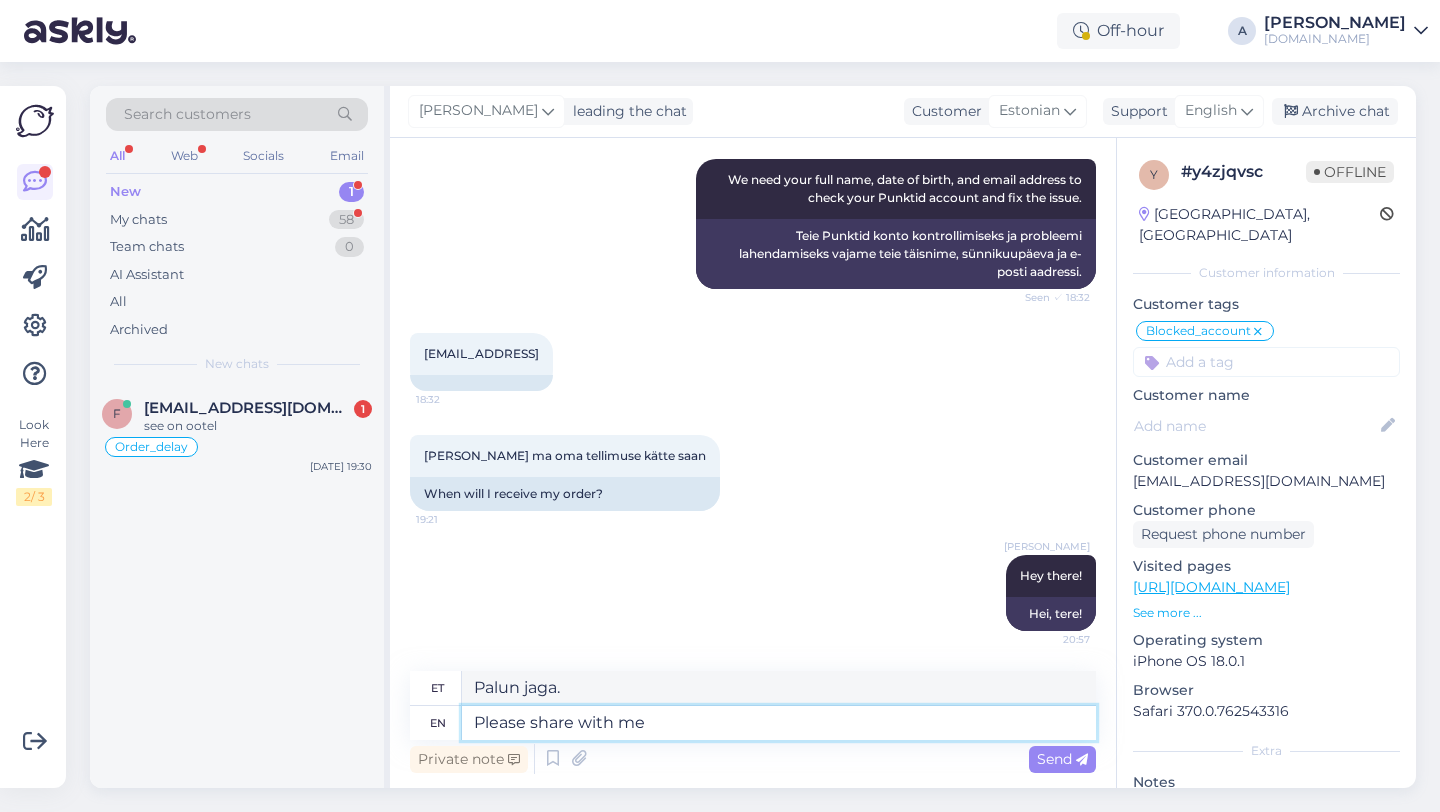 type on "Palun jaga seda:" 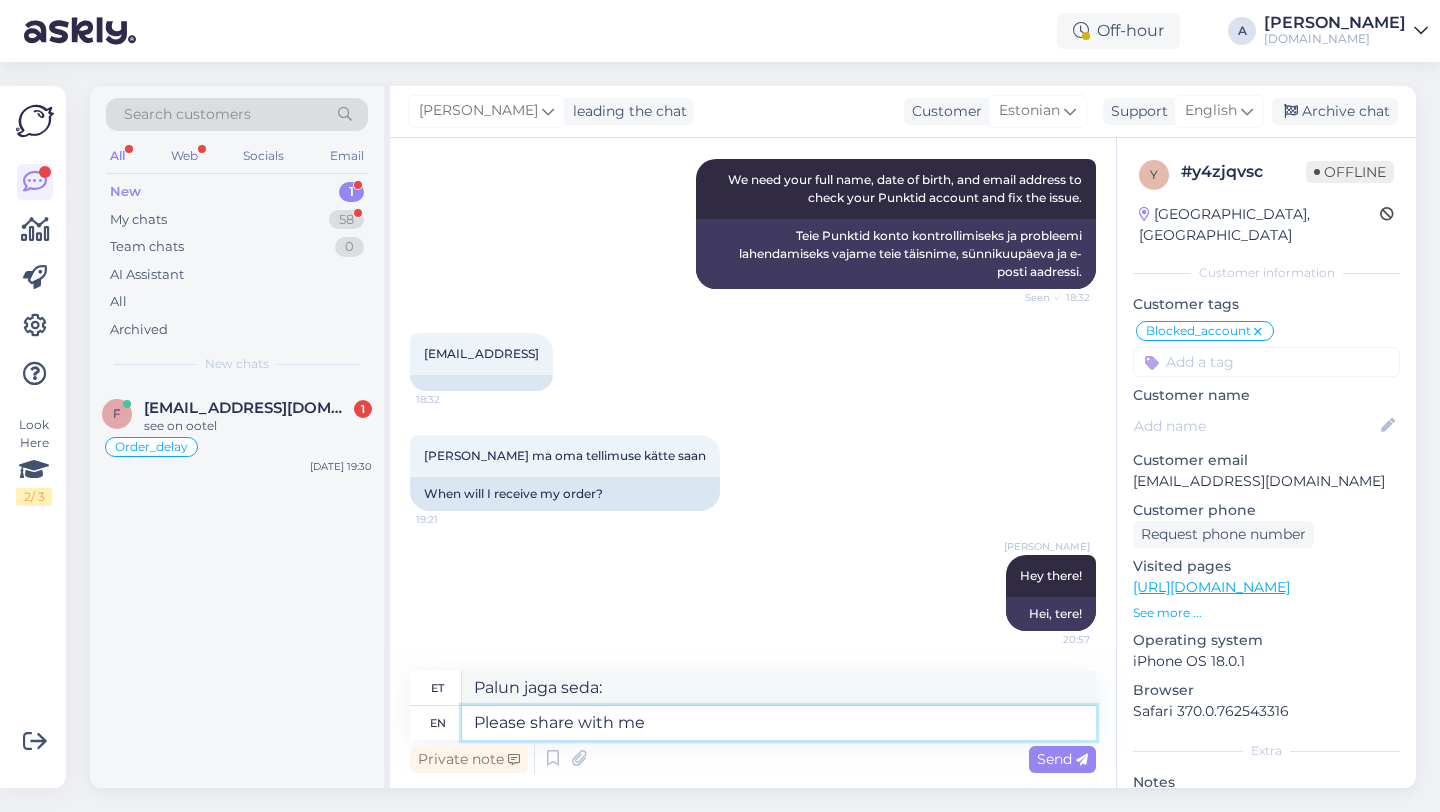 type on "Please share with me" 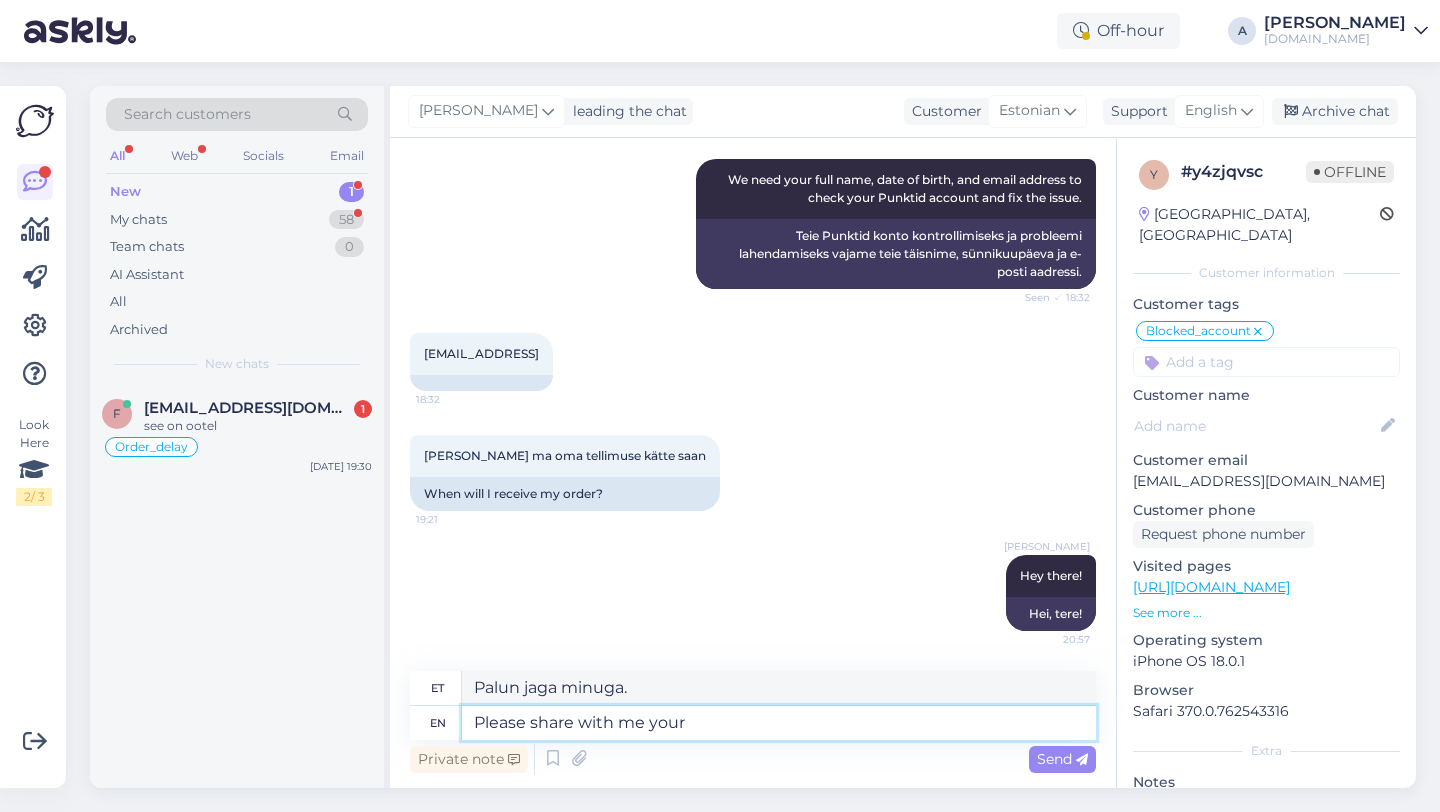 type on "Please share with me your" 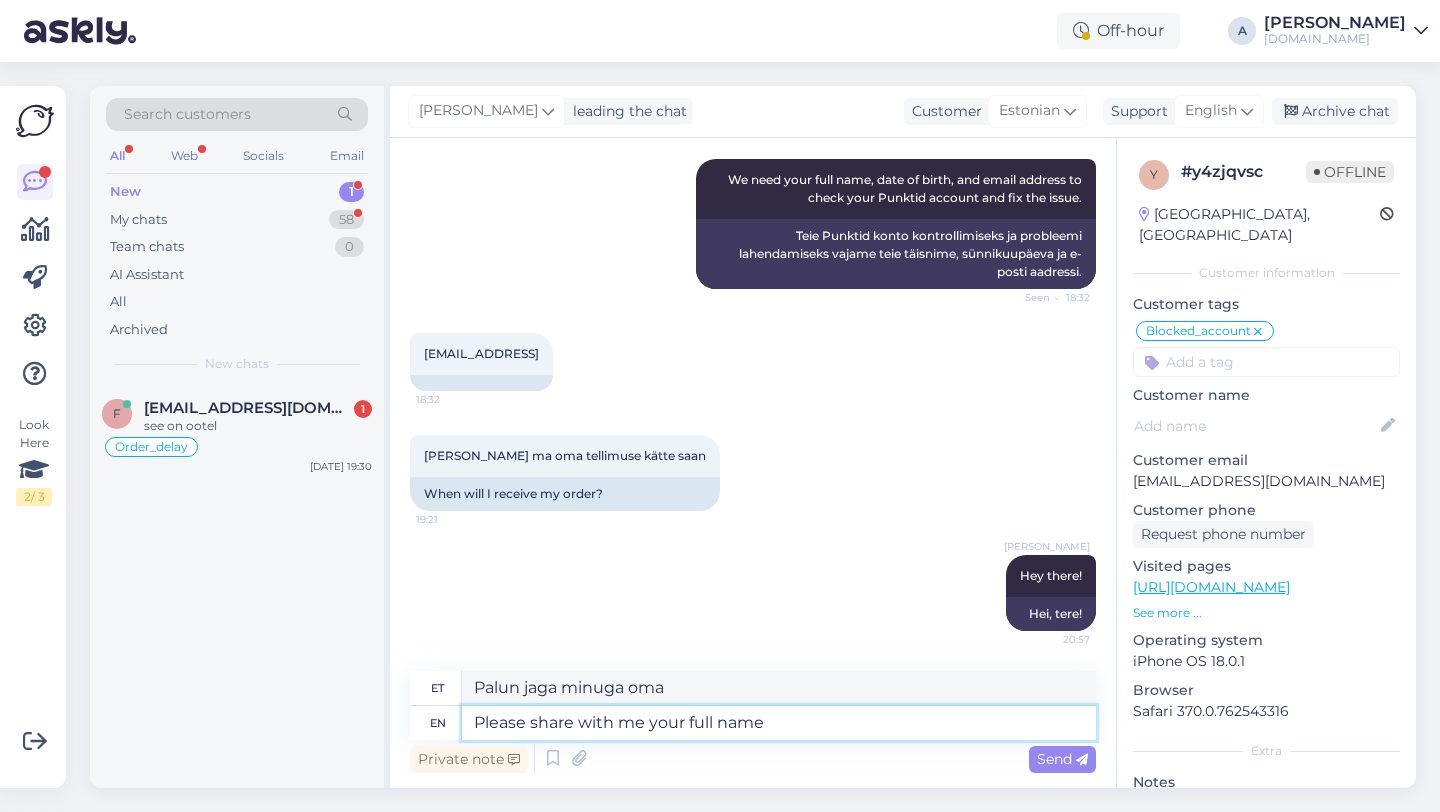 type on "Please share with me your full name" 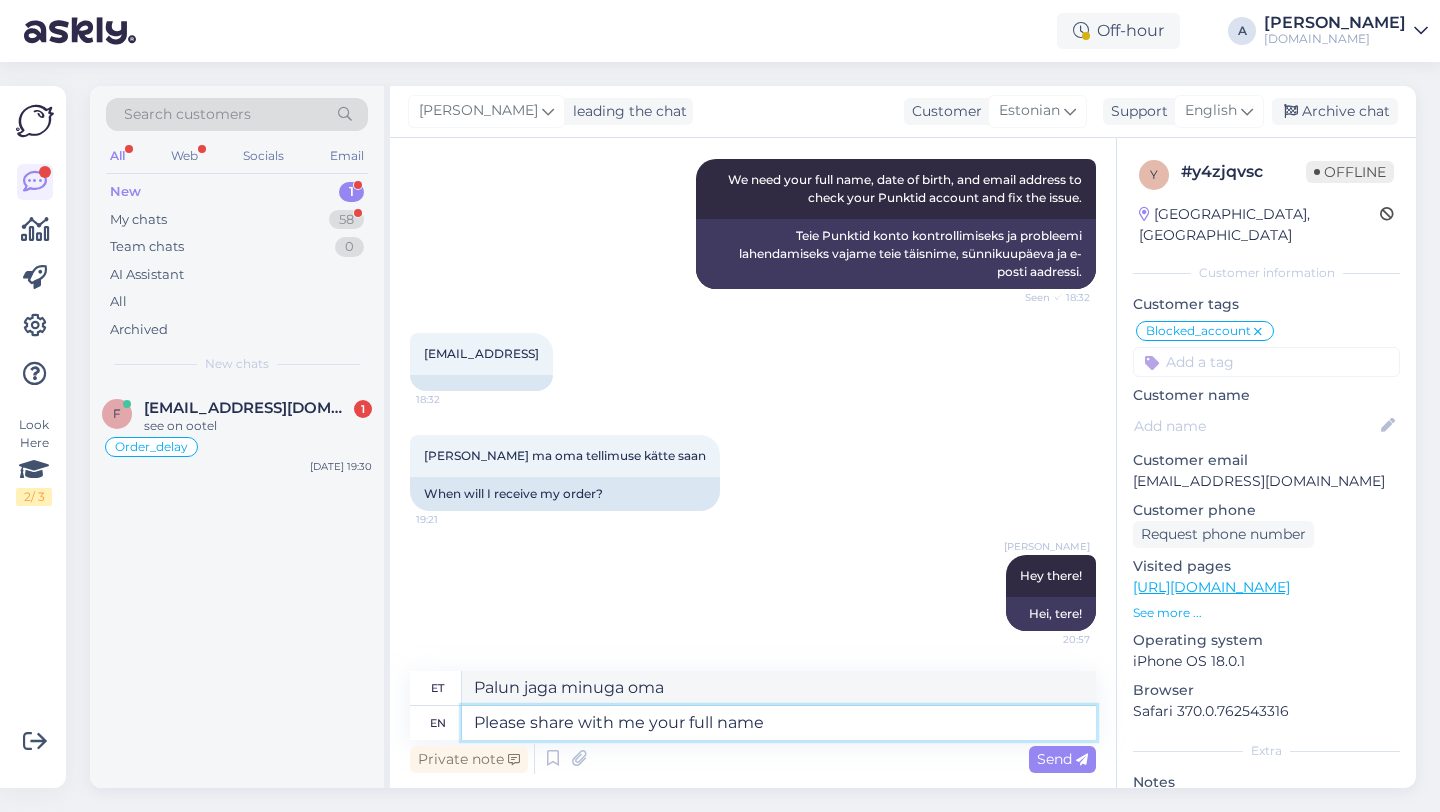 type on "Palun jaga minuga oma täielikku" 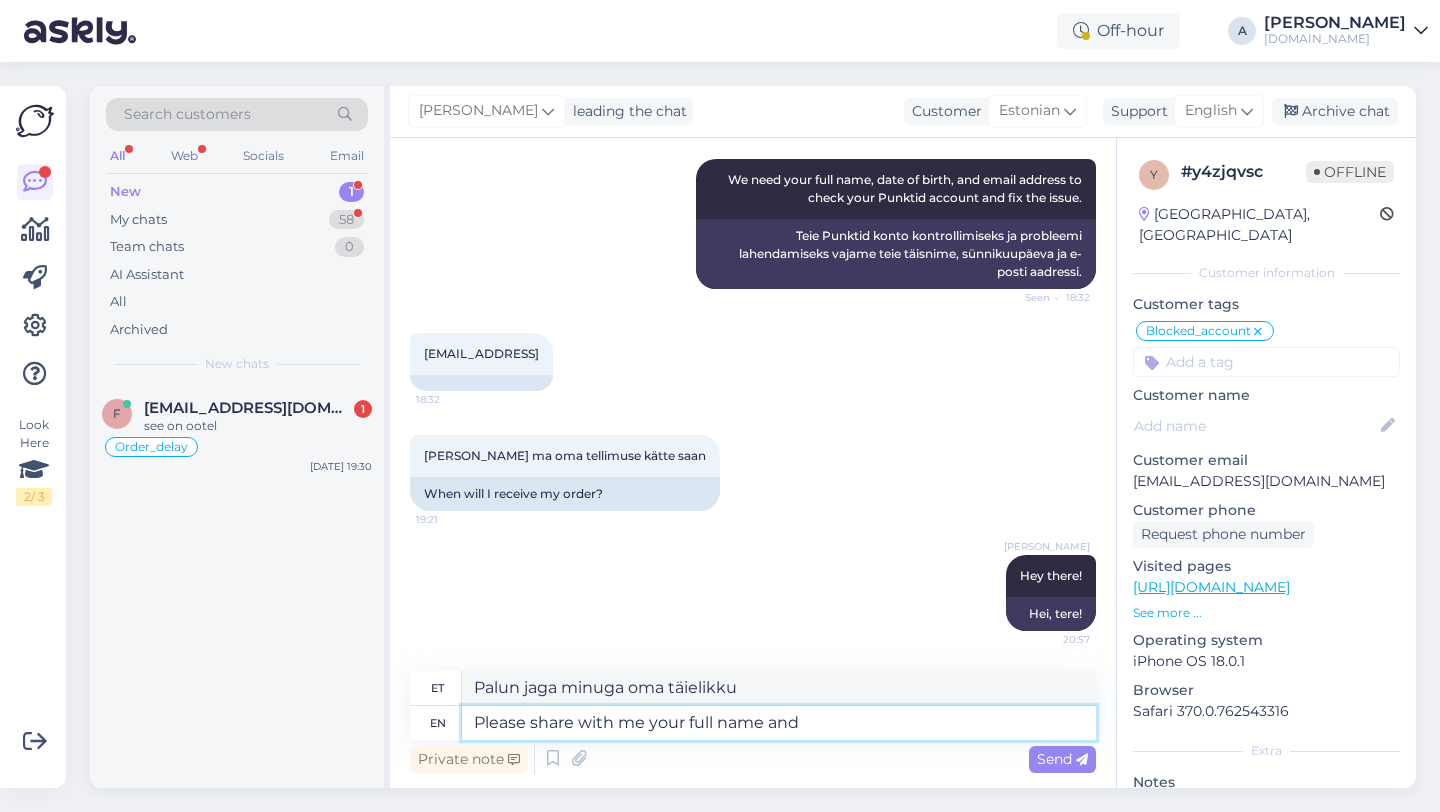 type on "Please share with me your full name and" 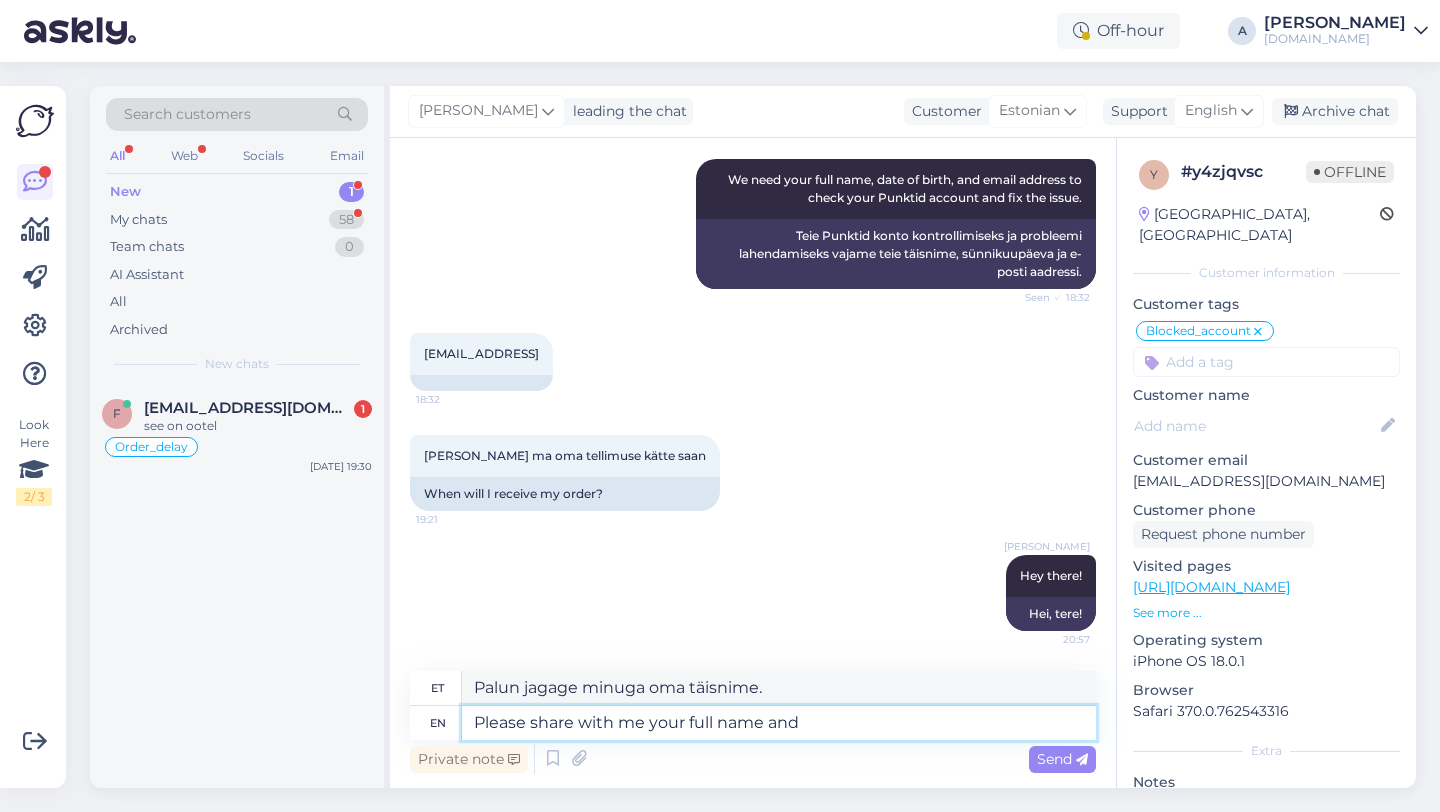 type on "Palun jagage minuga oma täisnime ja" 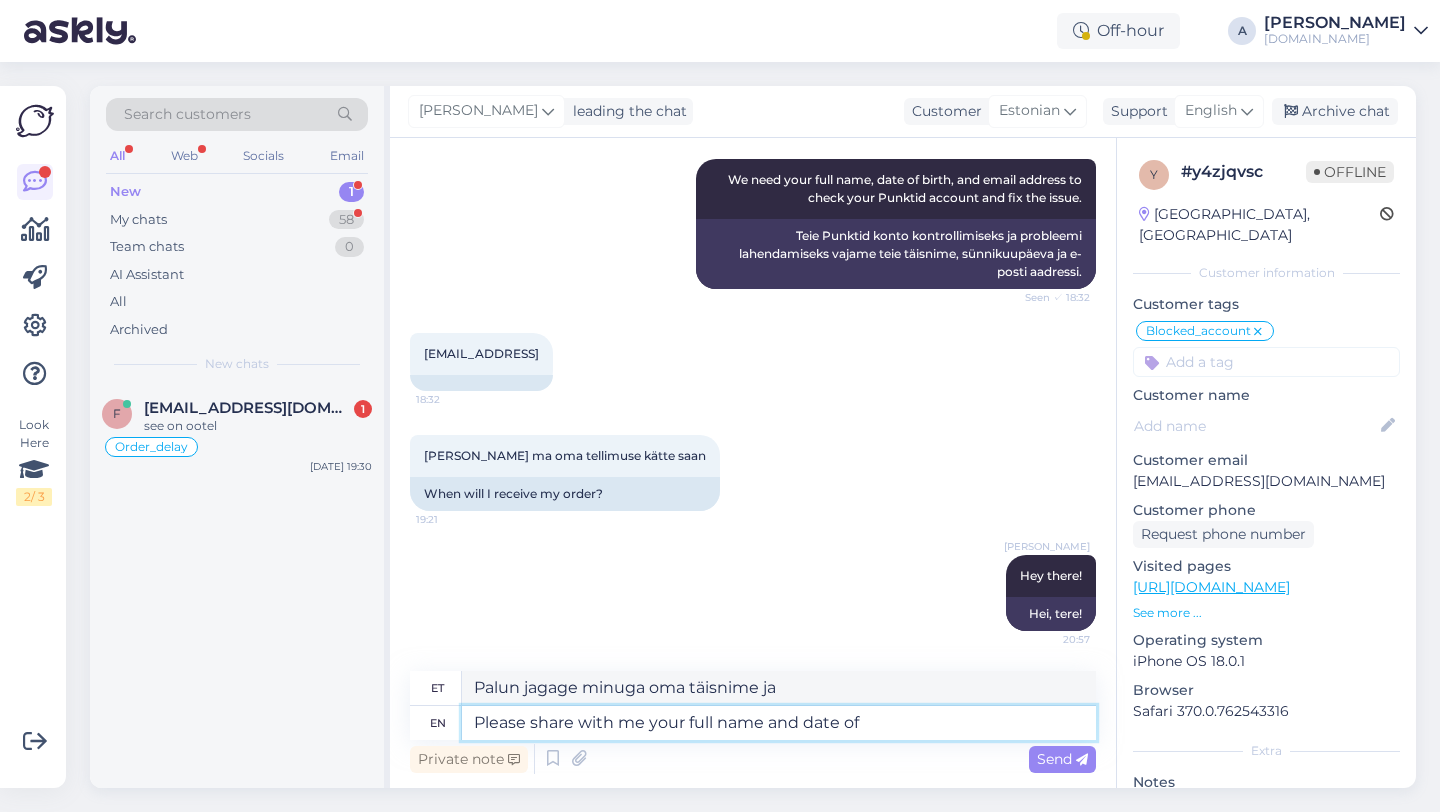 type on "Please share with me your full name and date of b" 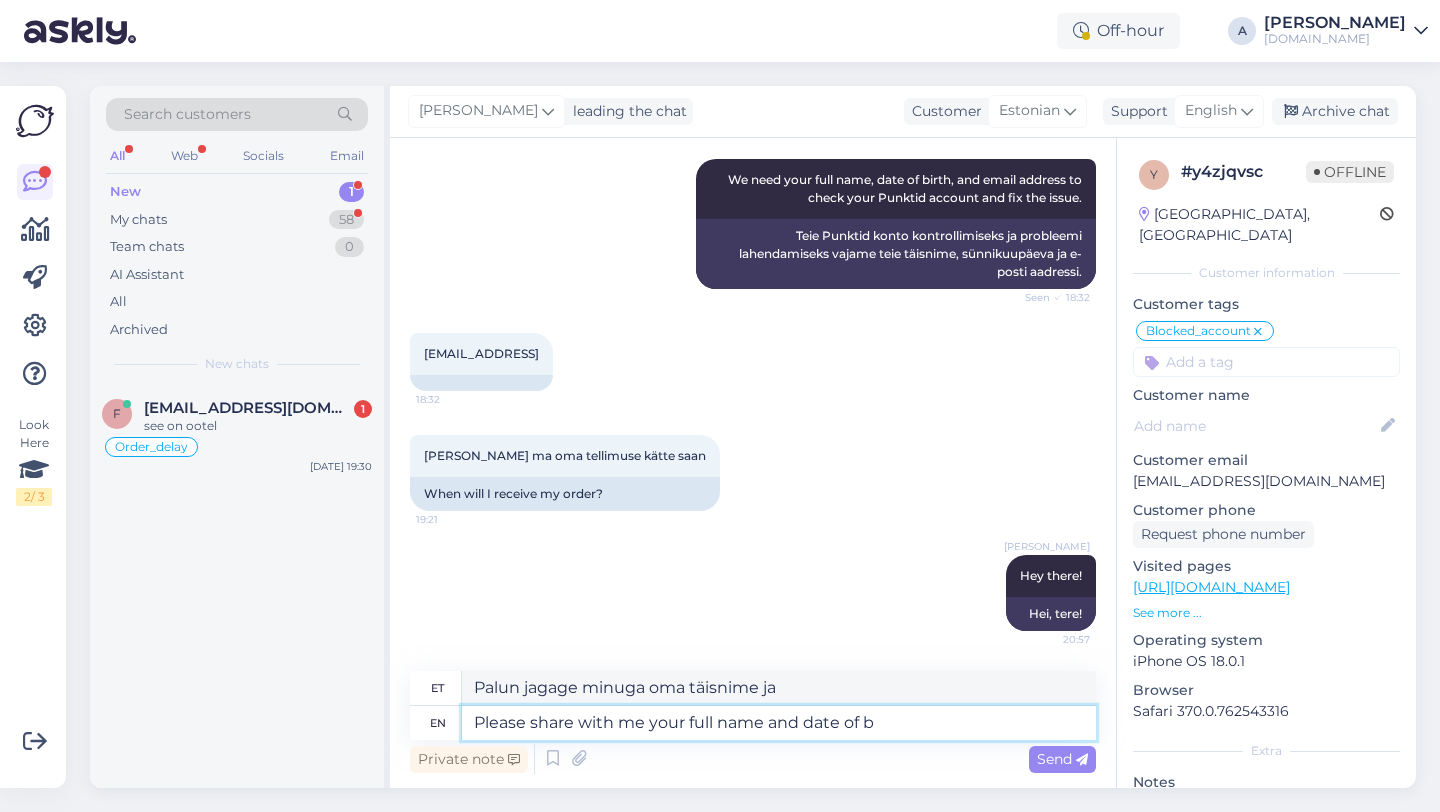 type on "Palun jagage minuga oma täisnime ja kuupäeva." 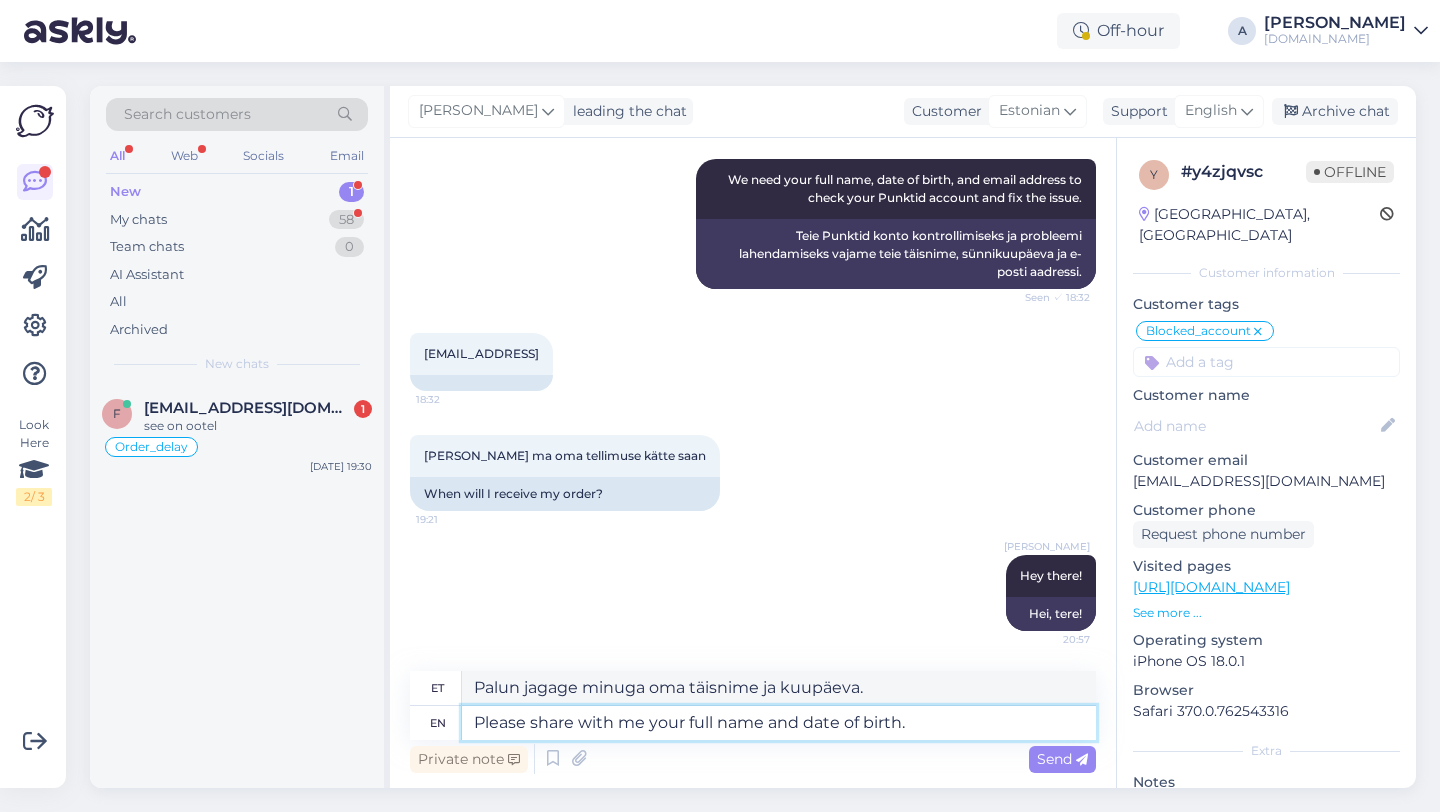 type on "Please share with me your full name and date of birth." 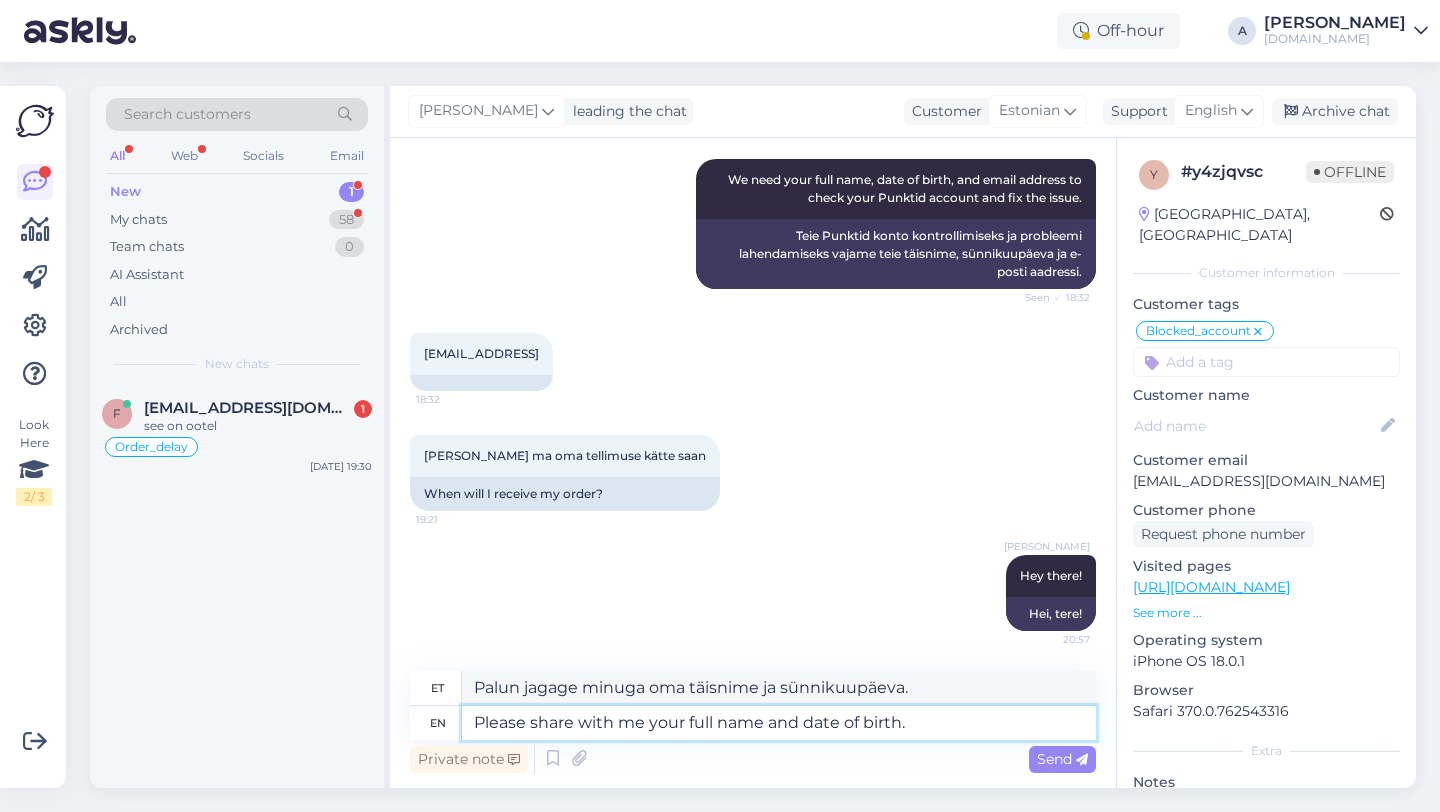 type 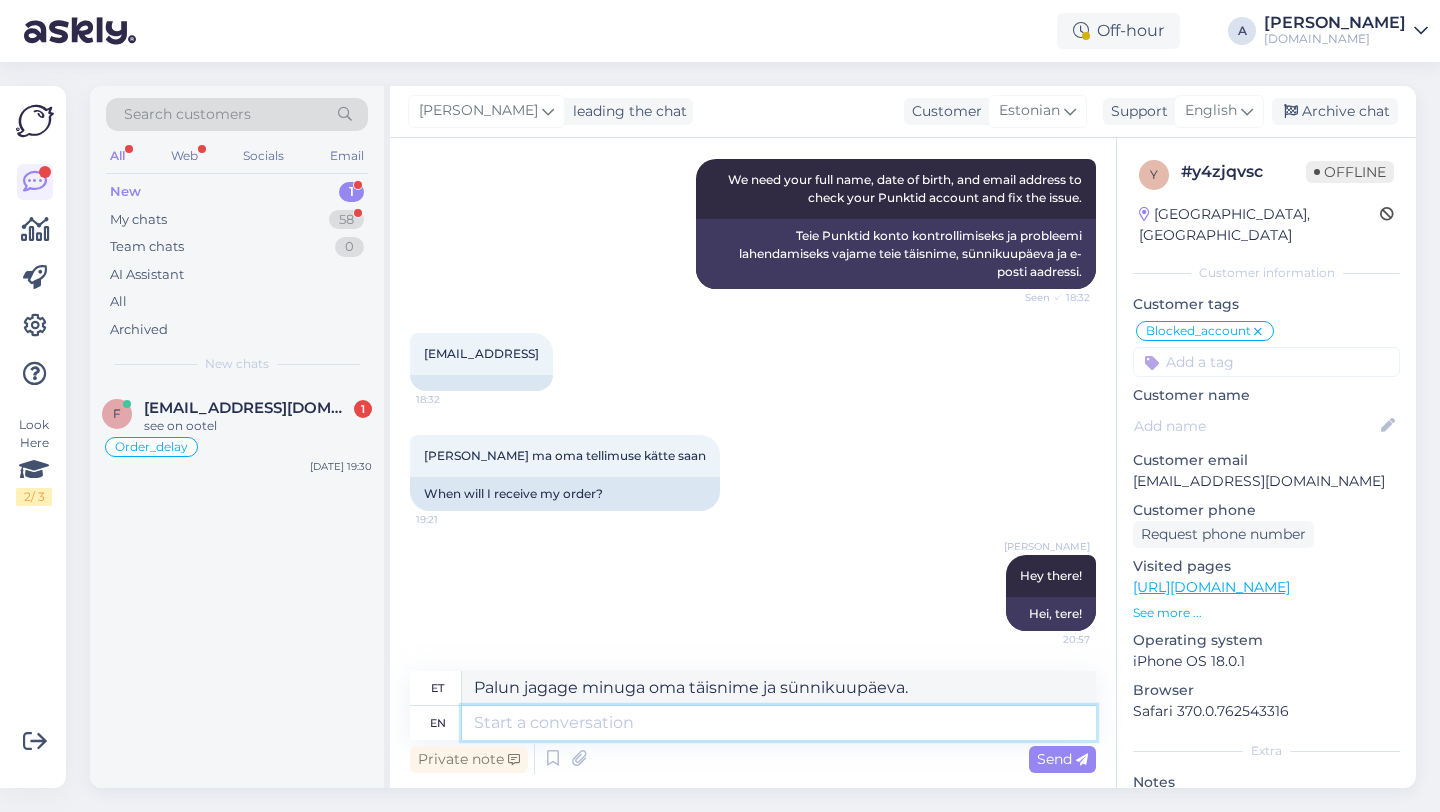 type 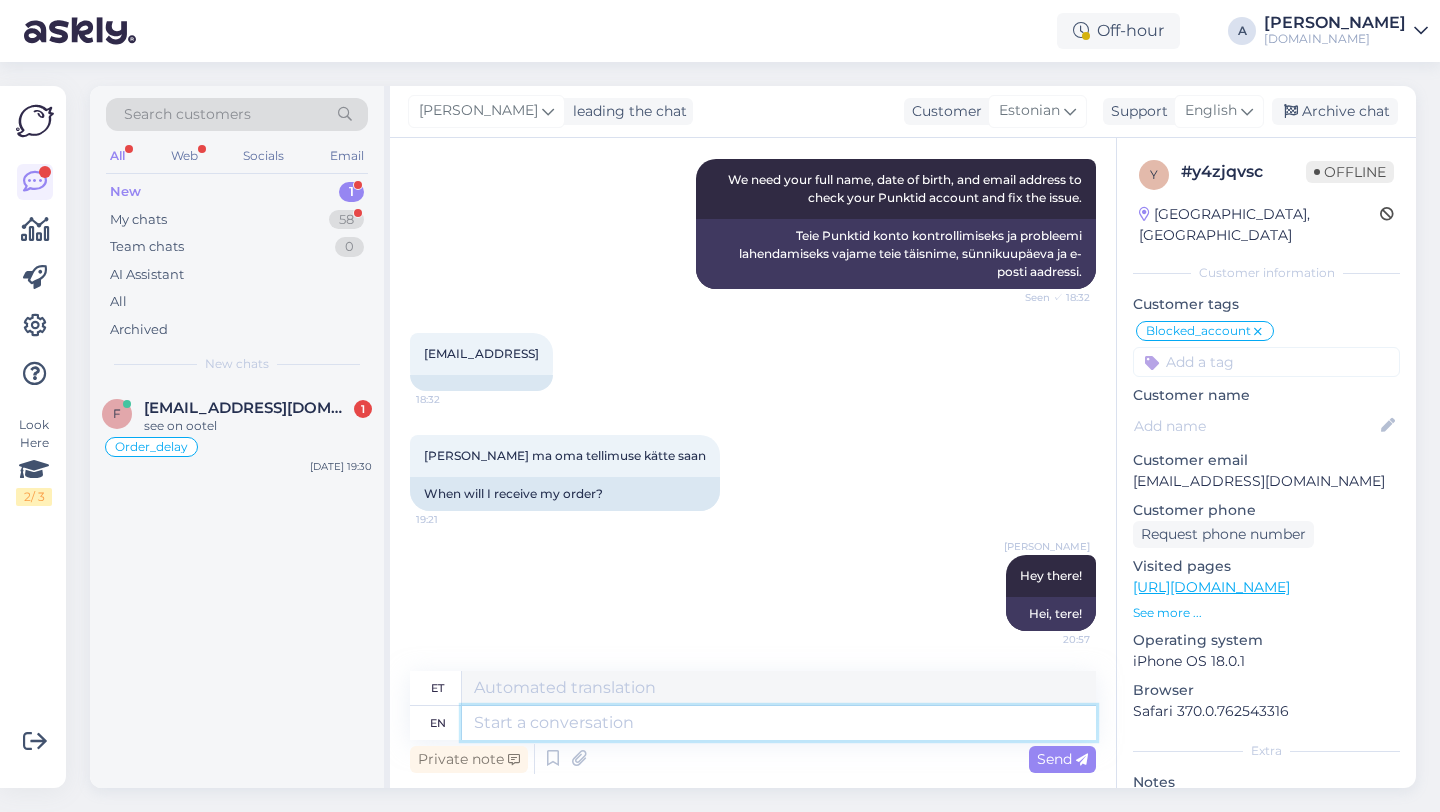 scroll, scrollTop: 1077, scrollLeft: 0, axis: vertical 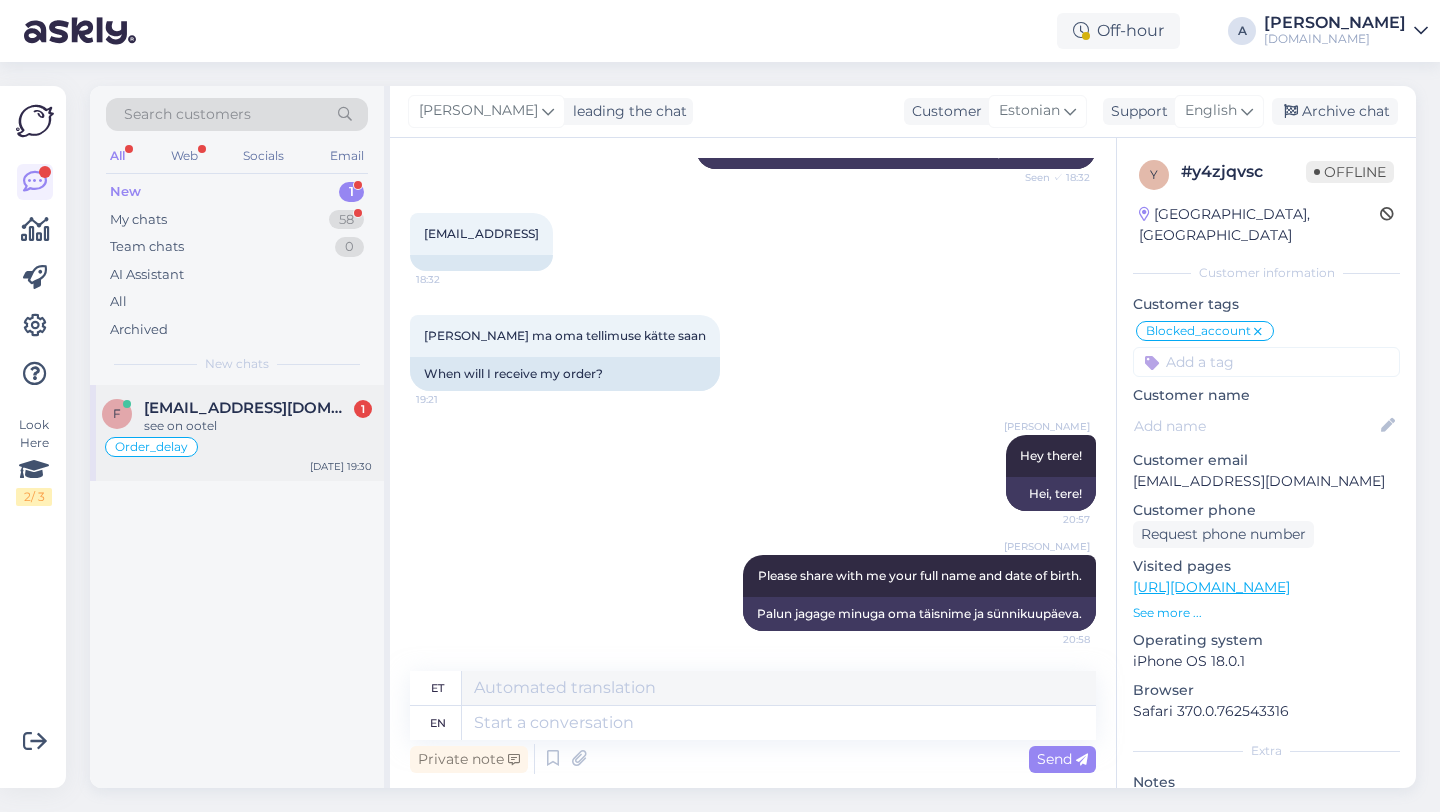 click on "footballmotiv17@gmail.com" at bounding box center (248, 408) 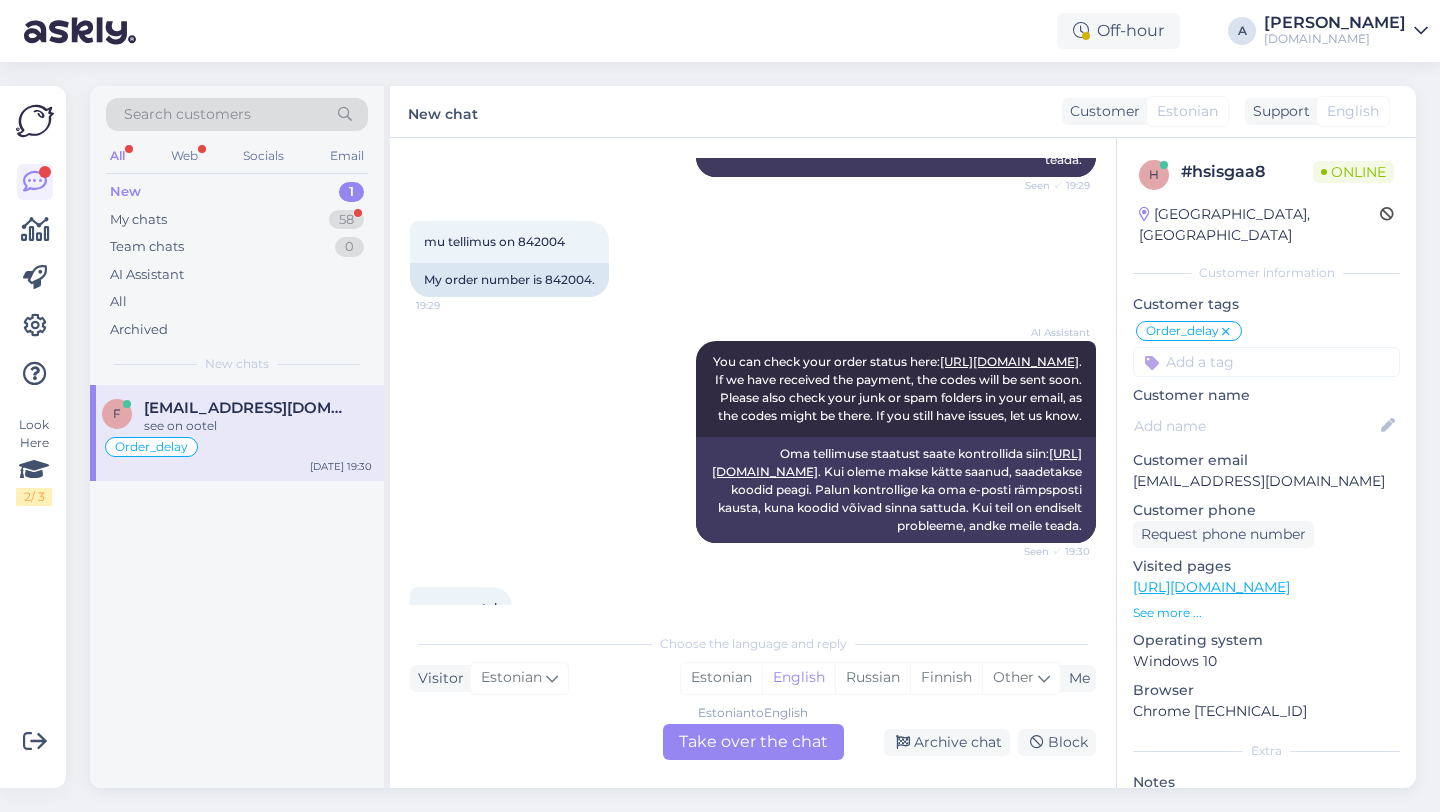 scroll, scrollTop: 1979, scrollLeft: 0, axis: vertical 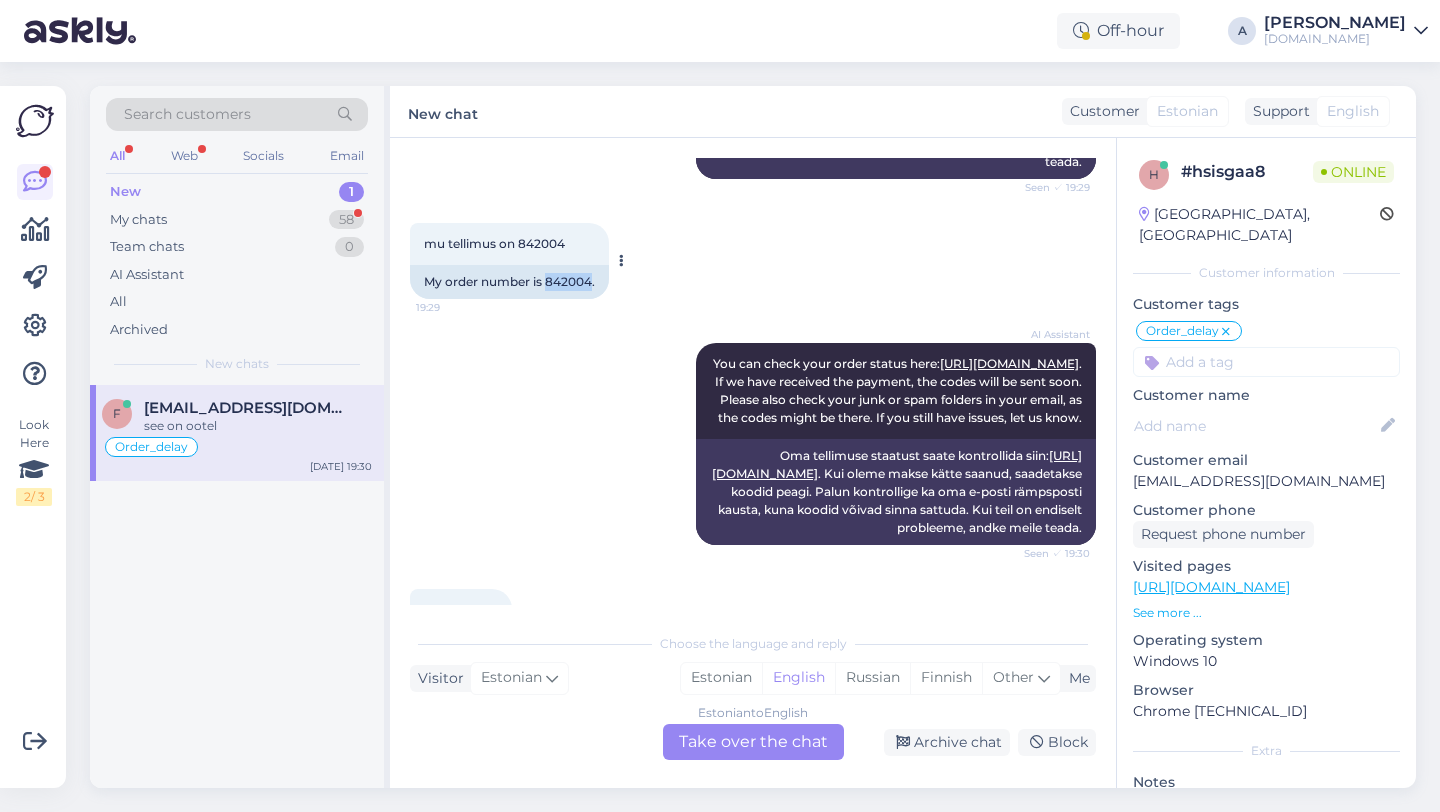 drag, startPoint x: 591, startPoint y: 295, endPoint x: 548, endPoint y: 300, distance: 43.289722 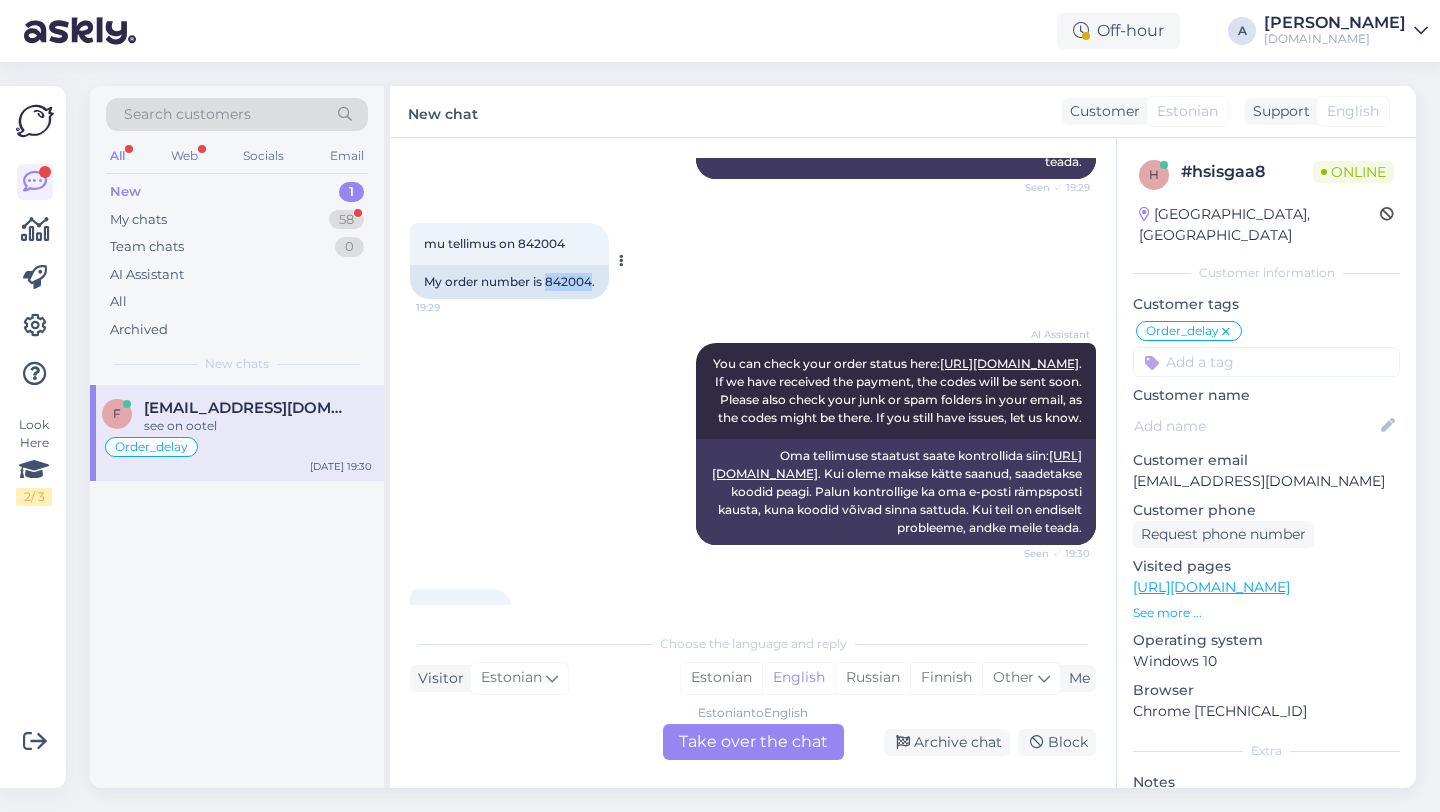 copy on "842004" 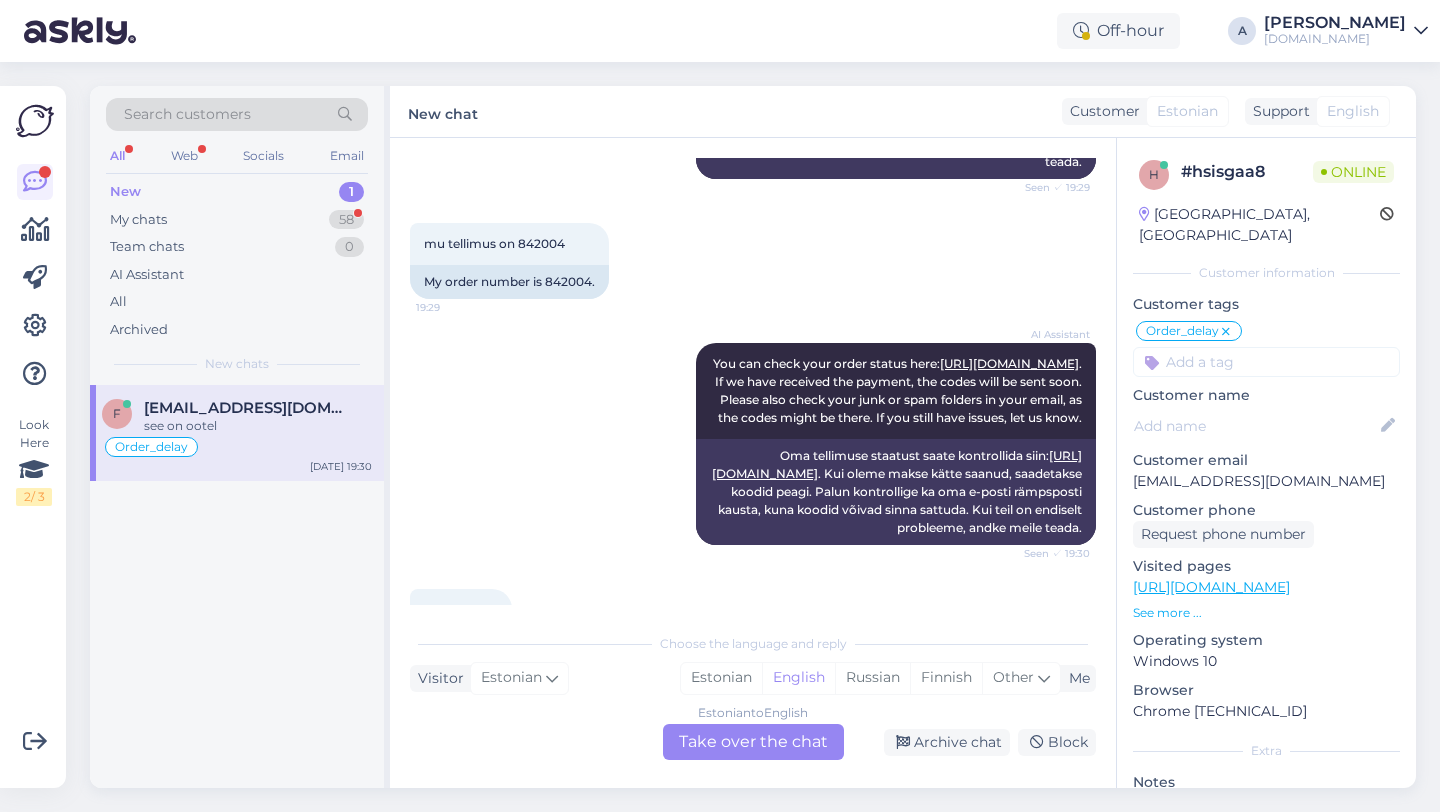 click on "Estonian  to  English Take over the chat" at bounding box center [753, 742] 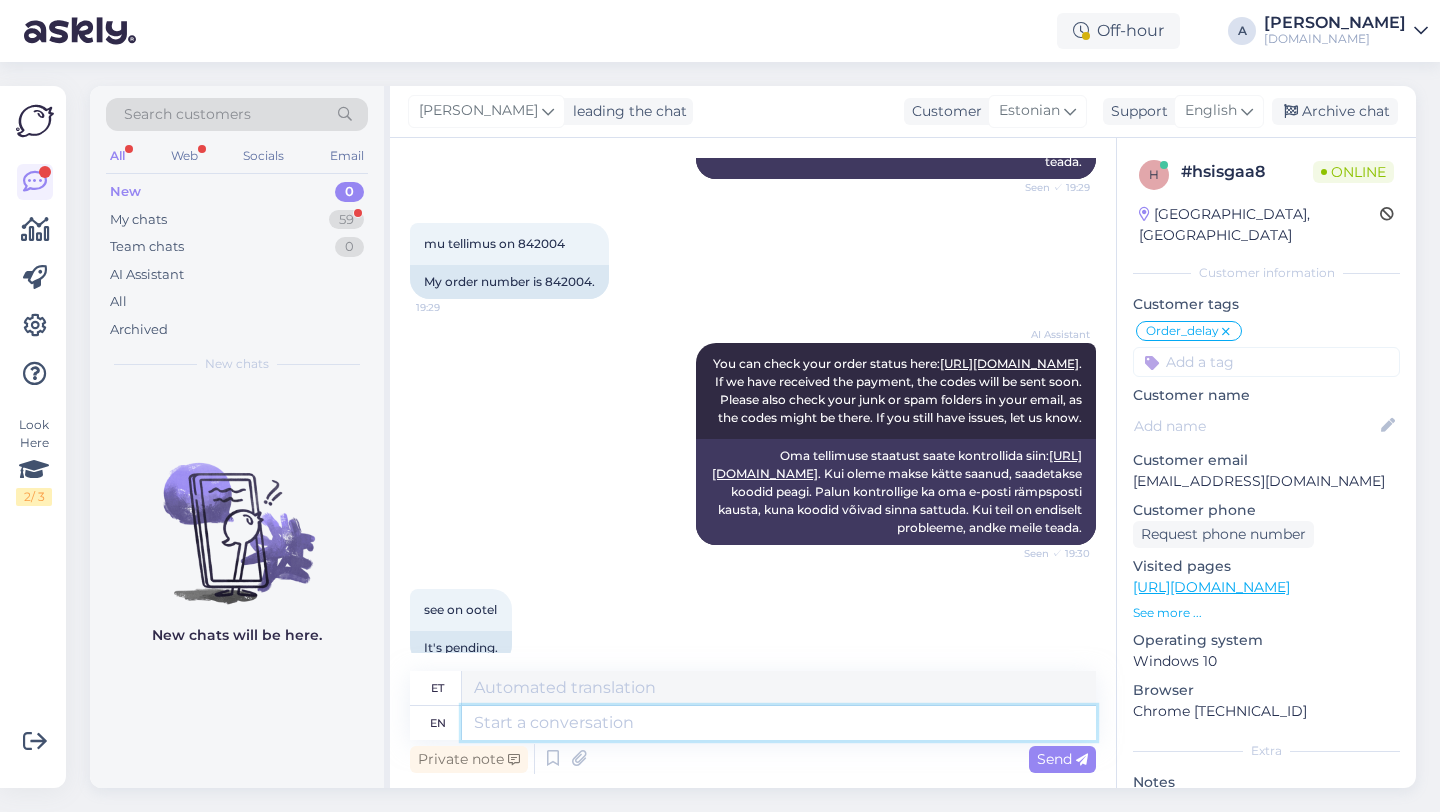 click at bounding box center [779, 723] 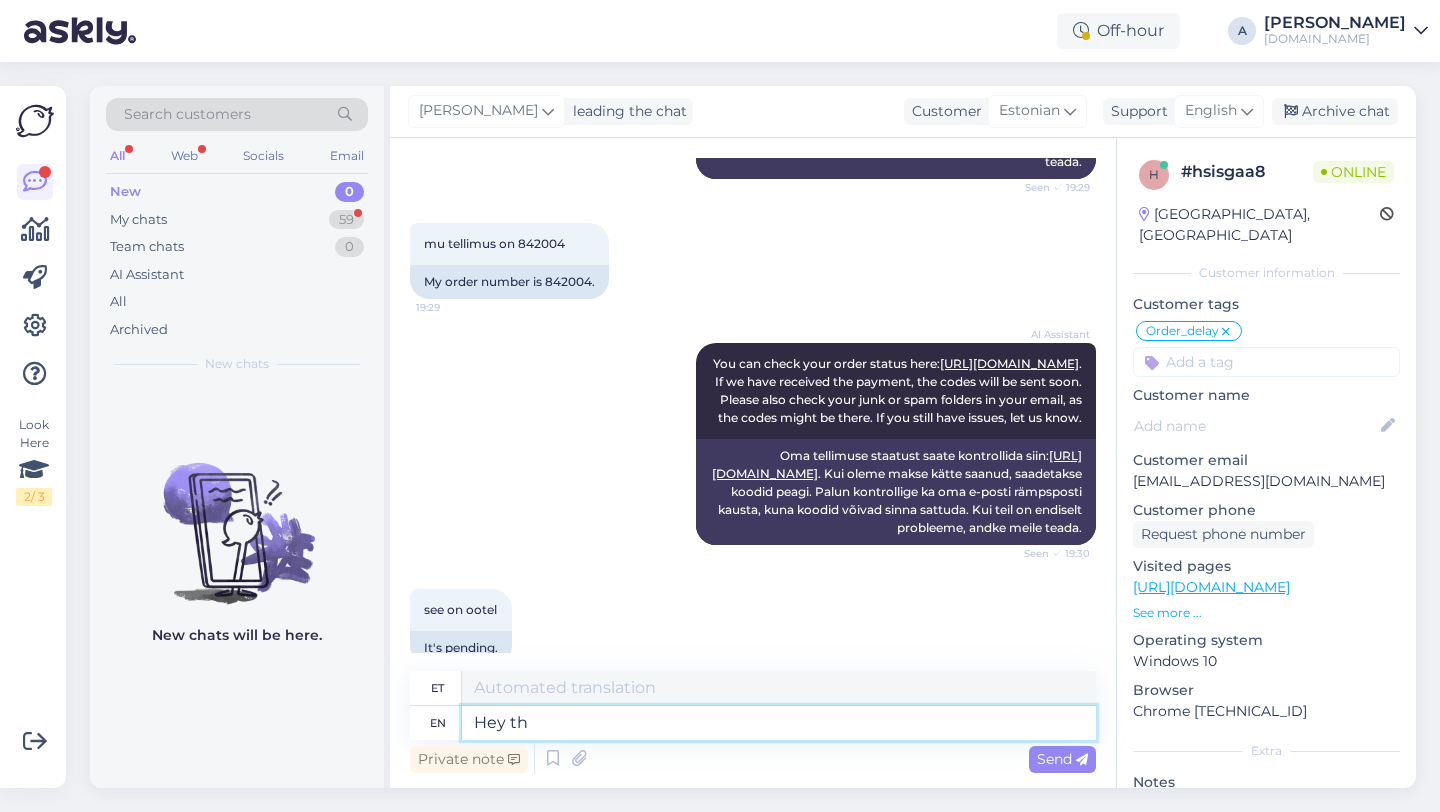 type on "Hey the" 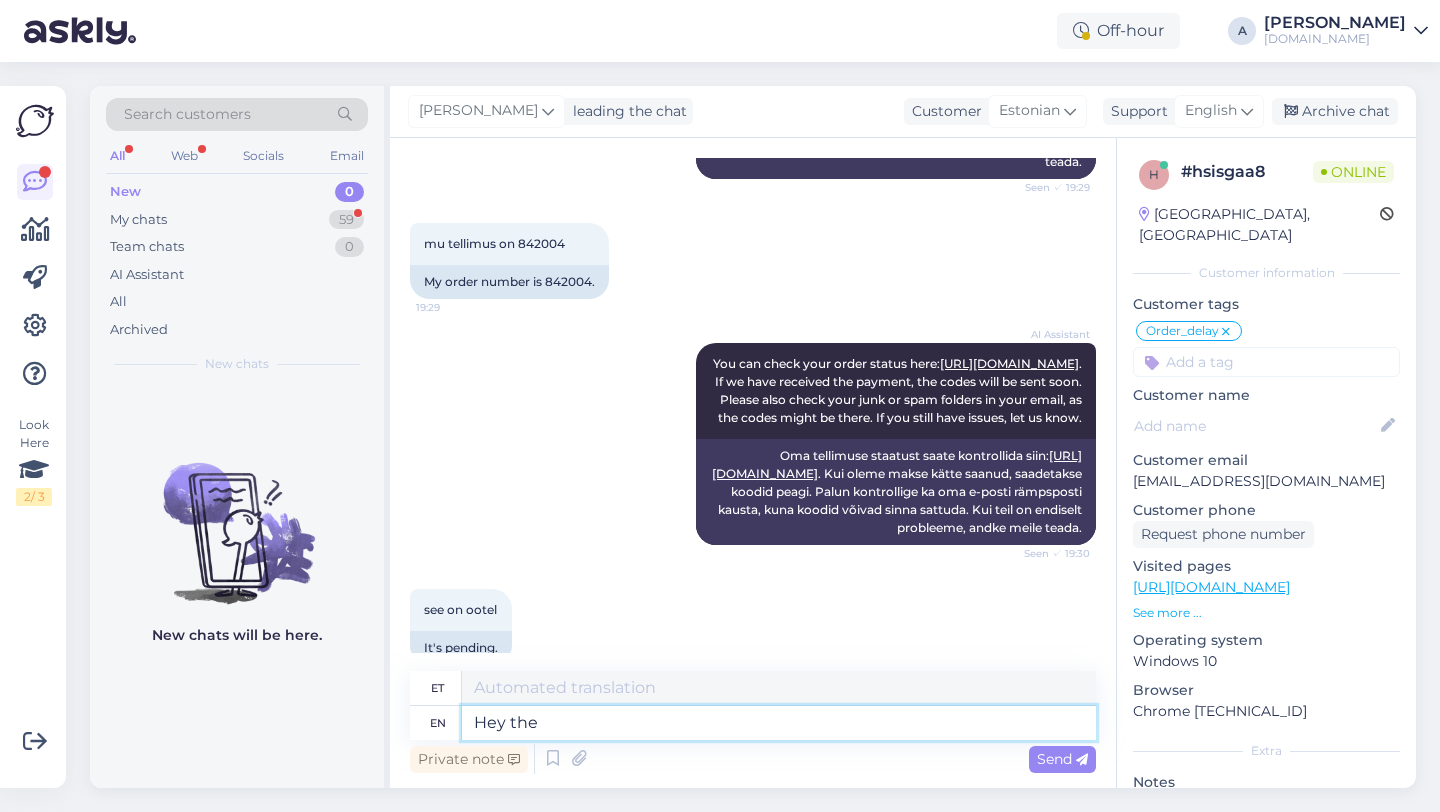 type on "Hei" 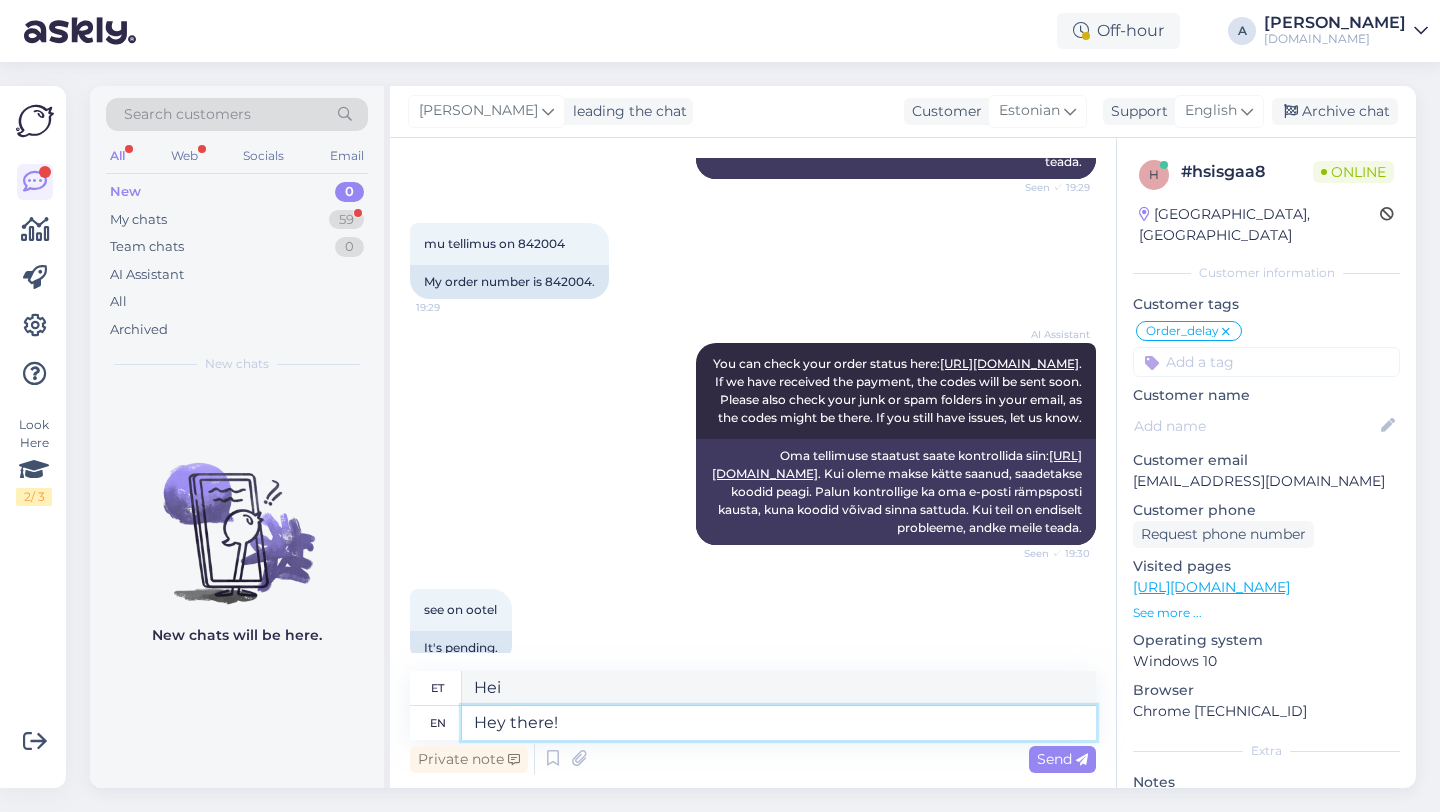 type on "Hey there!" 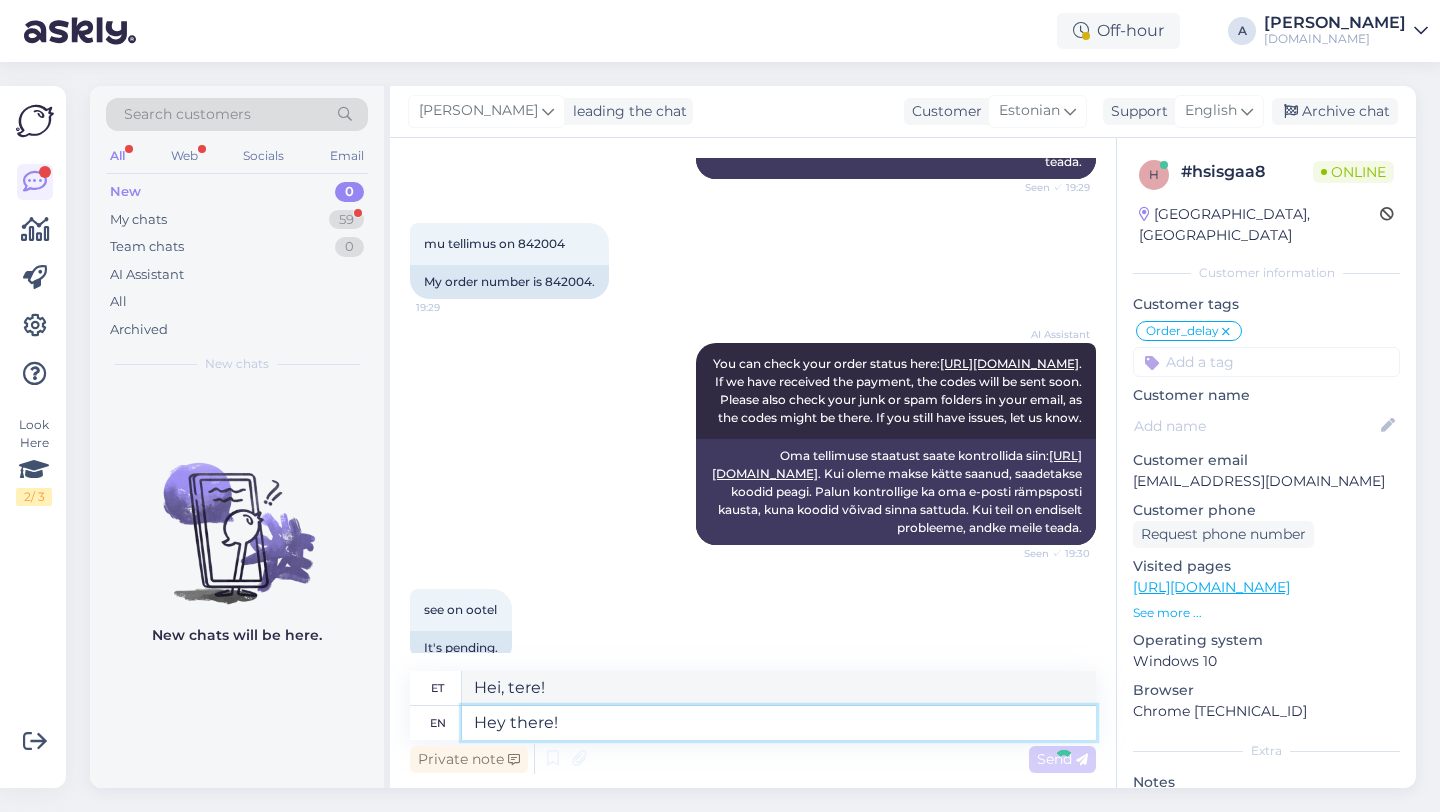 type 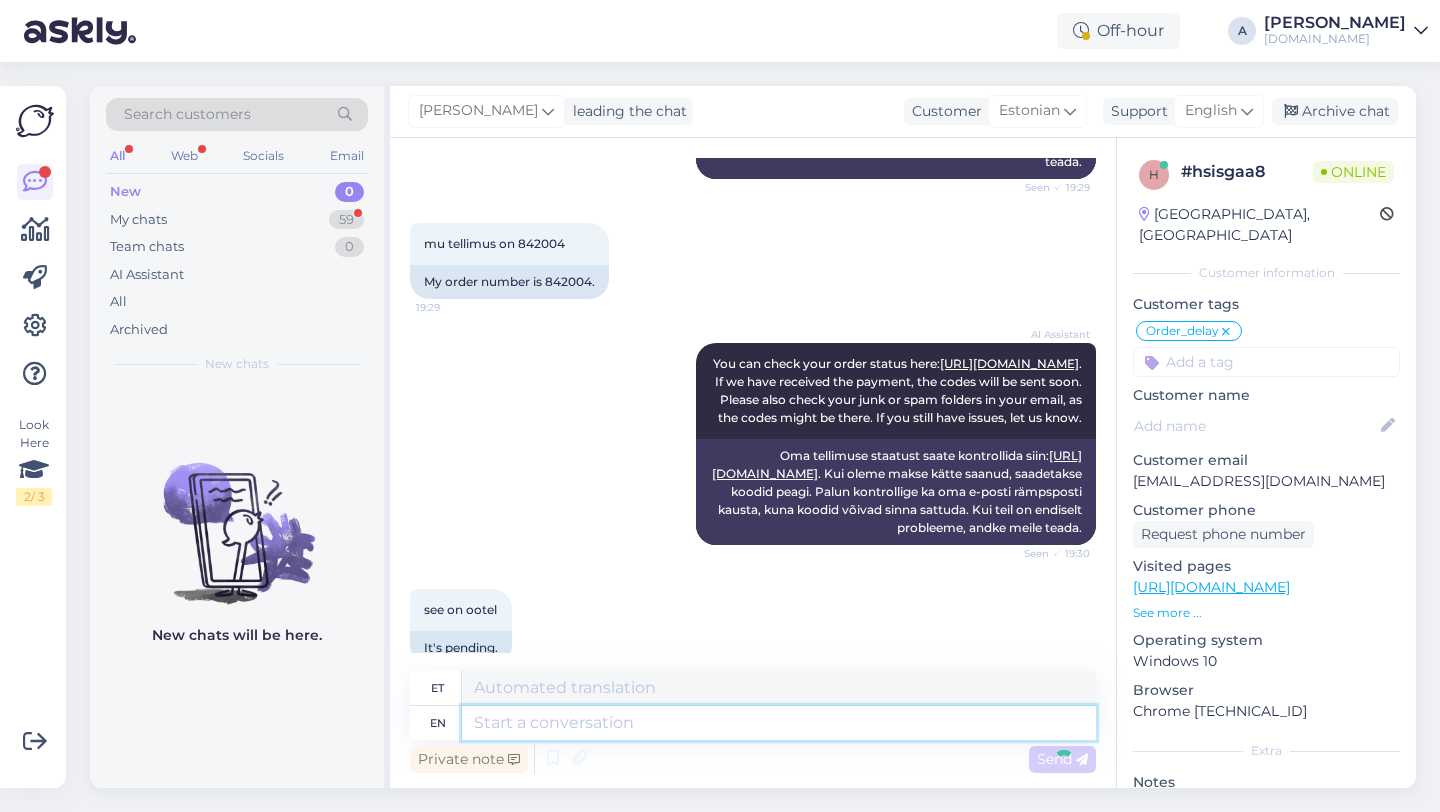 scroll, scrollTop: 2169, scrollLeft: 0, axis: vertical 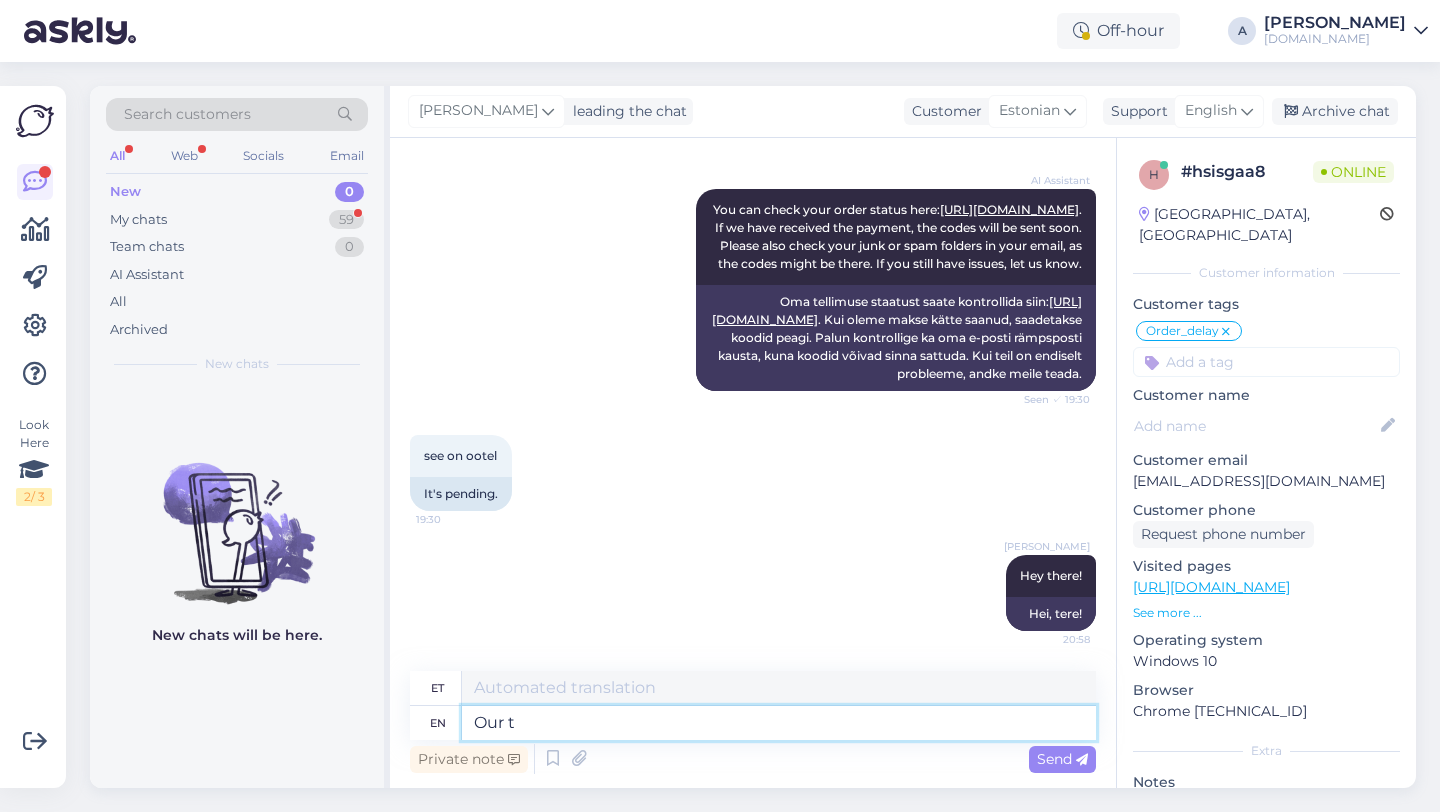 type on "Our te" 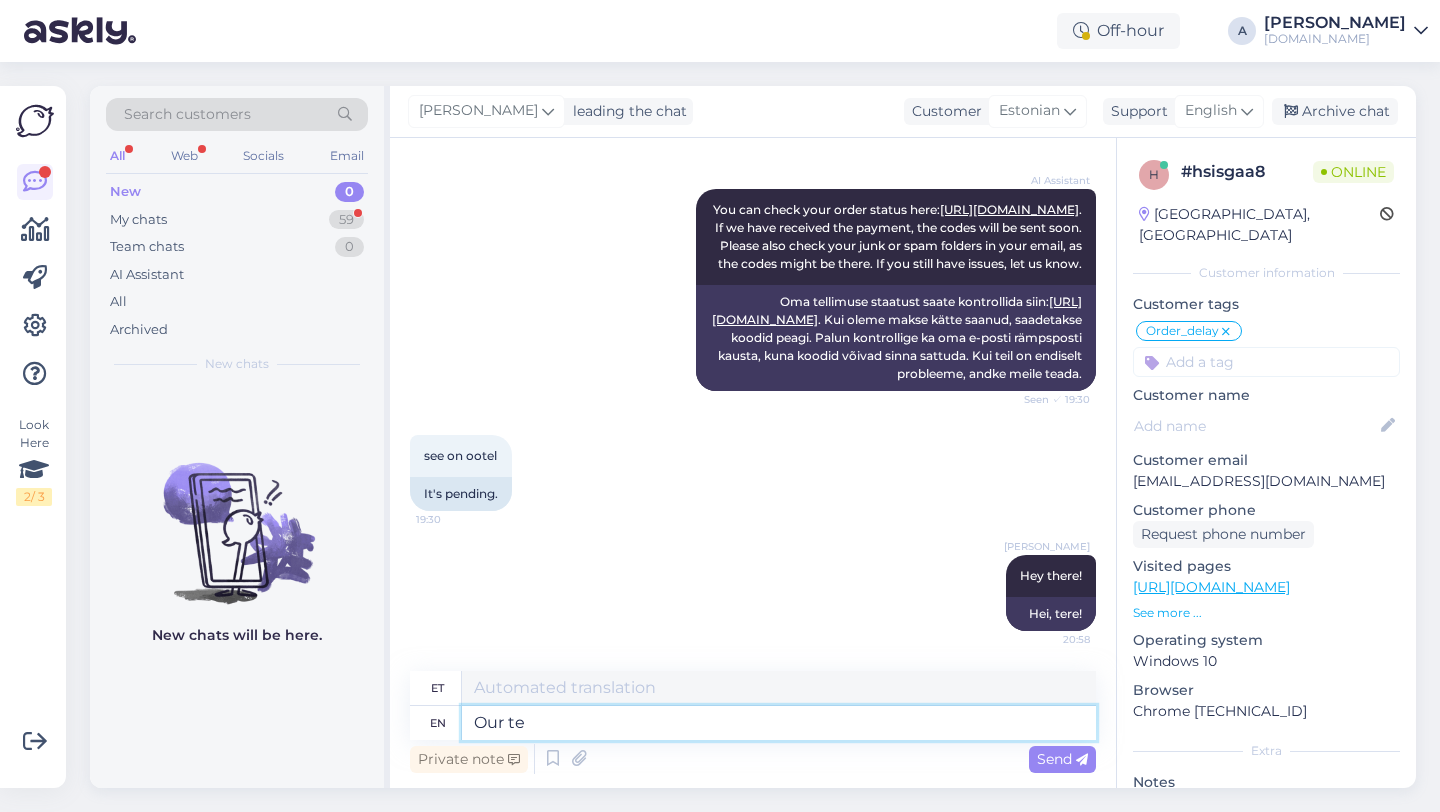 type on "Meie" 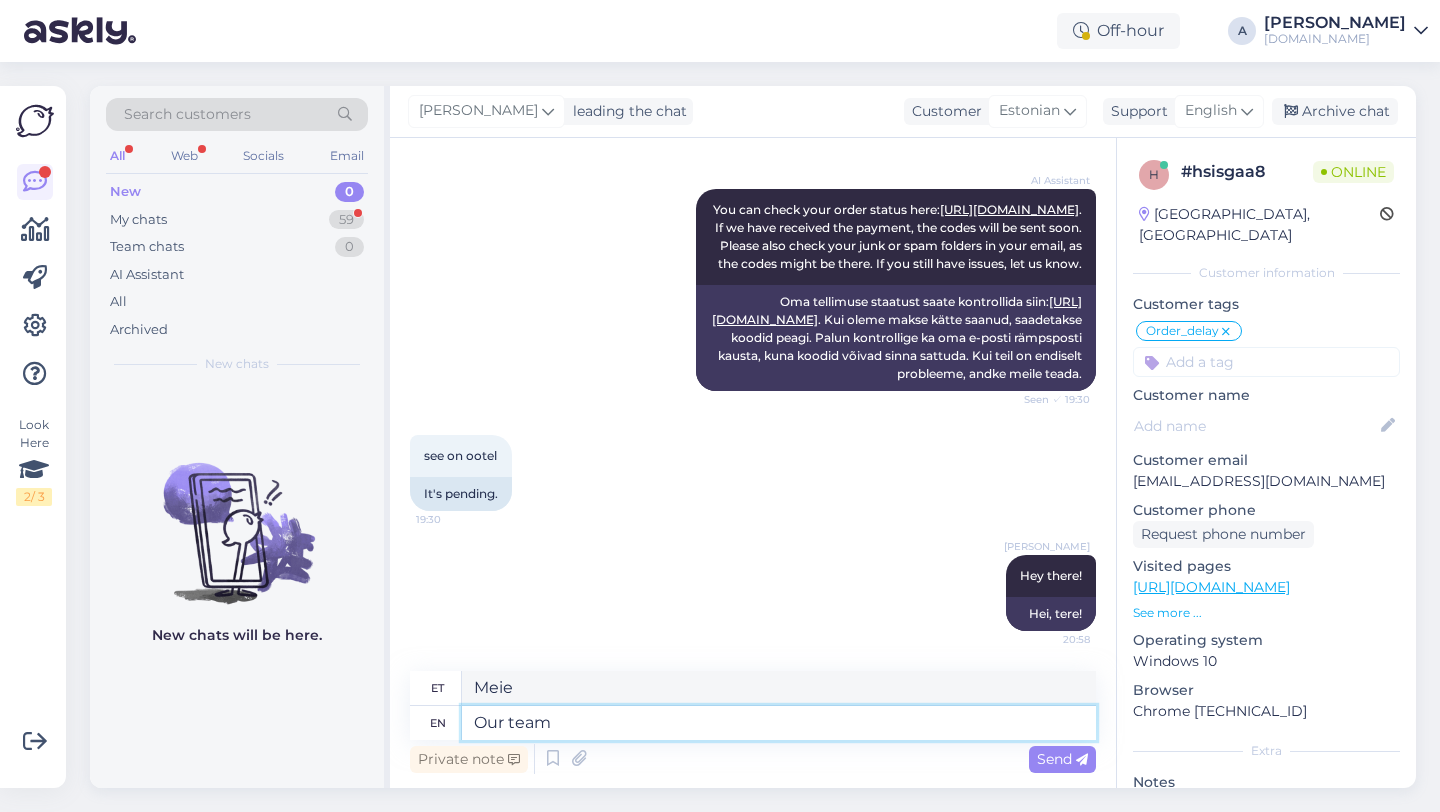 type on "Our team" 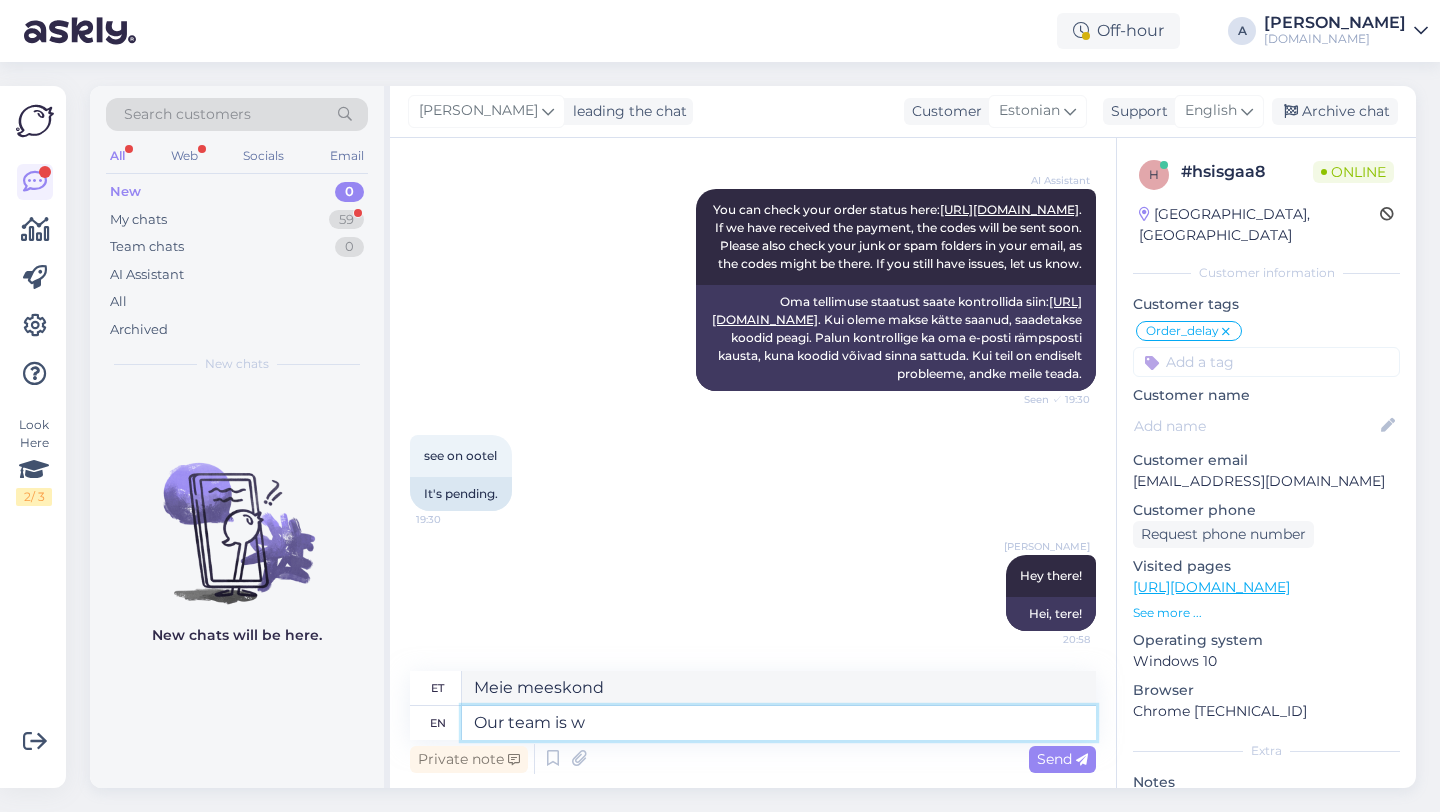 type on "Our team is wo" 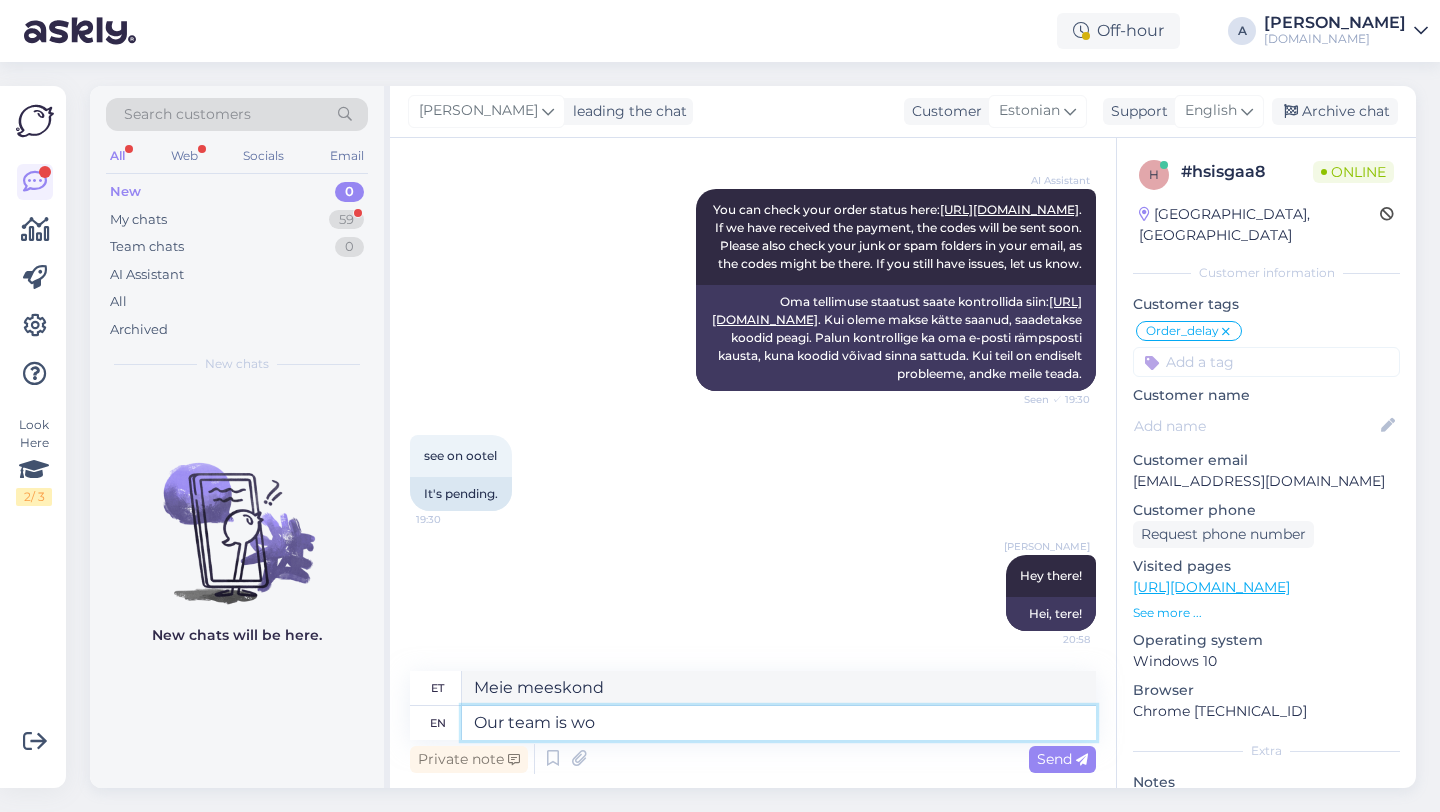 type on "Meie meeskond on" 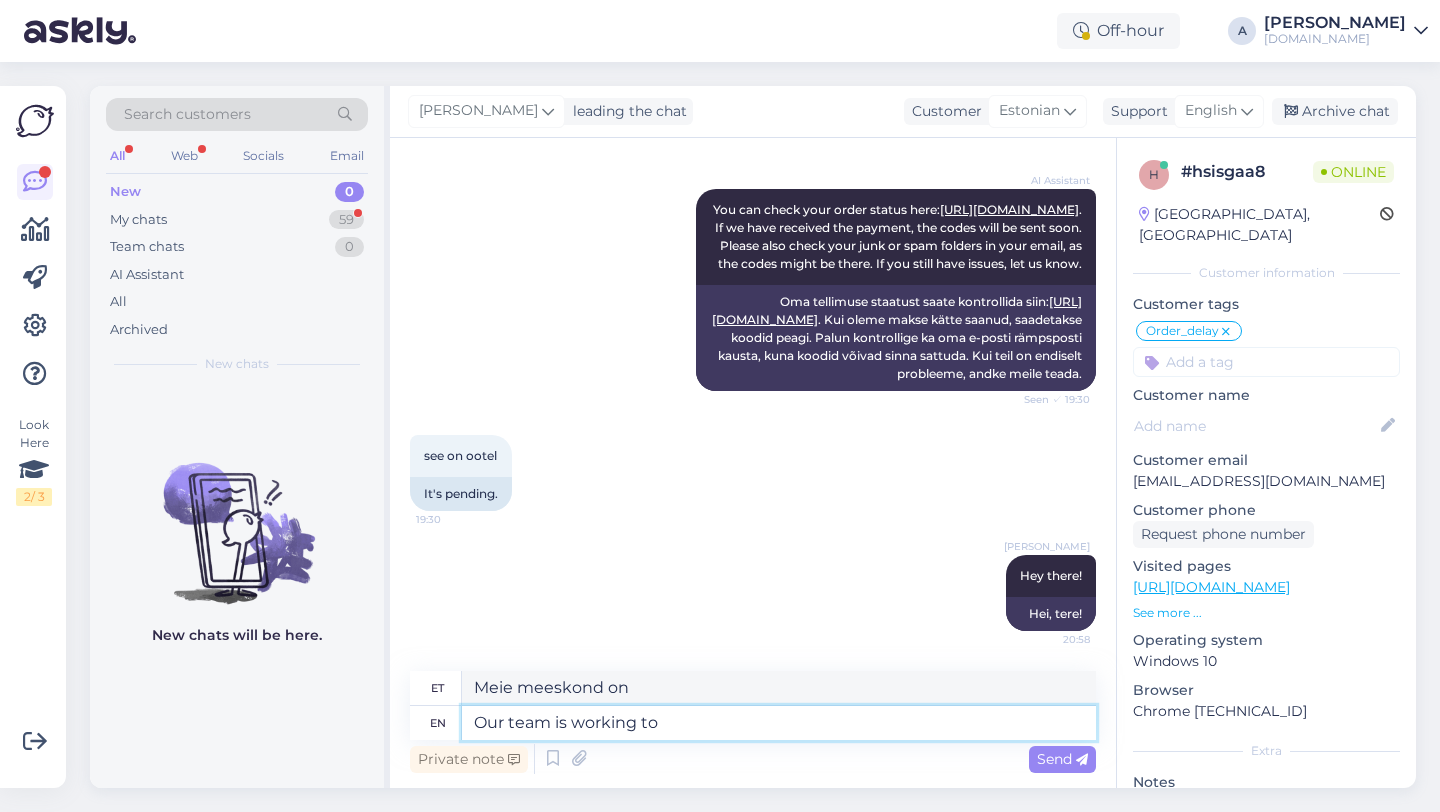 type on "Our team is working to s" 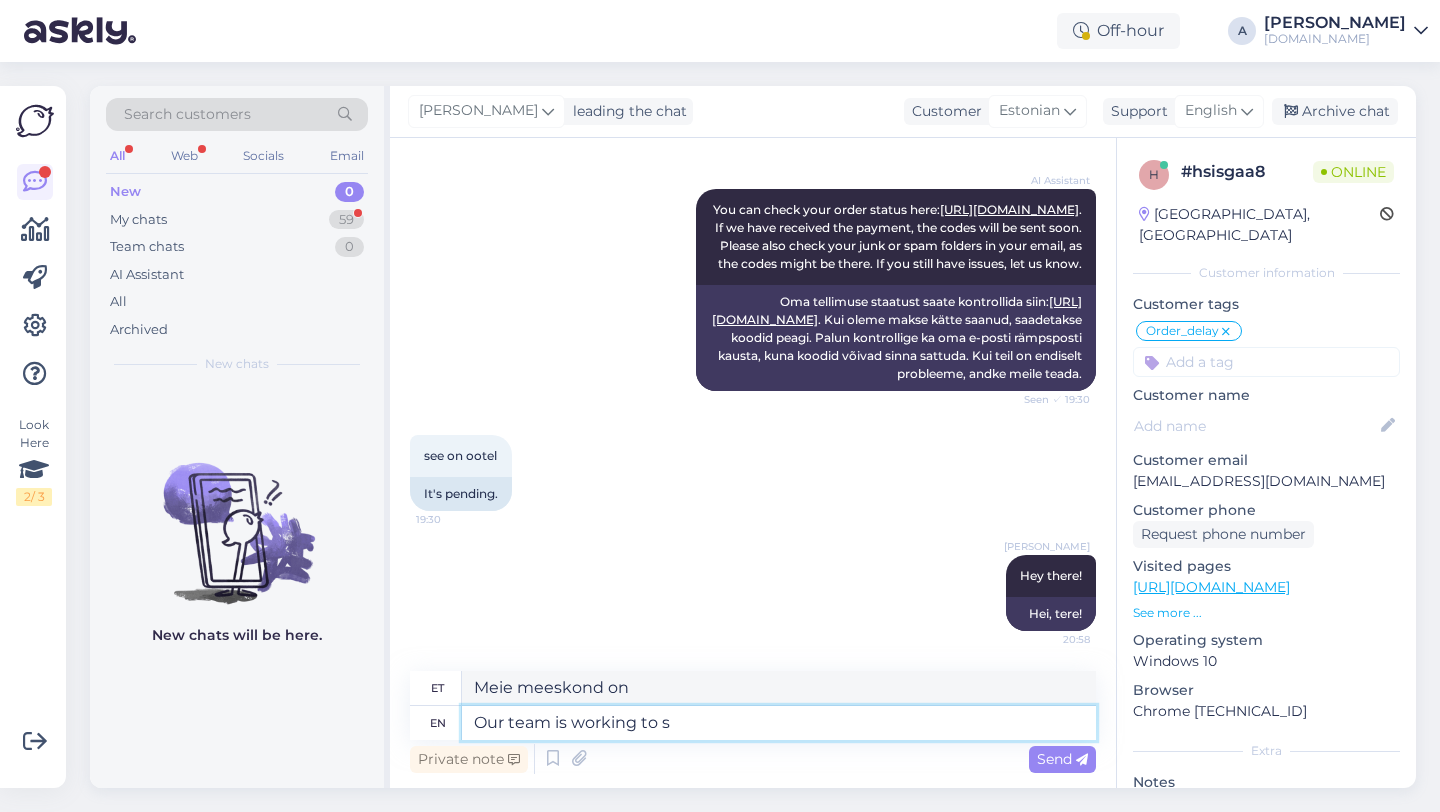 type on "Meie meeskond töötab." 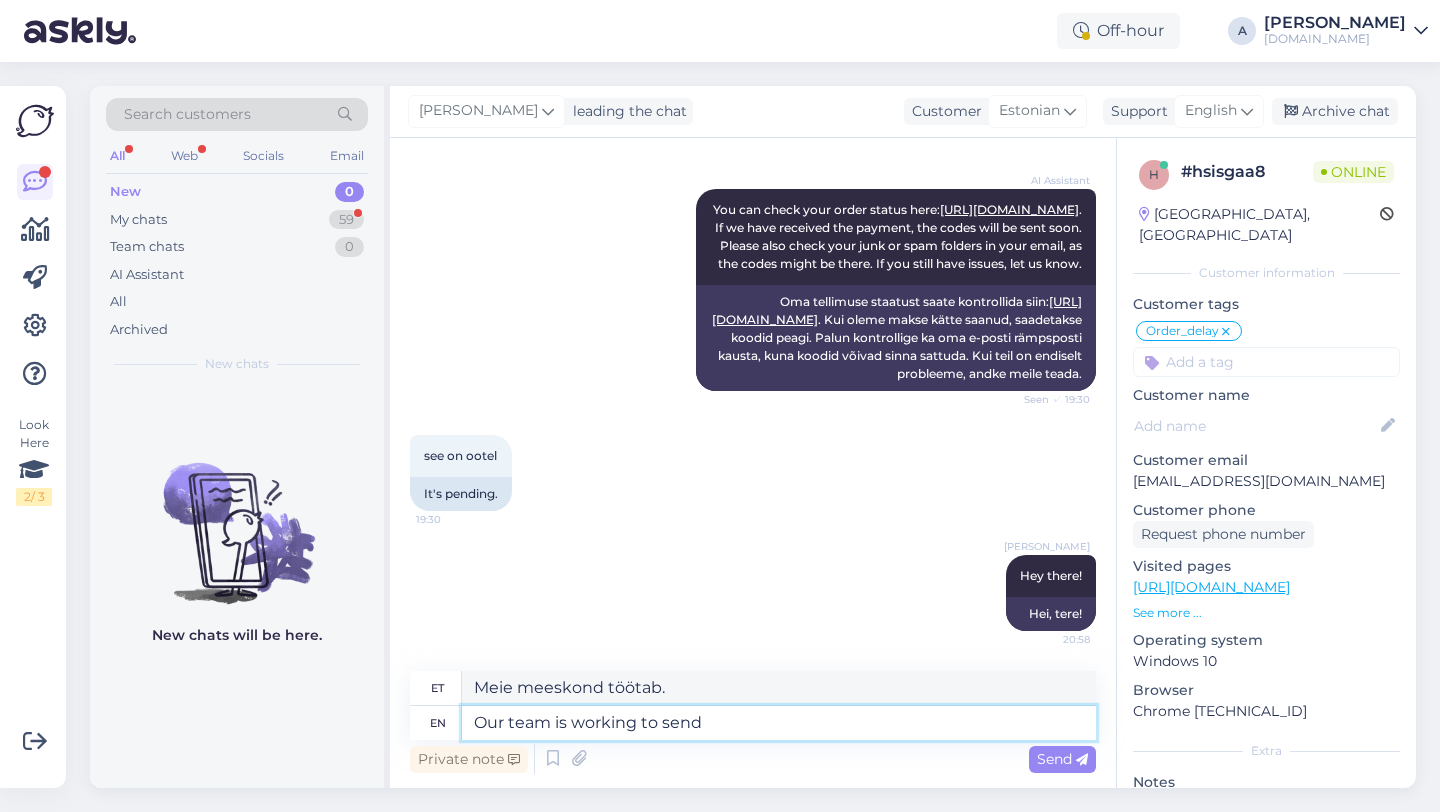 type on "Our team is working to send" 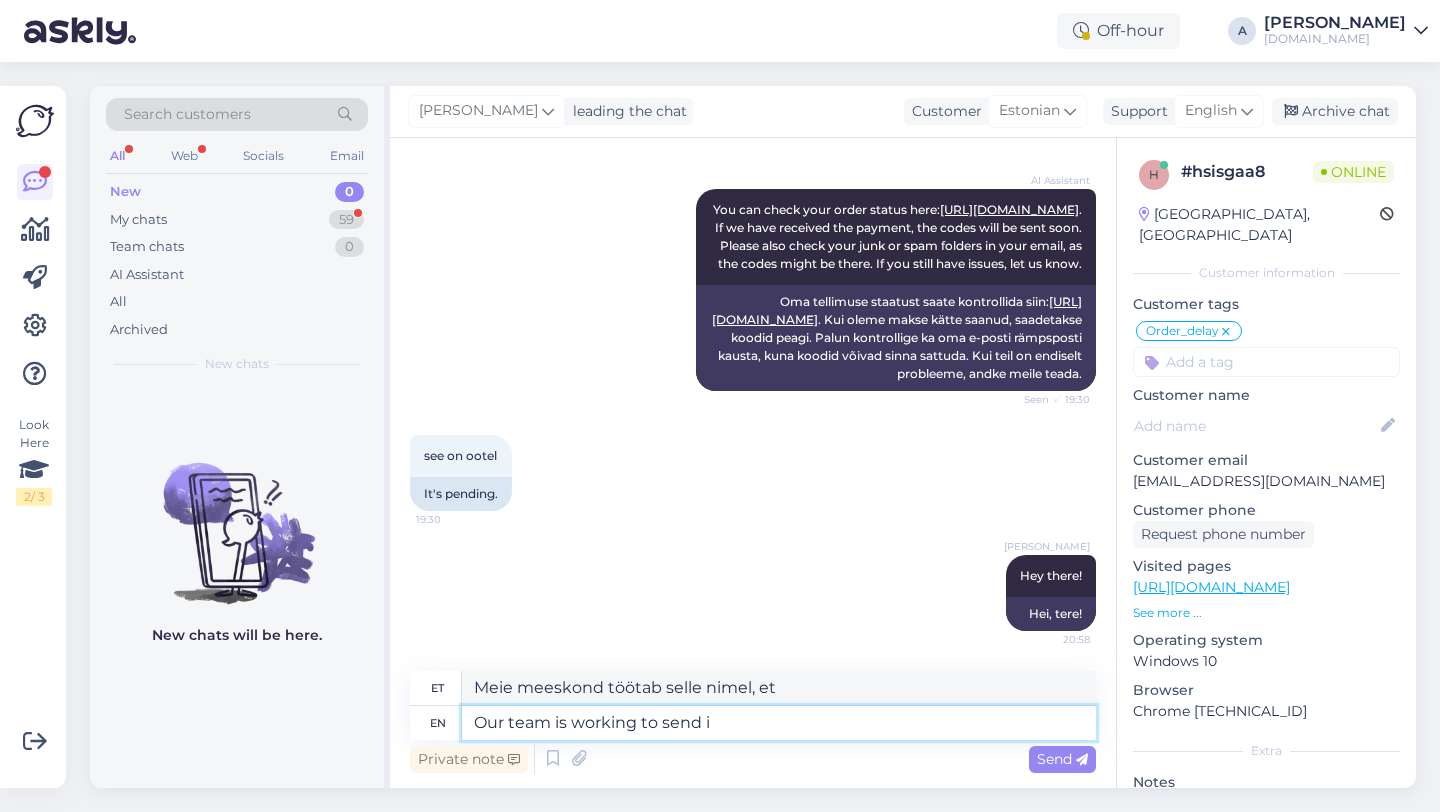 type on "Our team is working to send it" 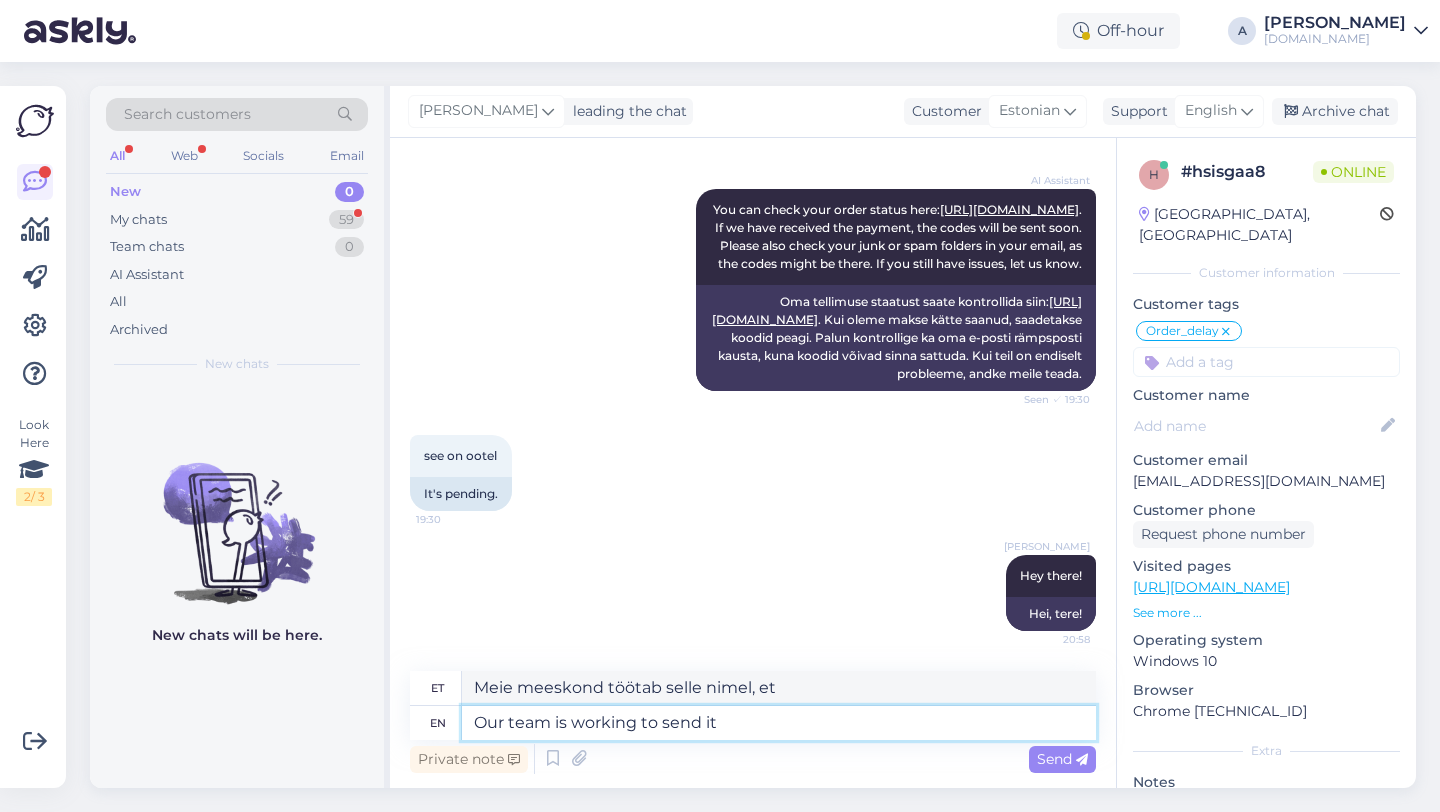 type on "Meie meeskond tegeleb saatmisega." 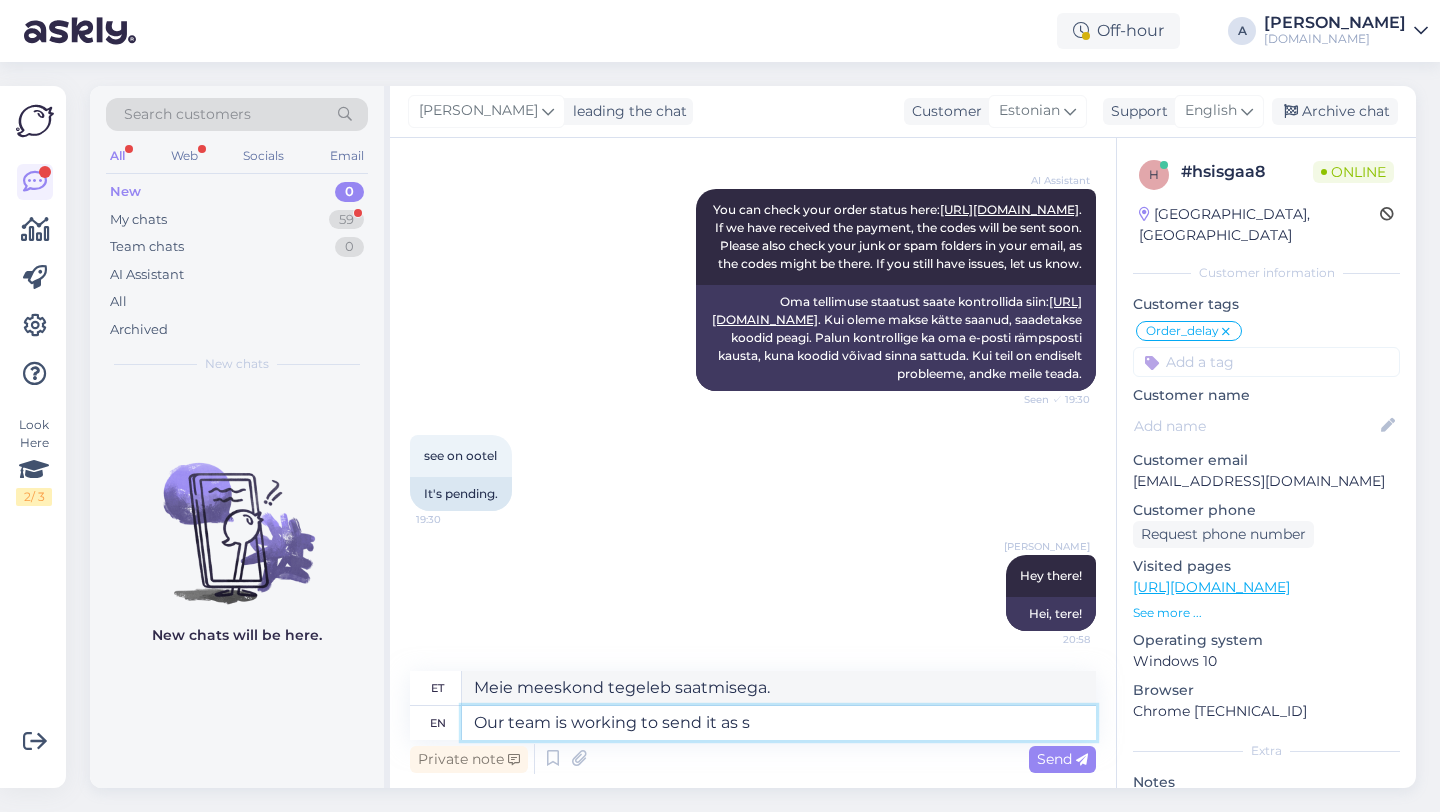 type on "Our team is working to send it as so" 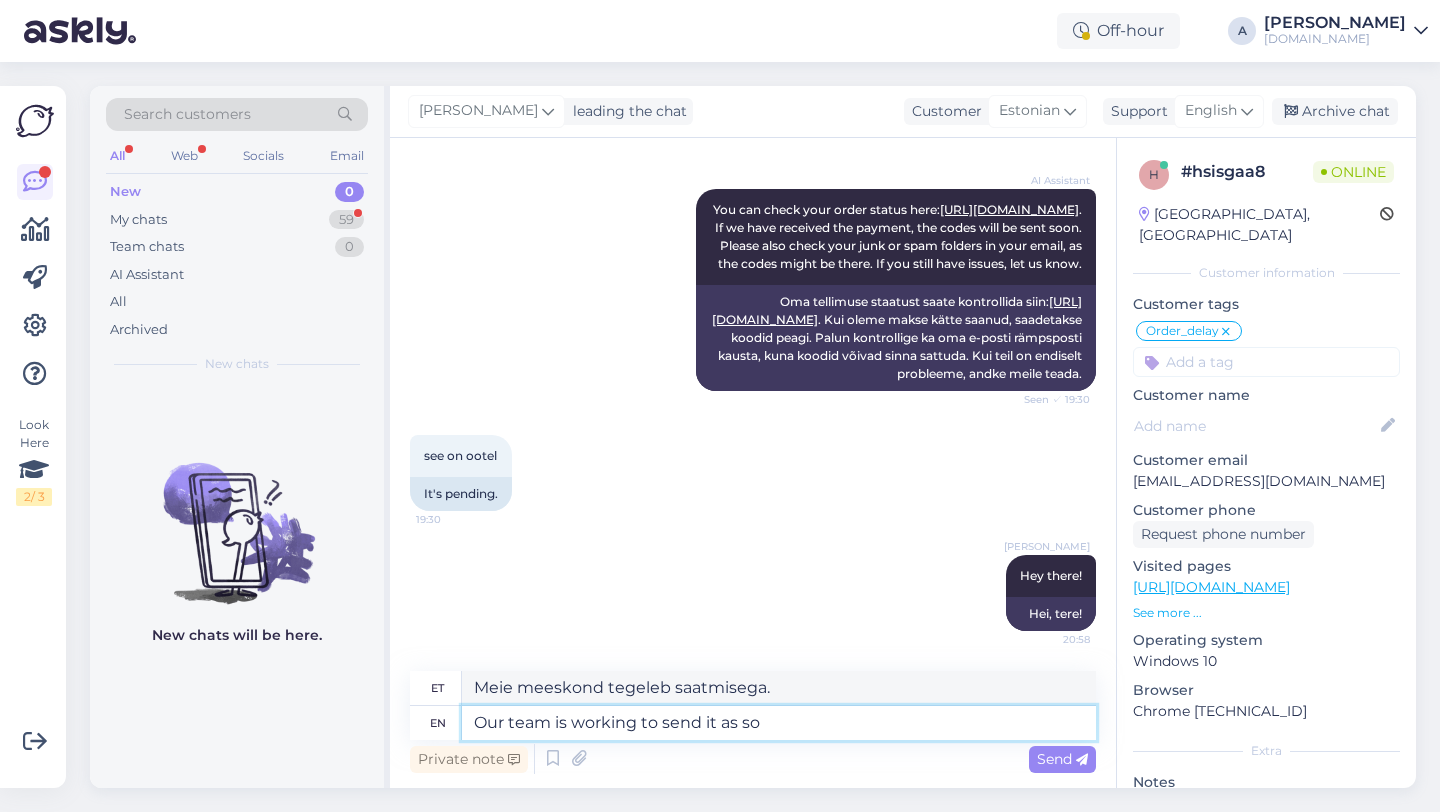 type on "Meie meeskond tegeleb selle saatmisega." 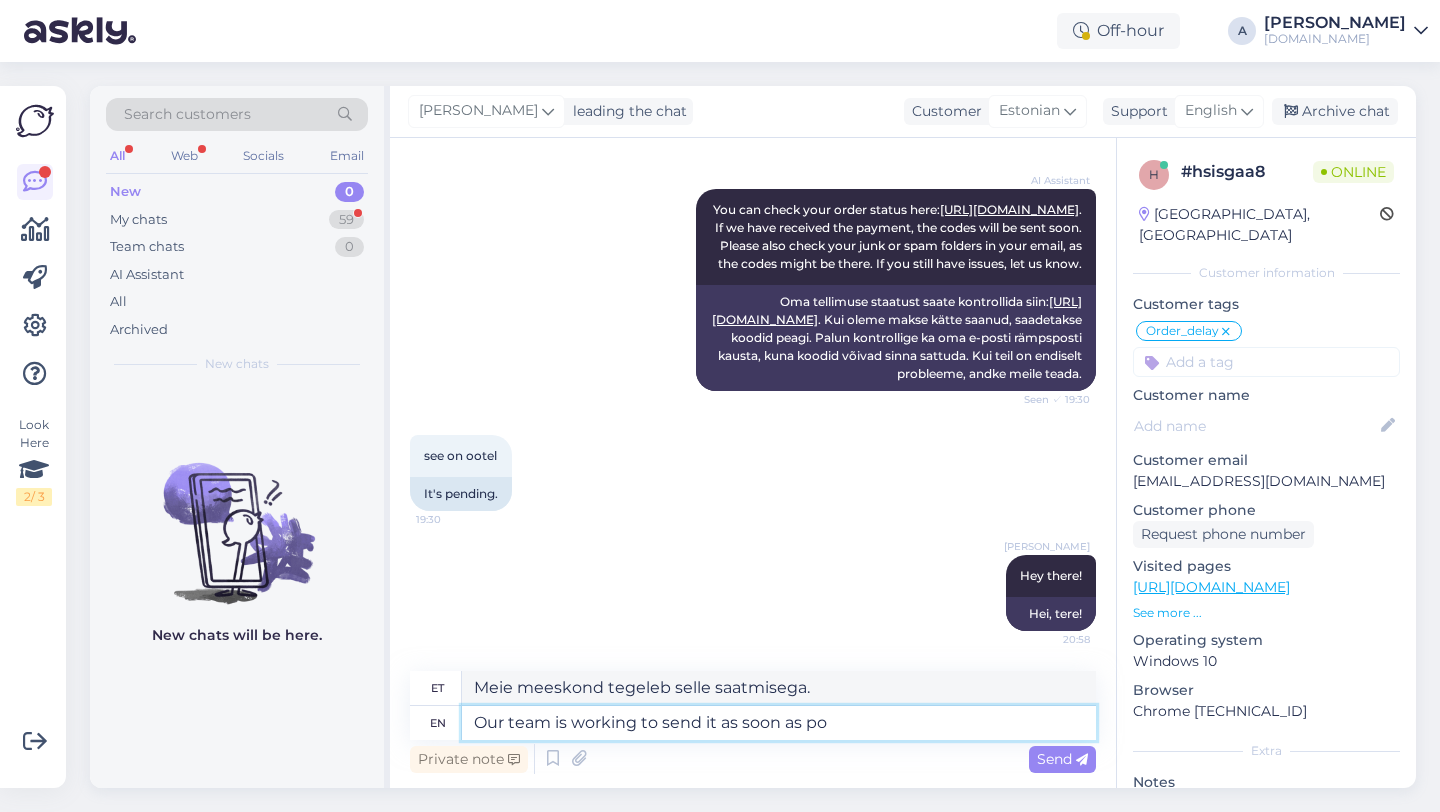 type on "Our team is working to send it as soon as pos" 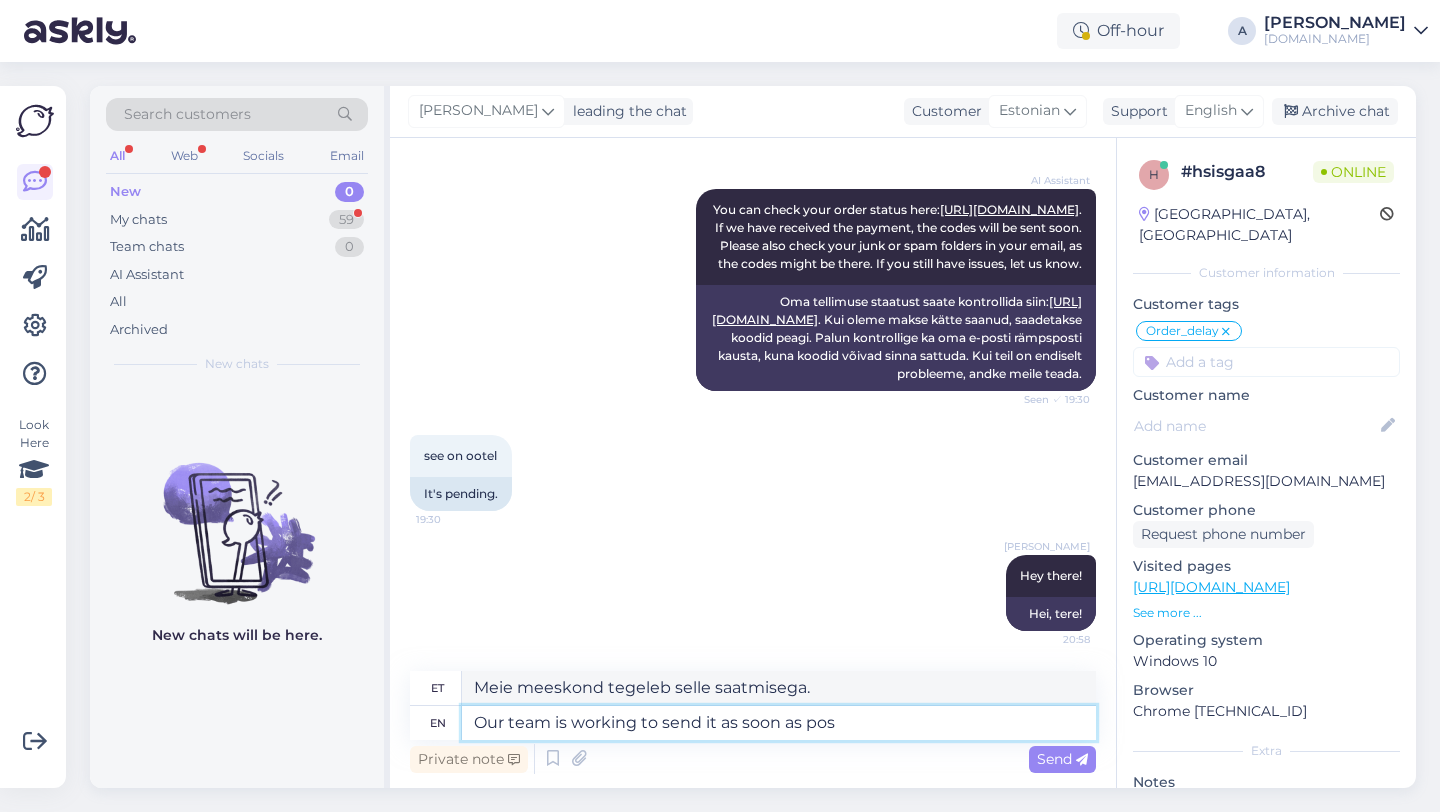 type on "Meie meeskond teeb tööd selle nimel, et see saata niipea kui võimalik." 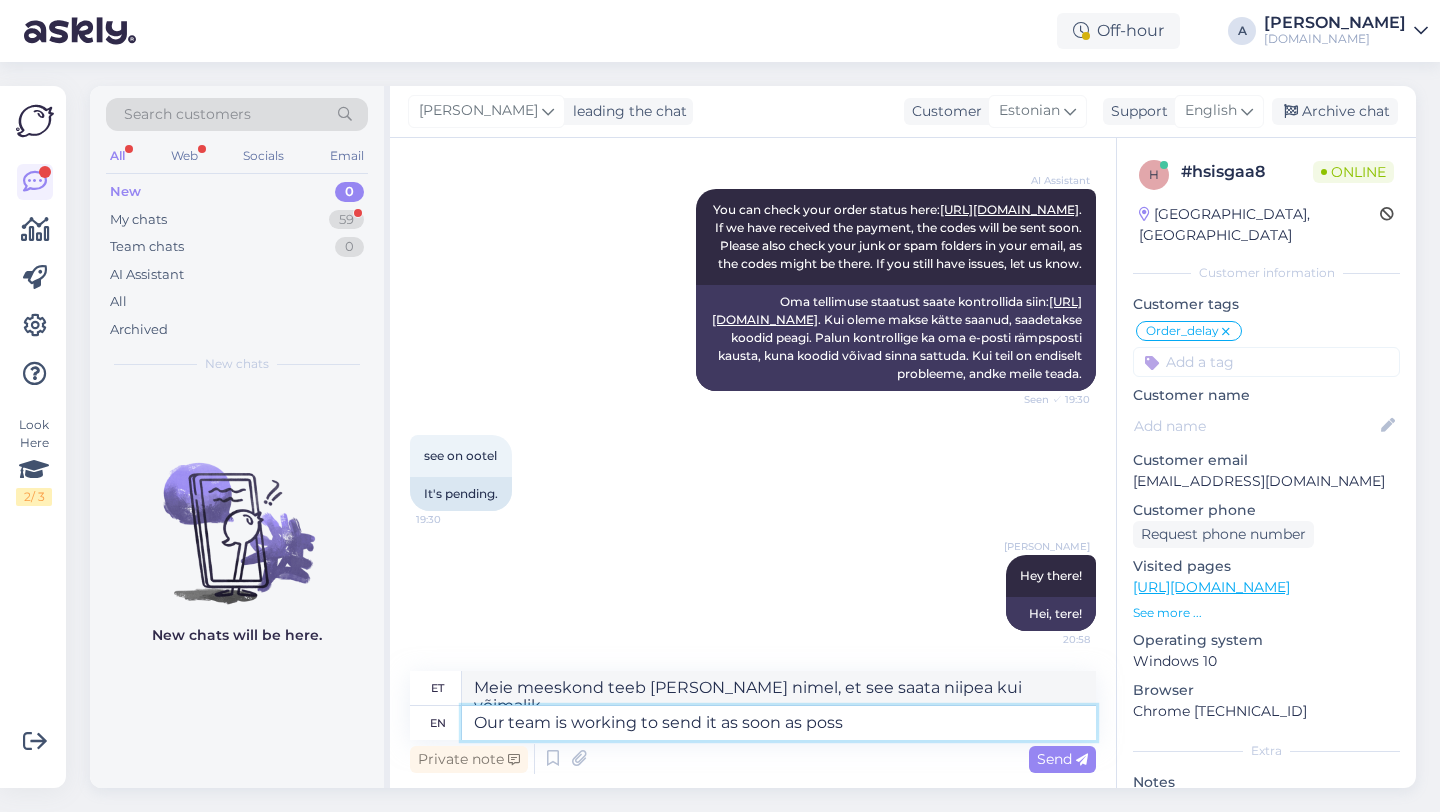 type on "Our team is working to send it as soon as possi" 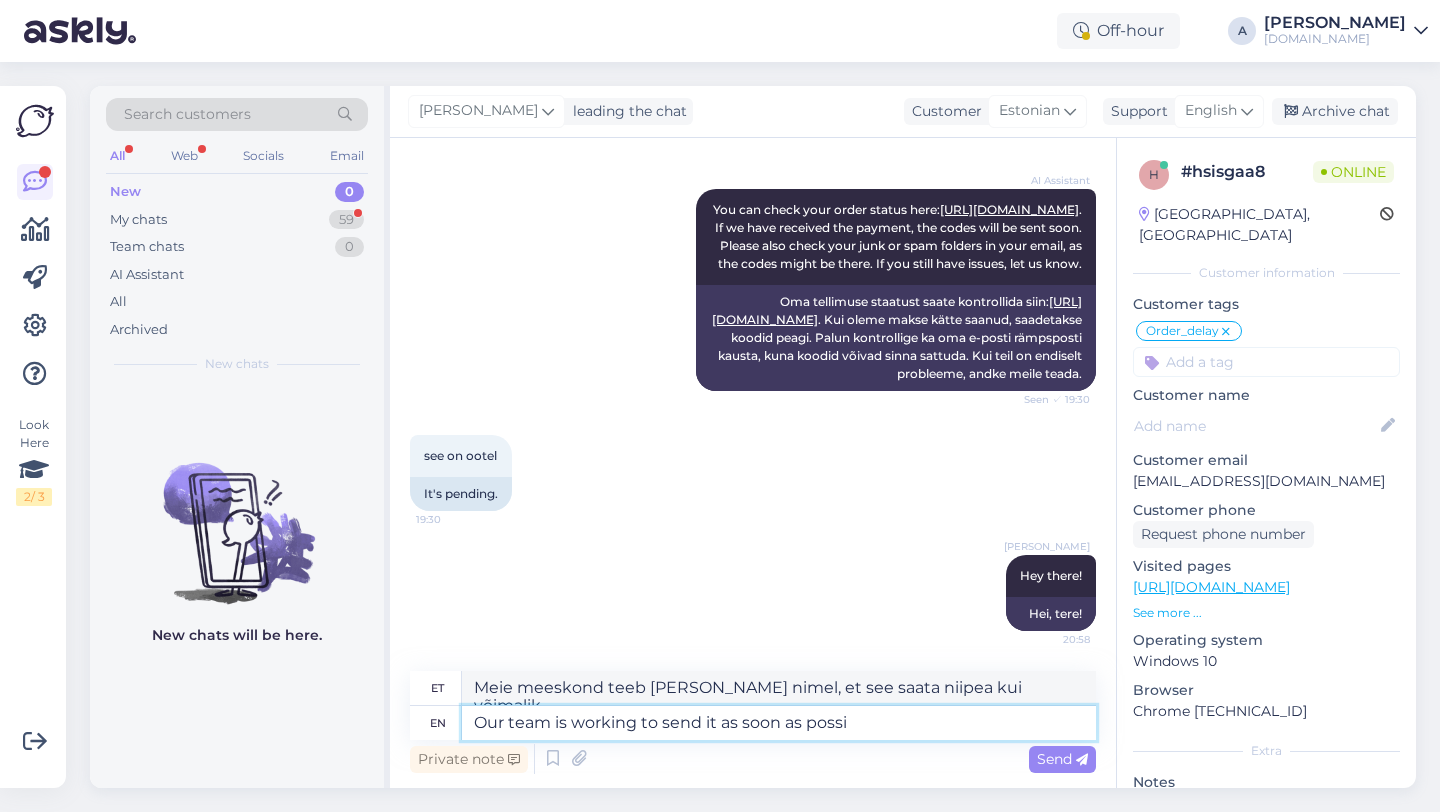 type on "Meie meeskond teeb tööd selle nimel, et see saadetaks niipea kui võimalik." 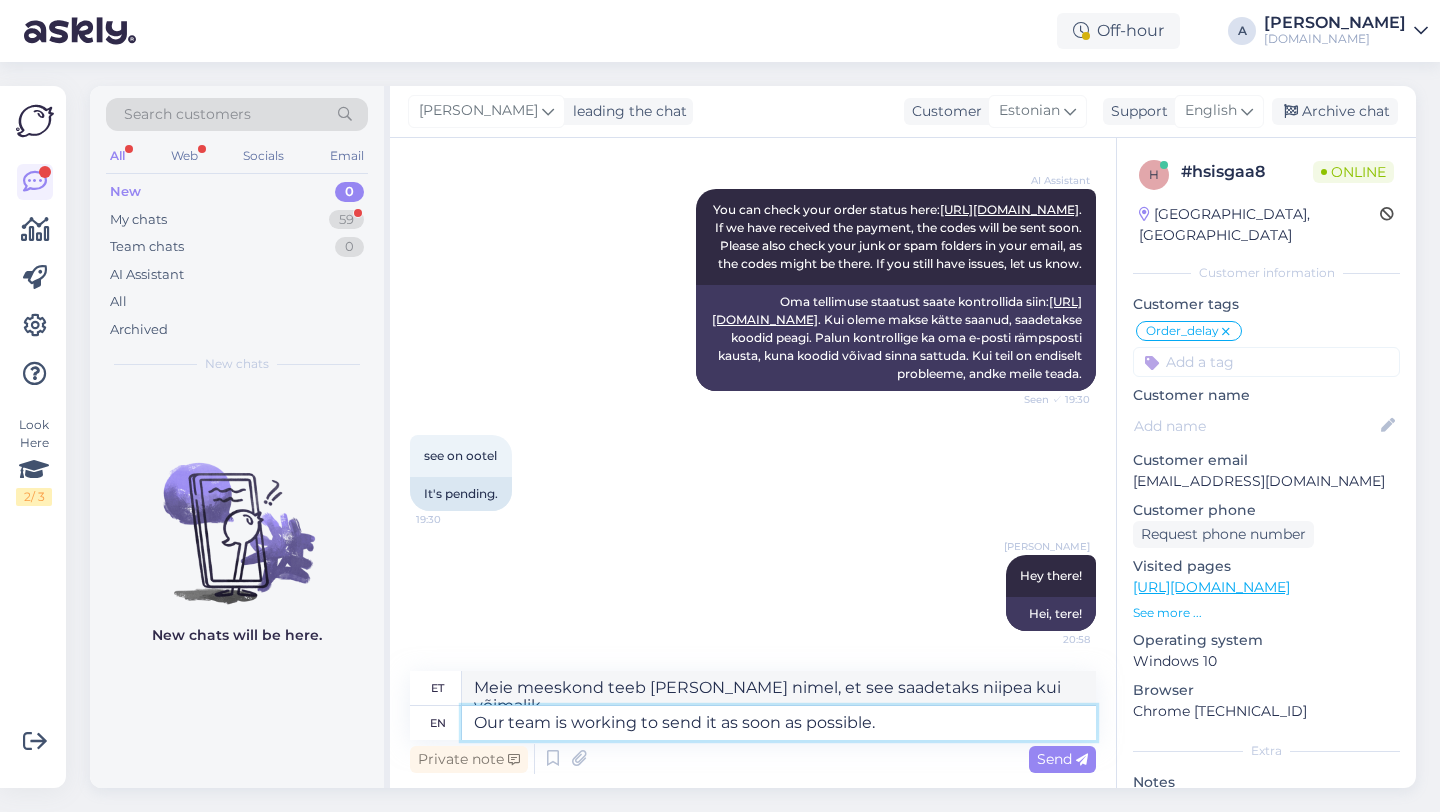 type on "Our team is working to send it as soon as possible." 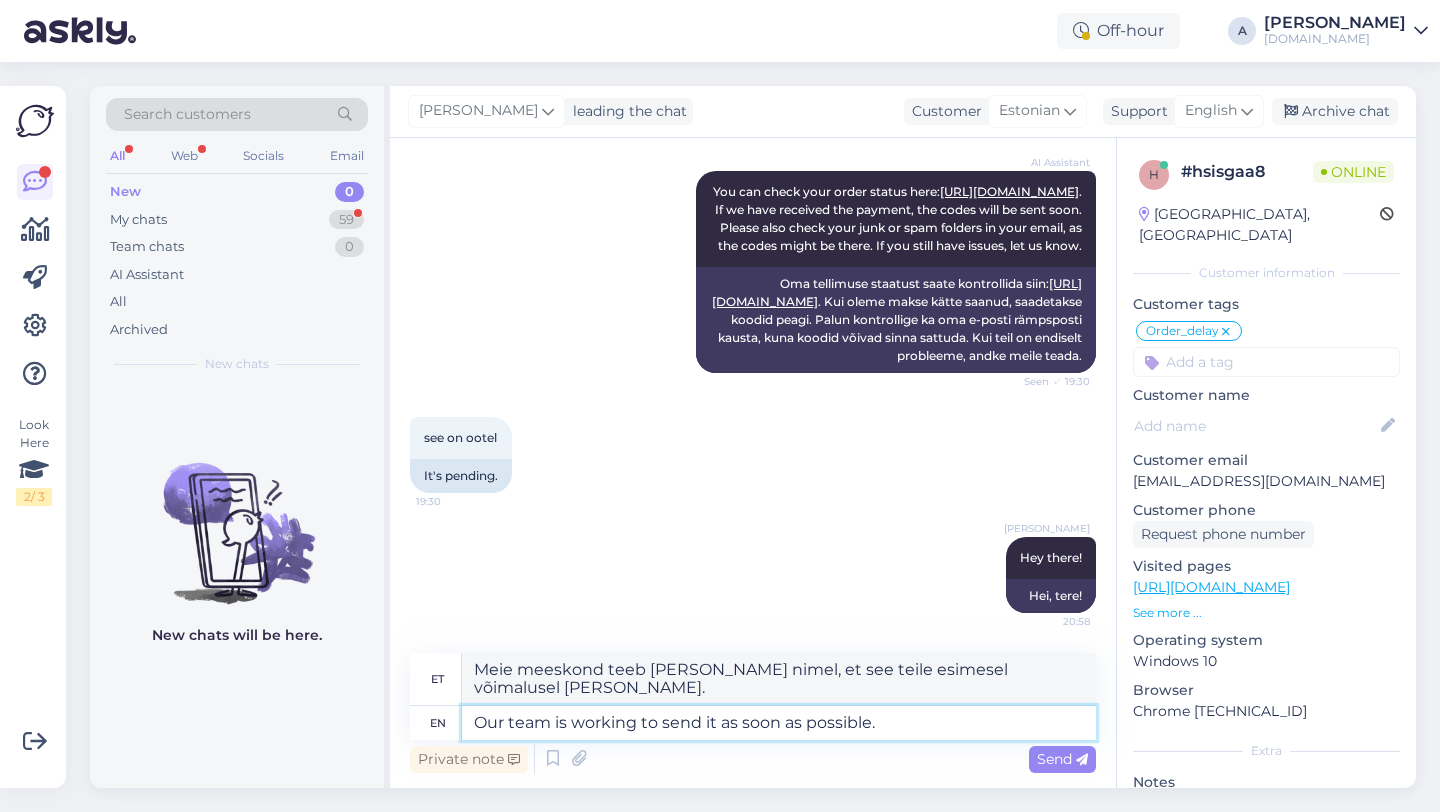 type 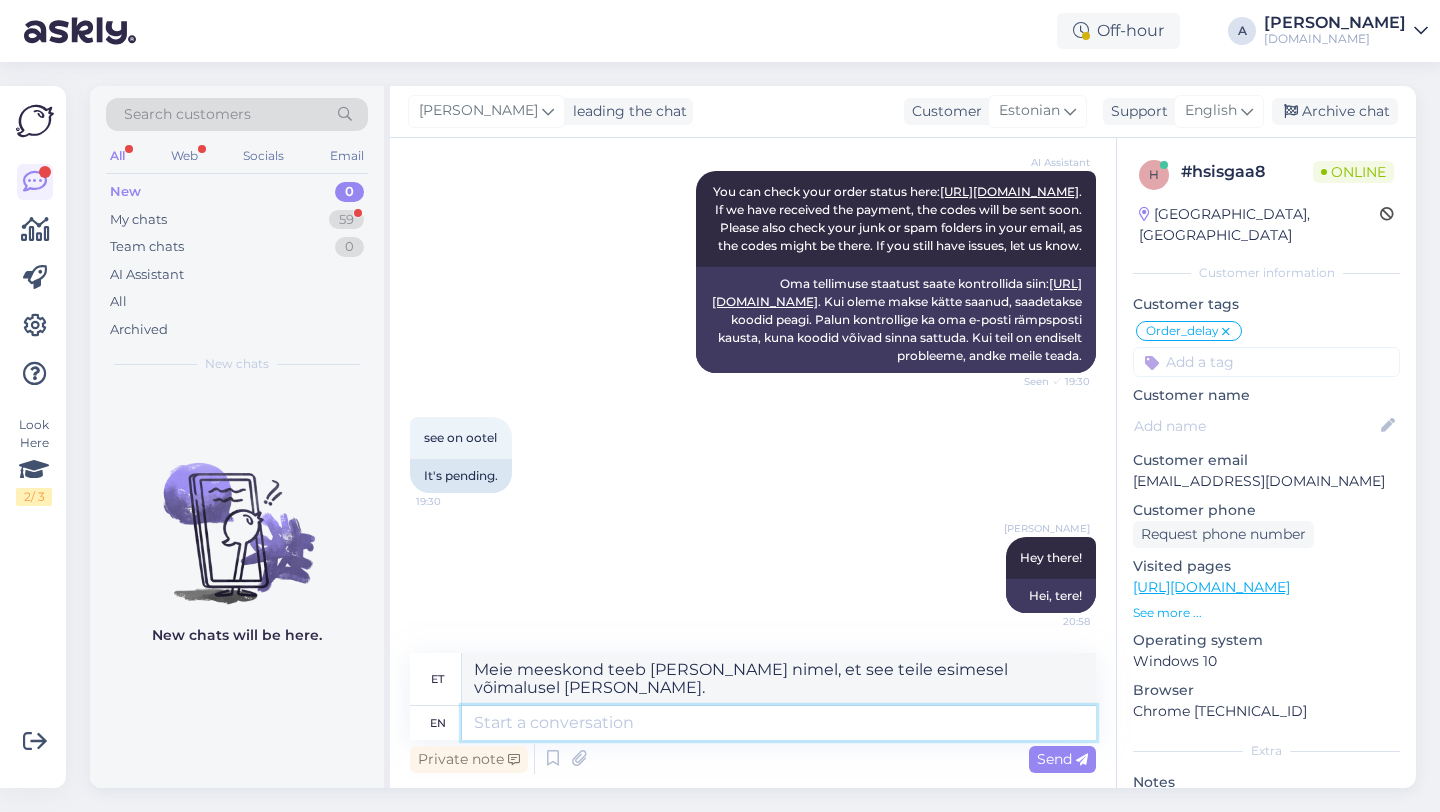 type 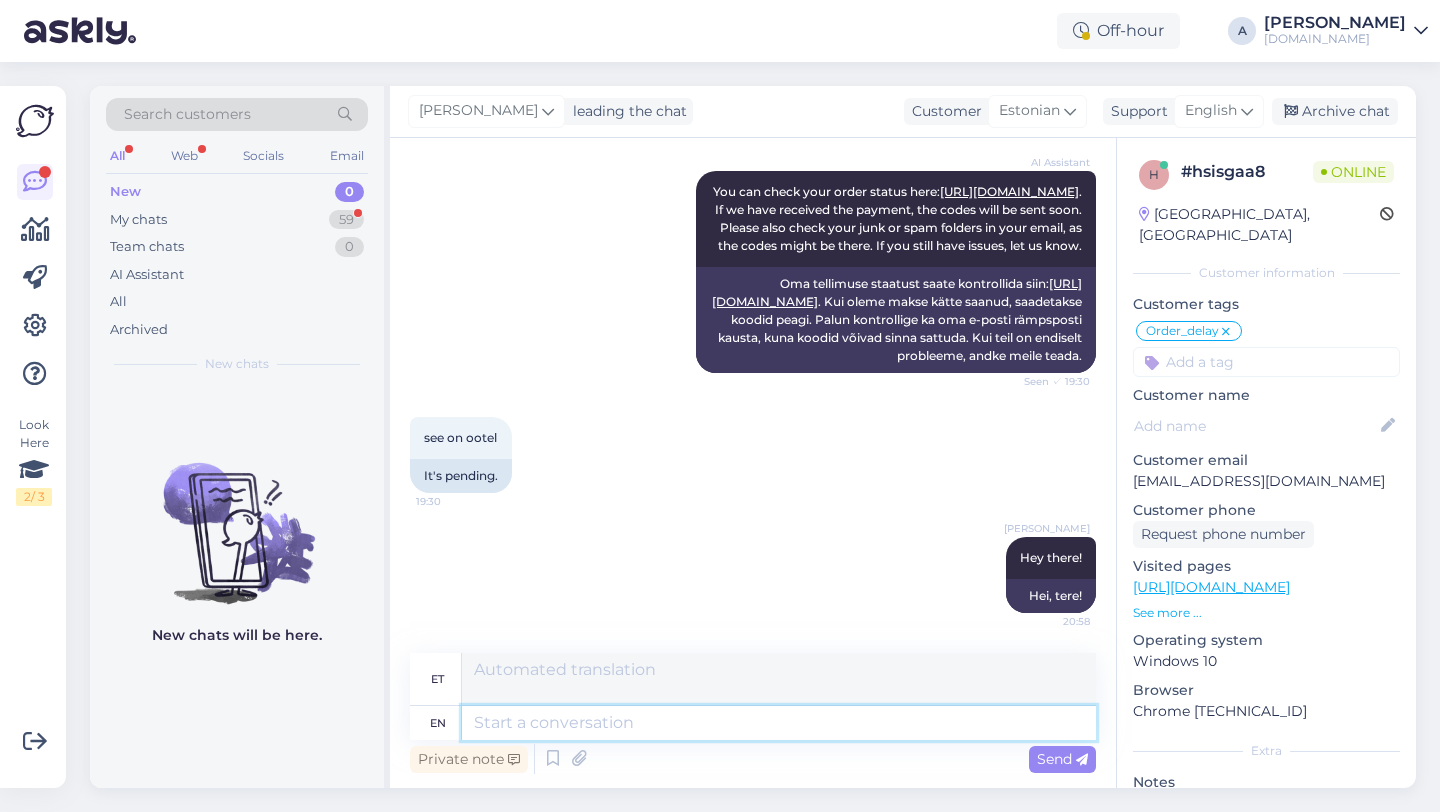 scroll, scrollTop: 2307, scrollLeft: 0, axis: vertical 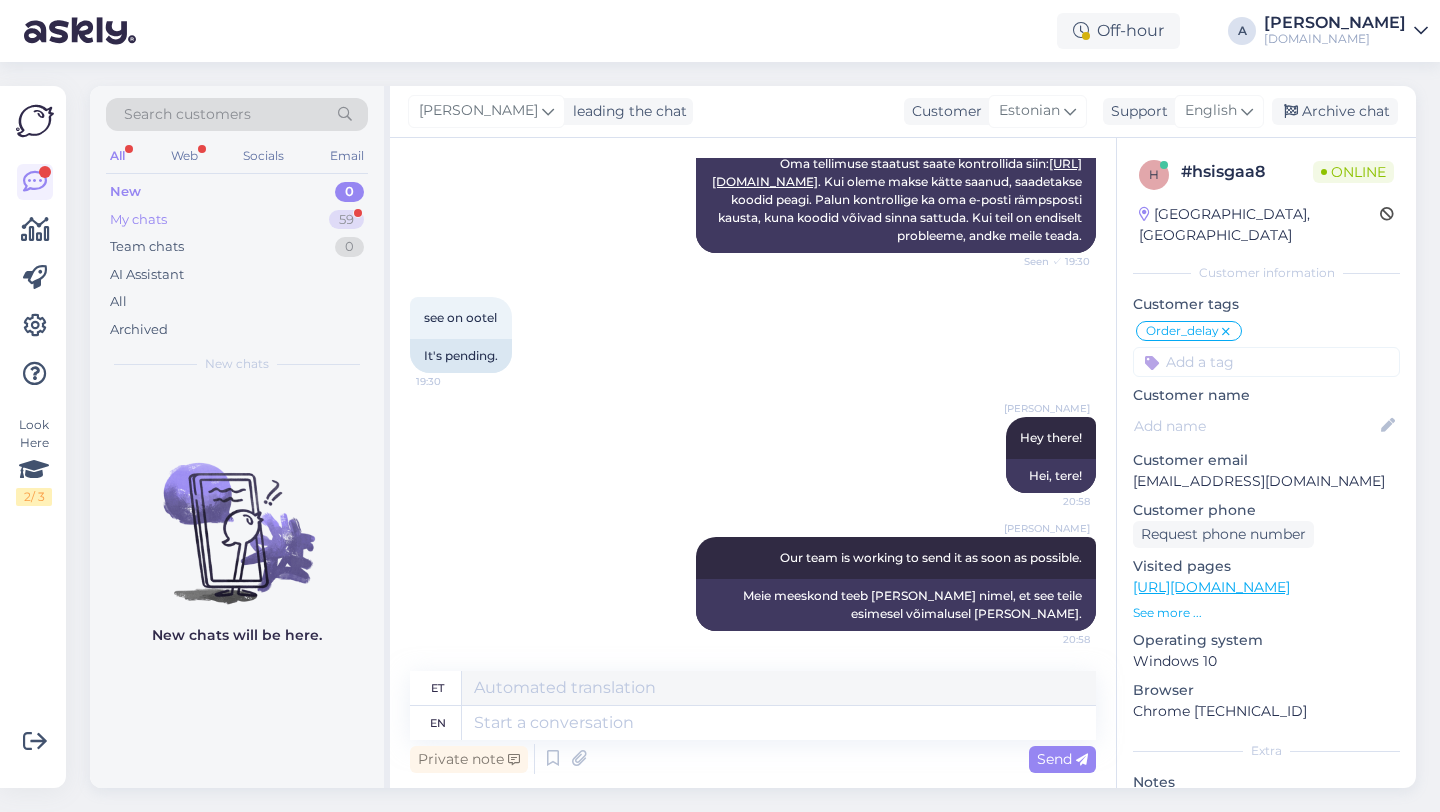 click on "59" at bounding box center (346, 220) 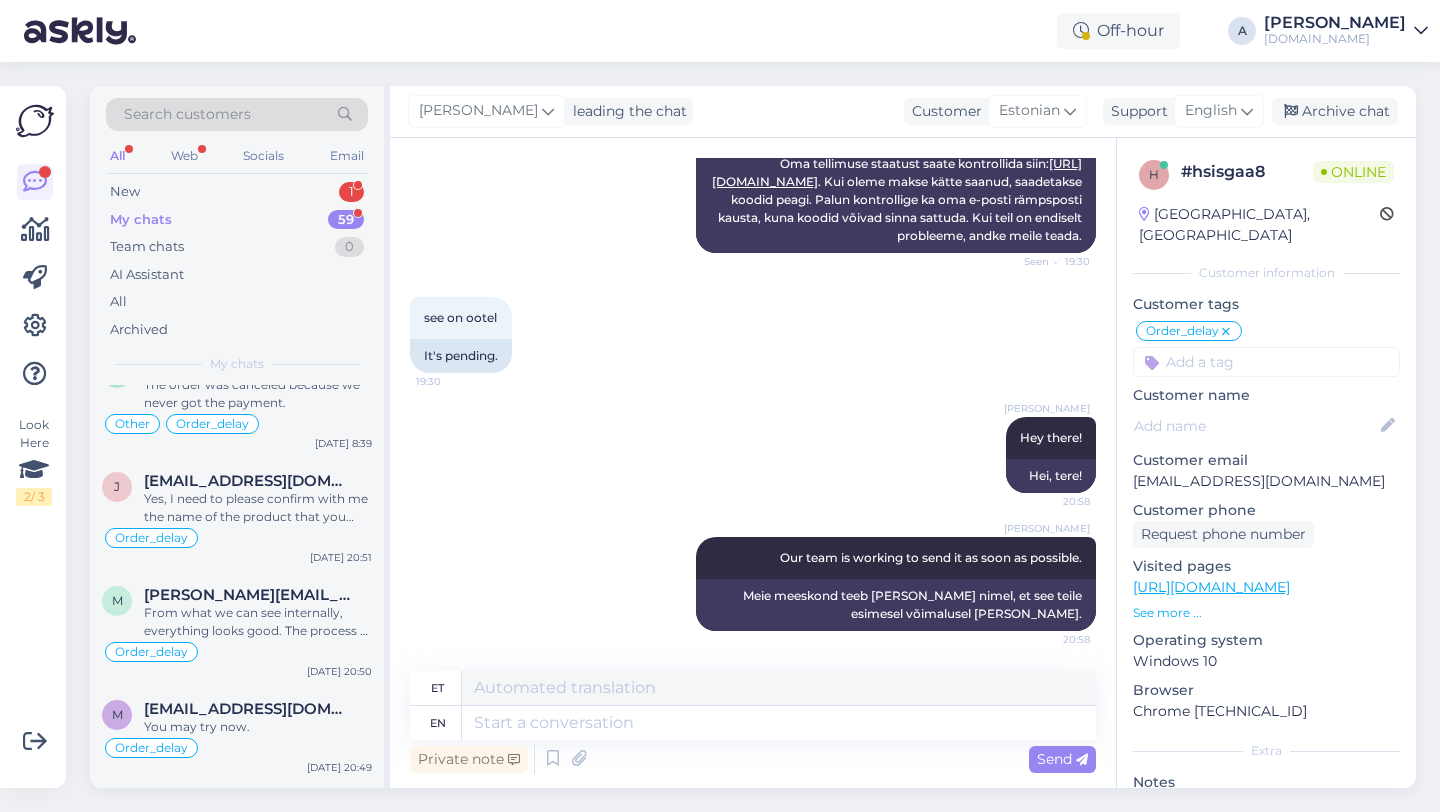 scroll, scrollTop: 1329, scrollLeft: 0, axis: vertical 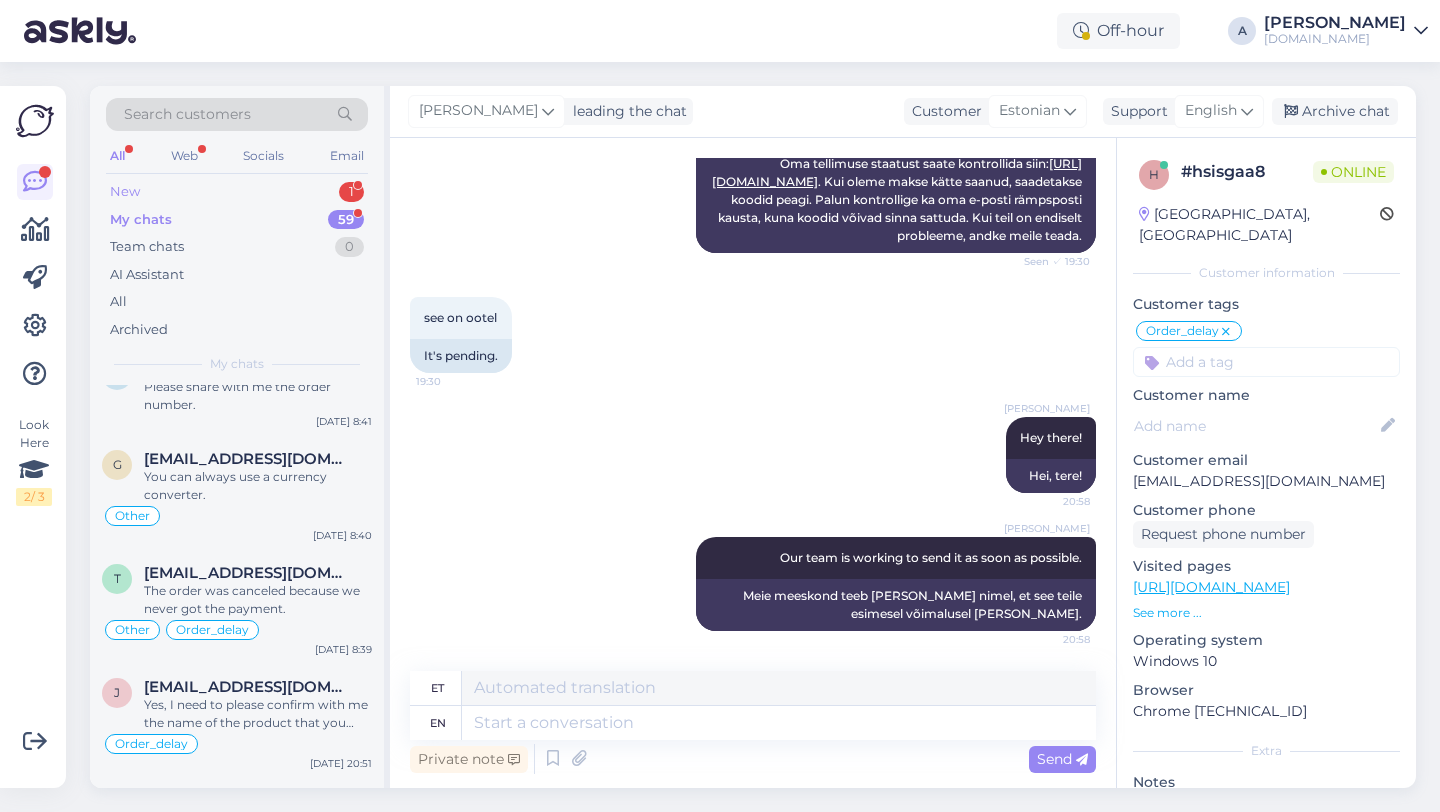 click on "New 1" at bounding box center [237, 192] 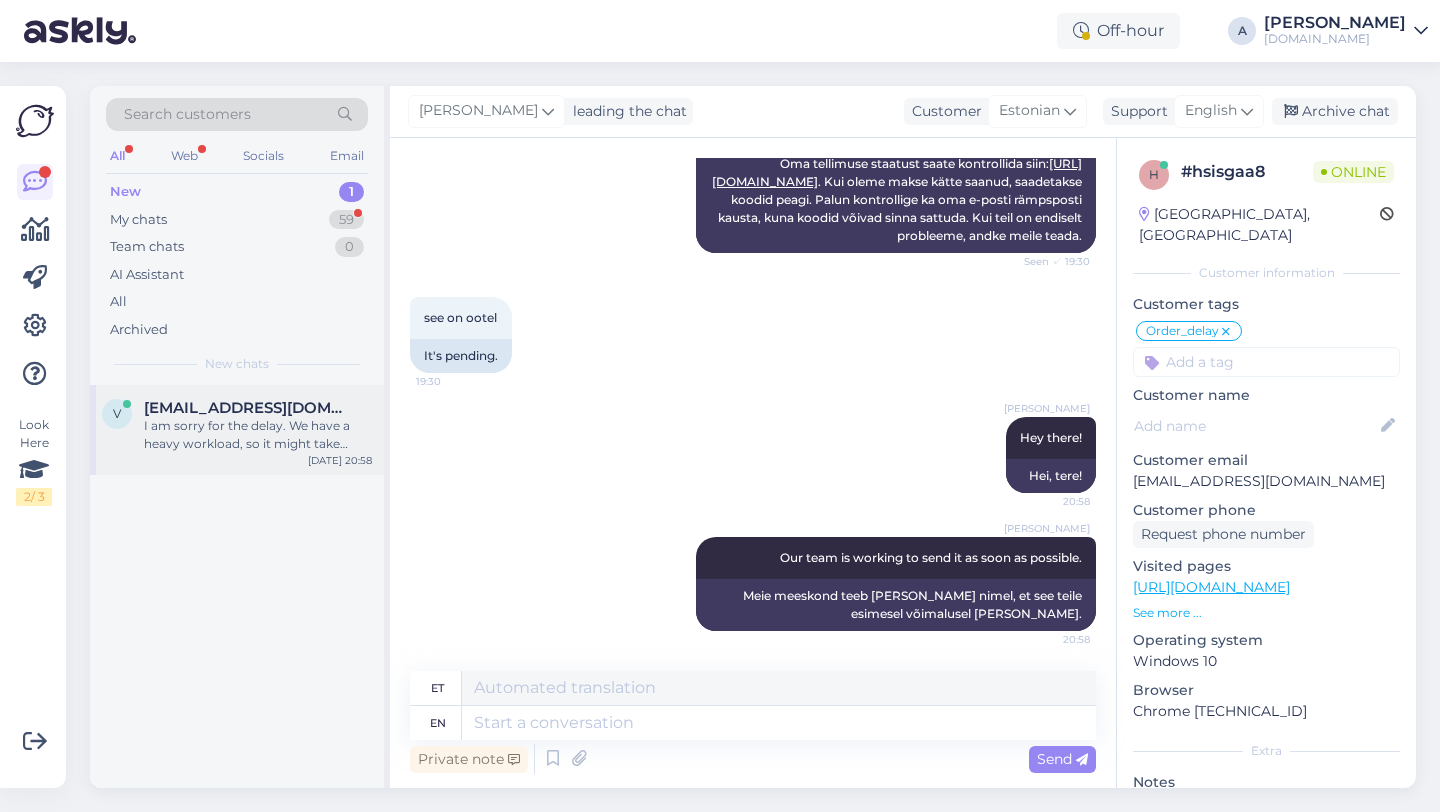 click on "v vadimtsurbanov3005@gmail.com I am sorry for the delay. We have a heavy workload, so it might take longer to fulfill orders. Your code should arrive in 30 minutes. Please check your email’s junk or spam folders, as codes can sometimes go there. If you still haven't received it after this time, please let us know. Jul 10 20:58" at bounding box center [237, 430] 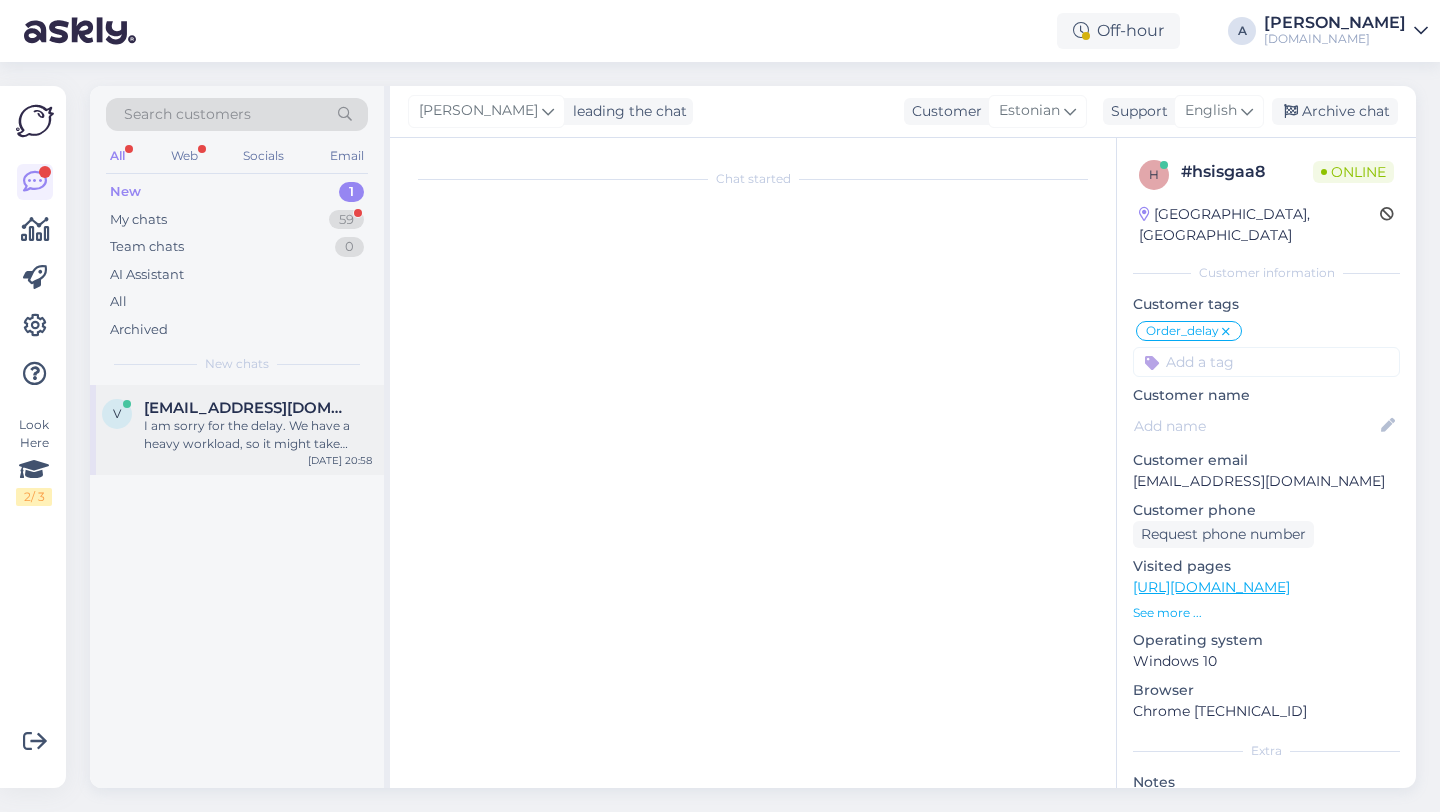 scroll, scrollTop: 57, scrollLeft: 0, axis: vertical 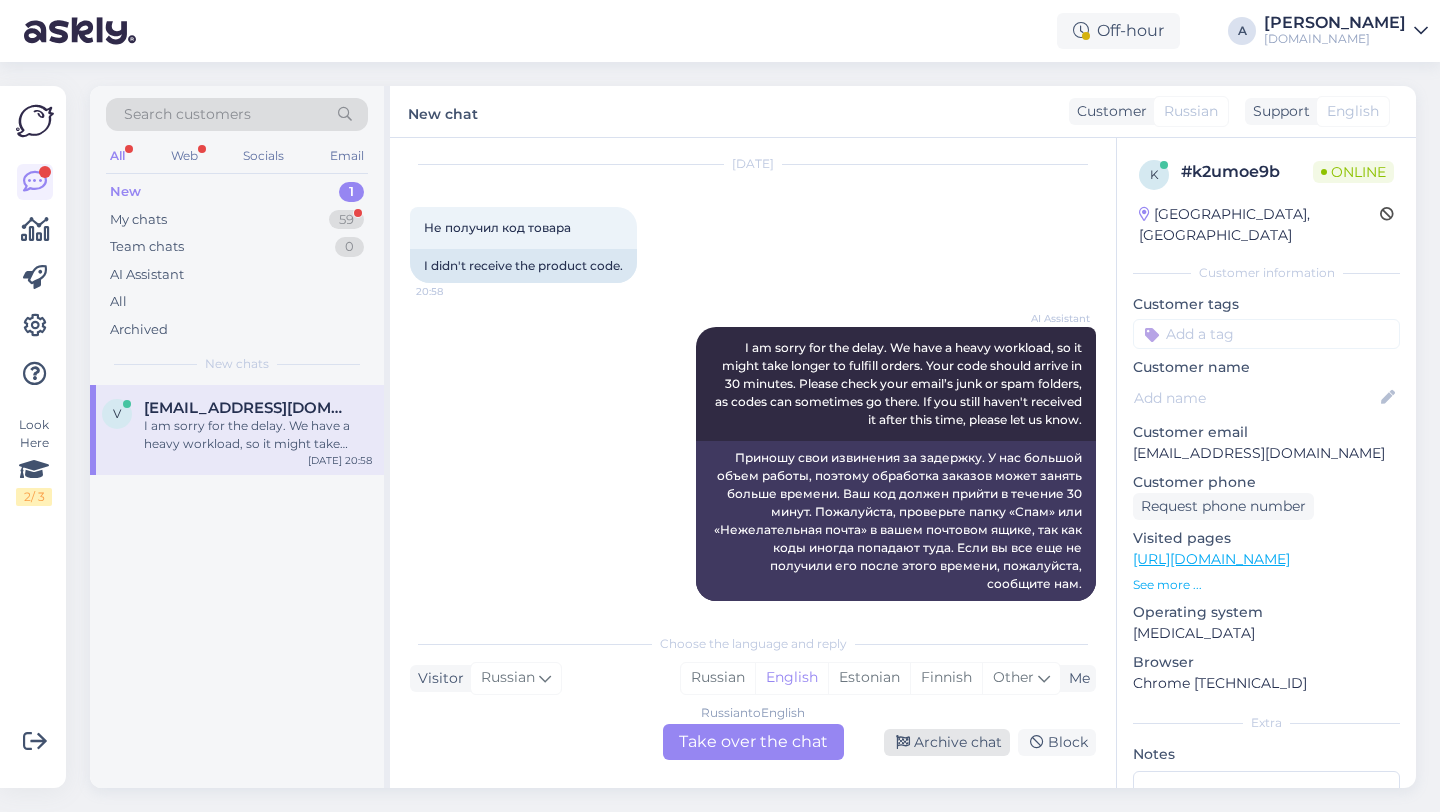 click on "Archive chat" at bounding box center [947, 742] 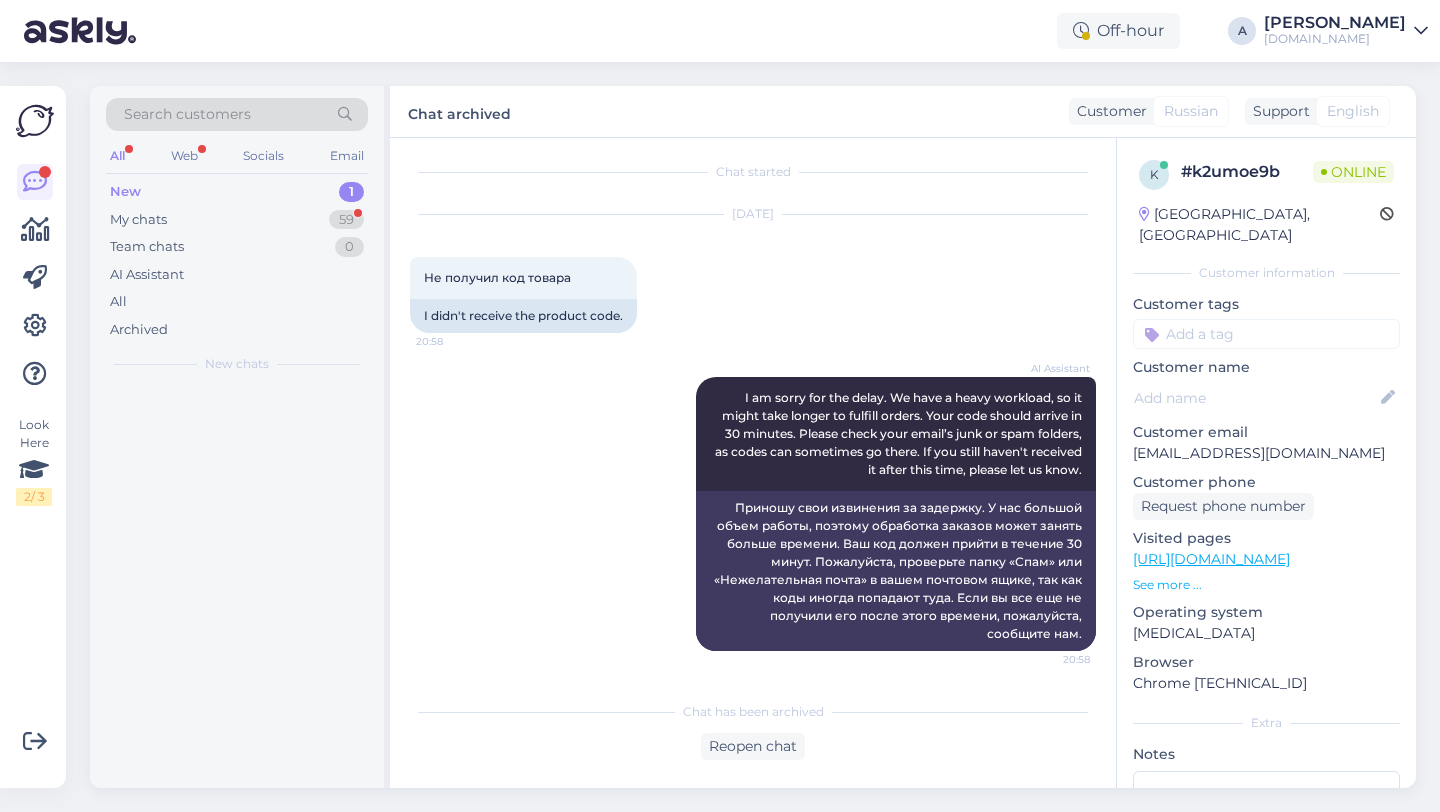 scroll, scrollTop: 0, scrollLeft: 0, axis: both 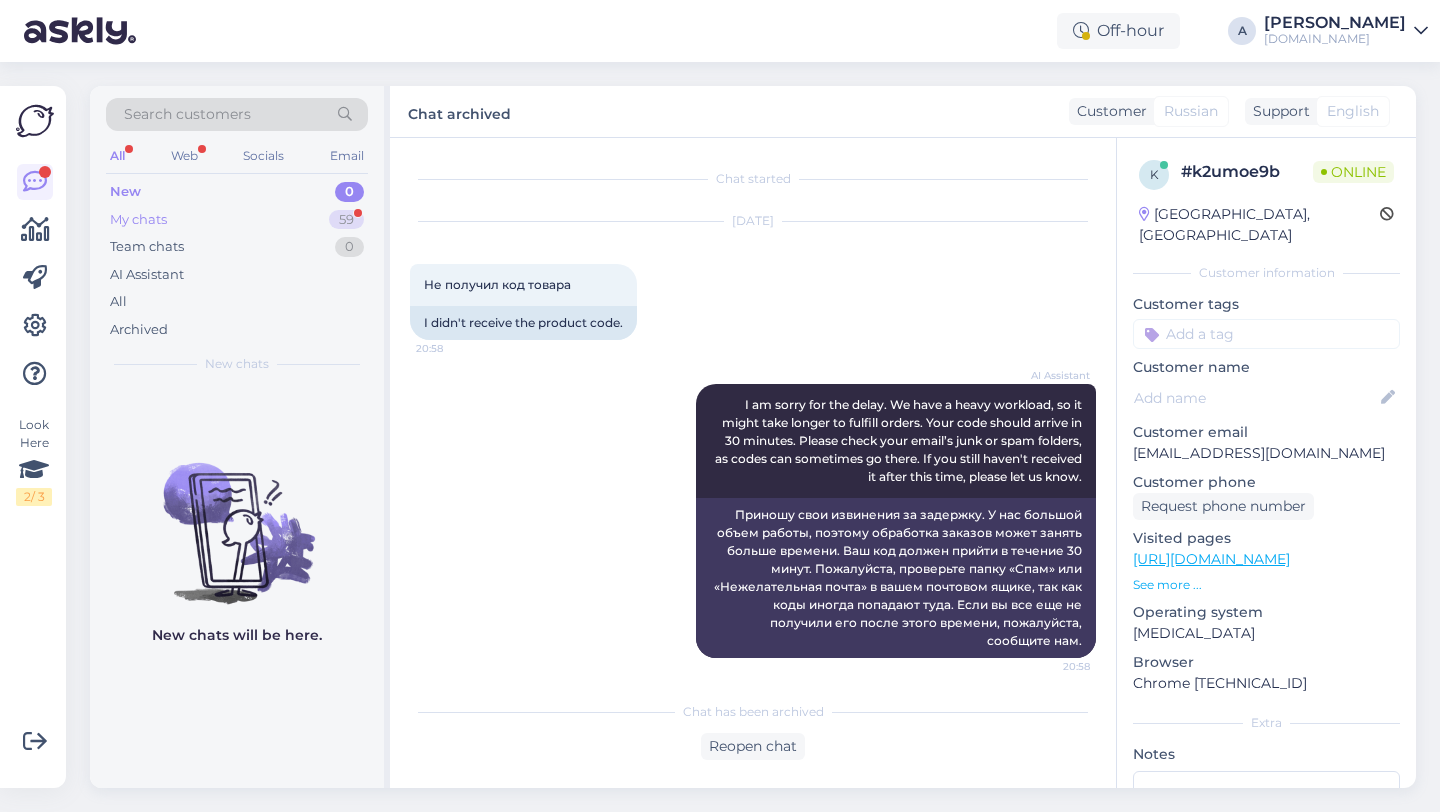 click on "59" at bounding box center (346, 220) 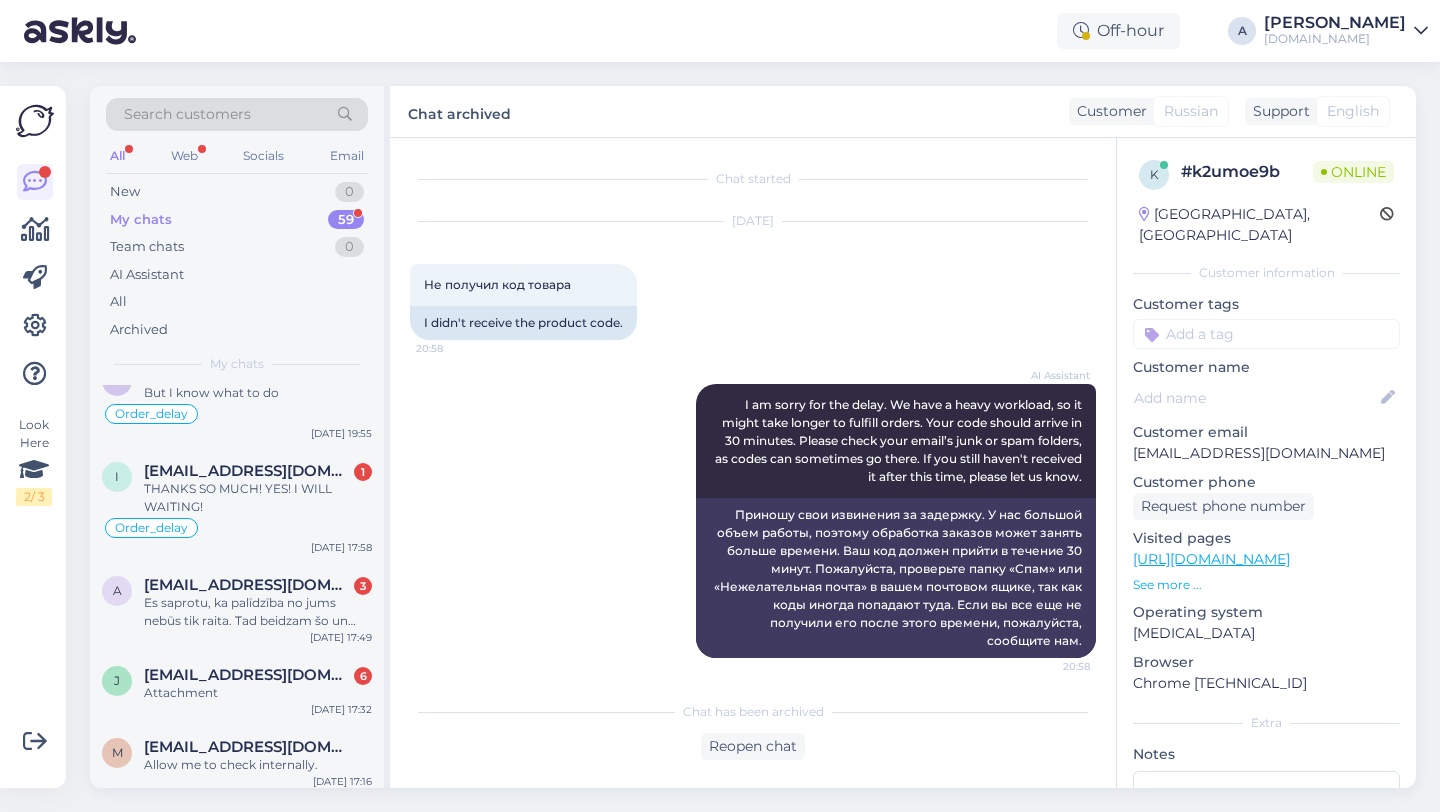 scroll, scrollTop: 377, scrollLeft: 0, axis: vertical 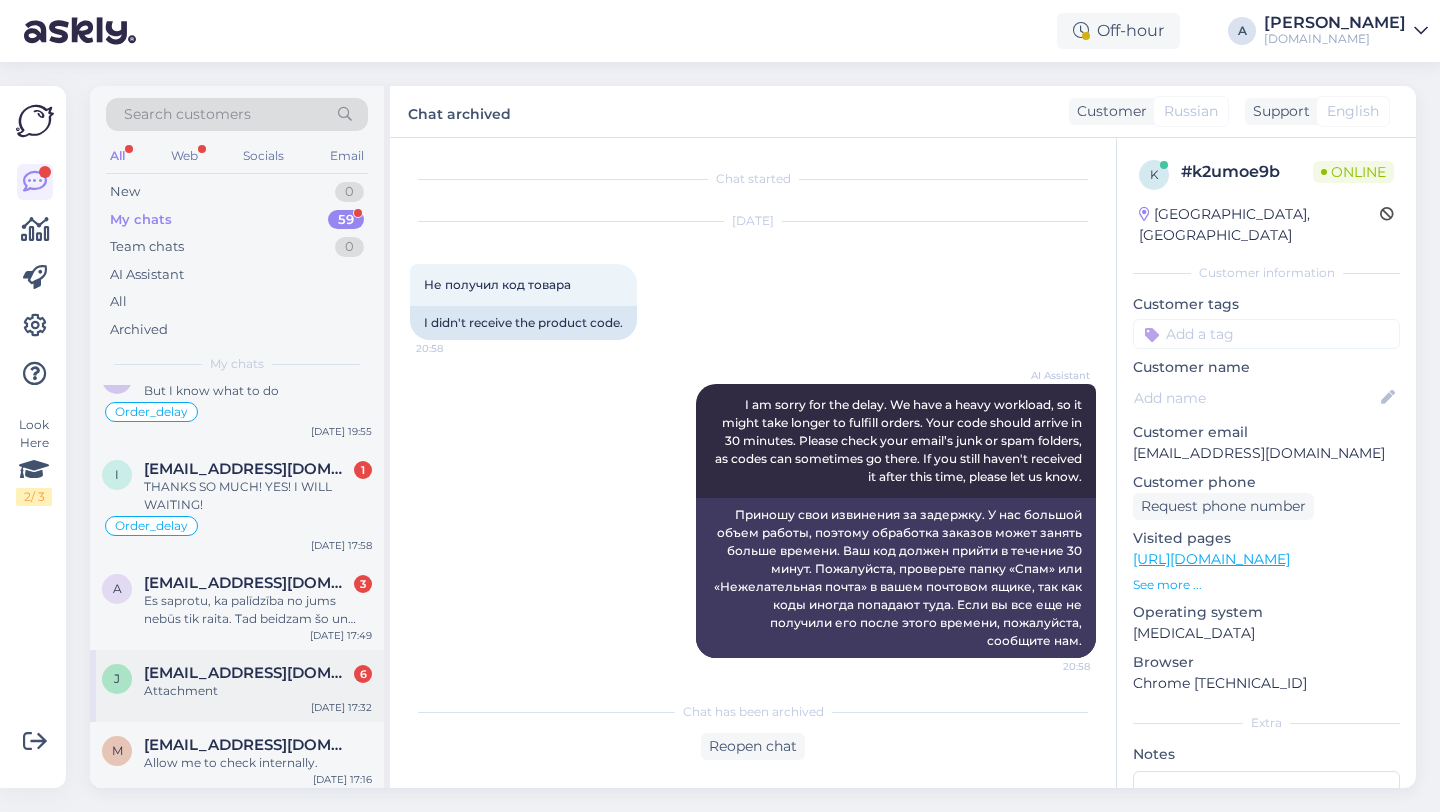 click on "[EMAIL_ADDRESS][DOMAIN_NAME]" at bounding box center [248, 673] 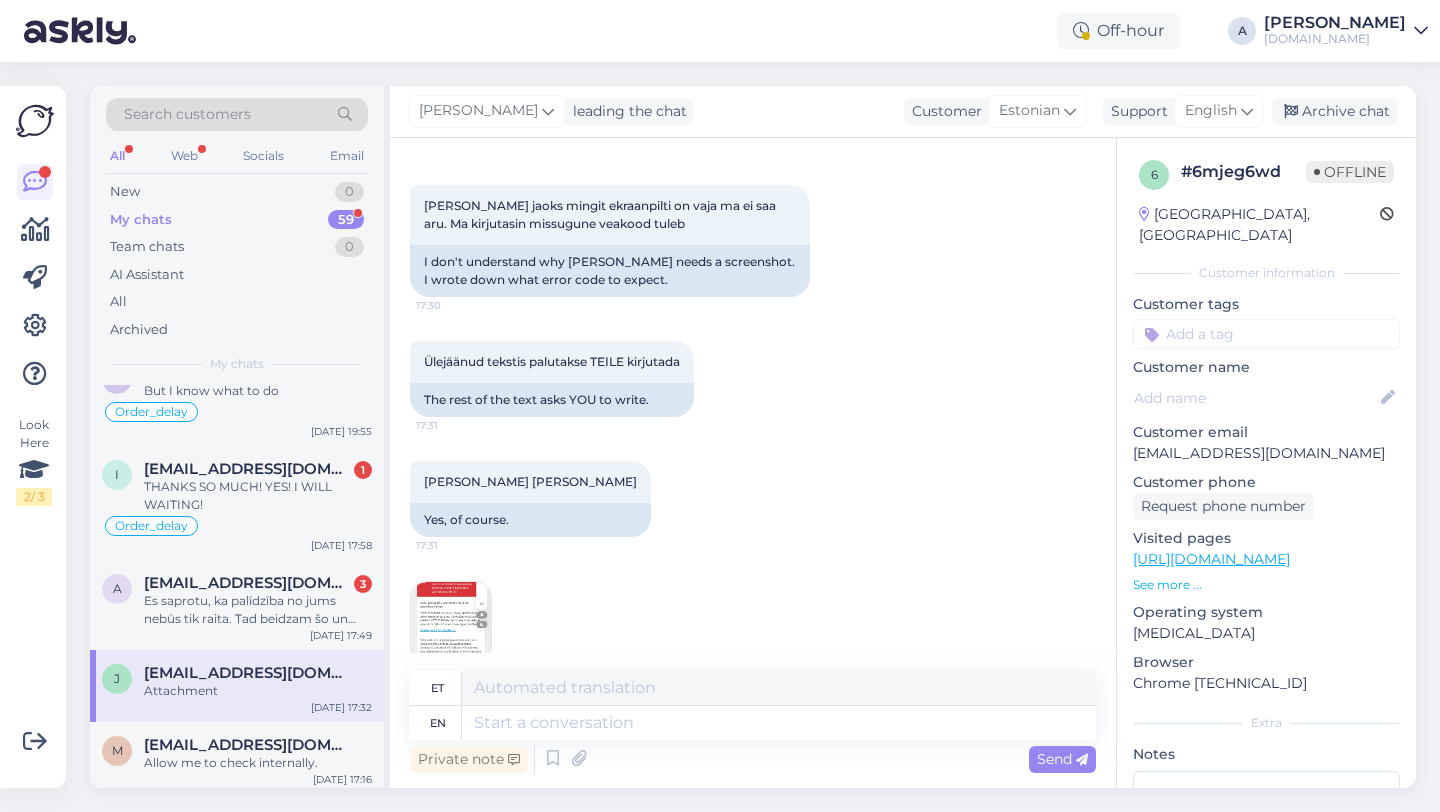 scroll, scrollTop: 1803, scrollLeft: 0, axis: vertical 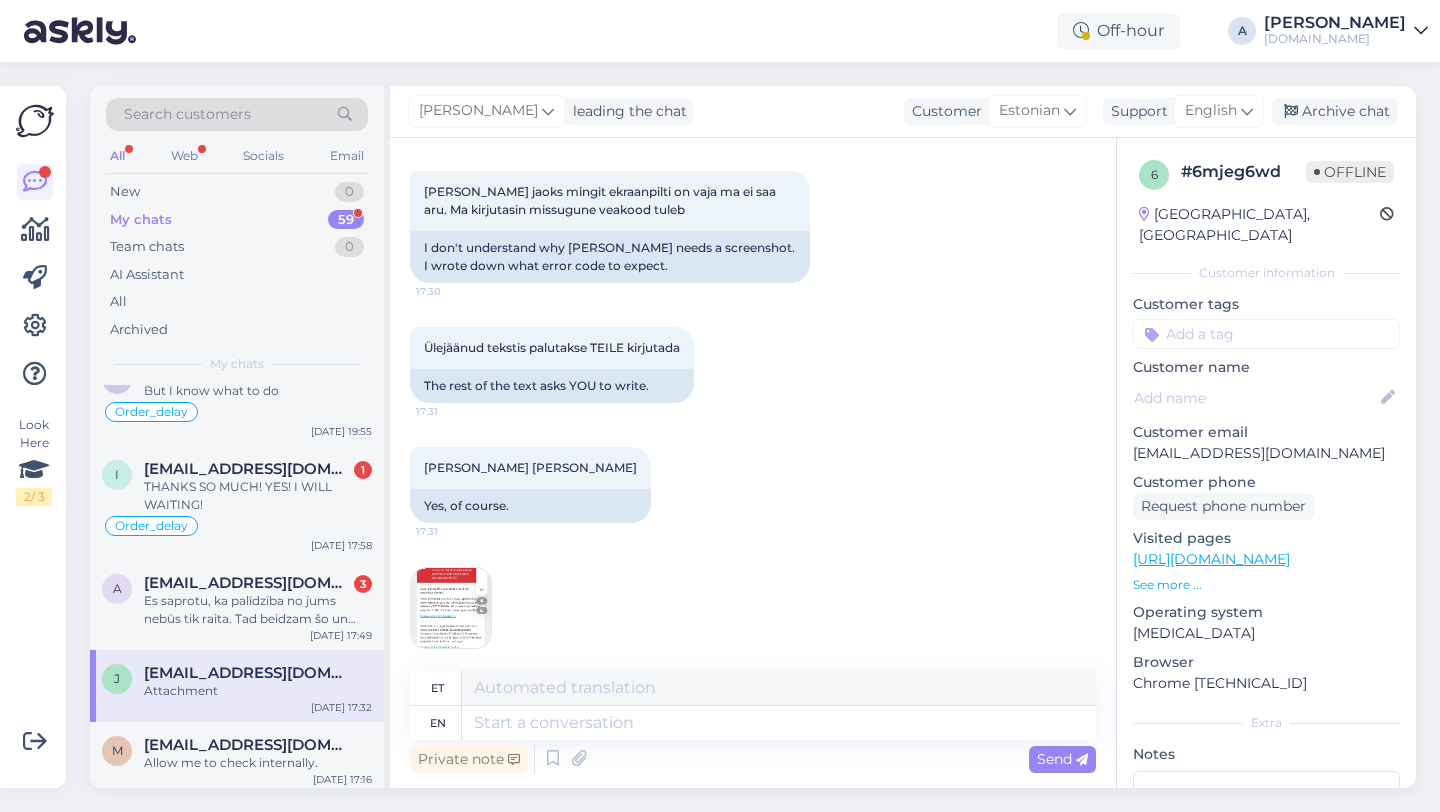 click at bounding box center (451, 608) 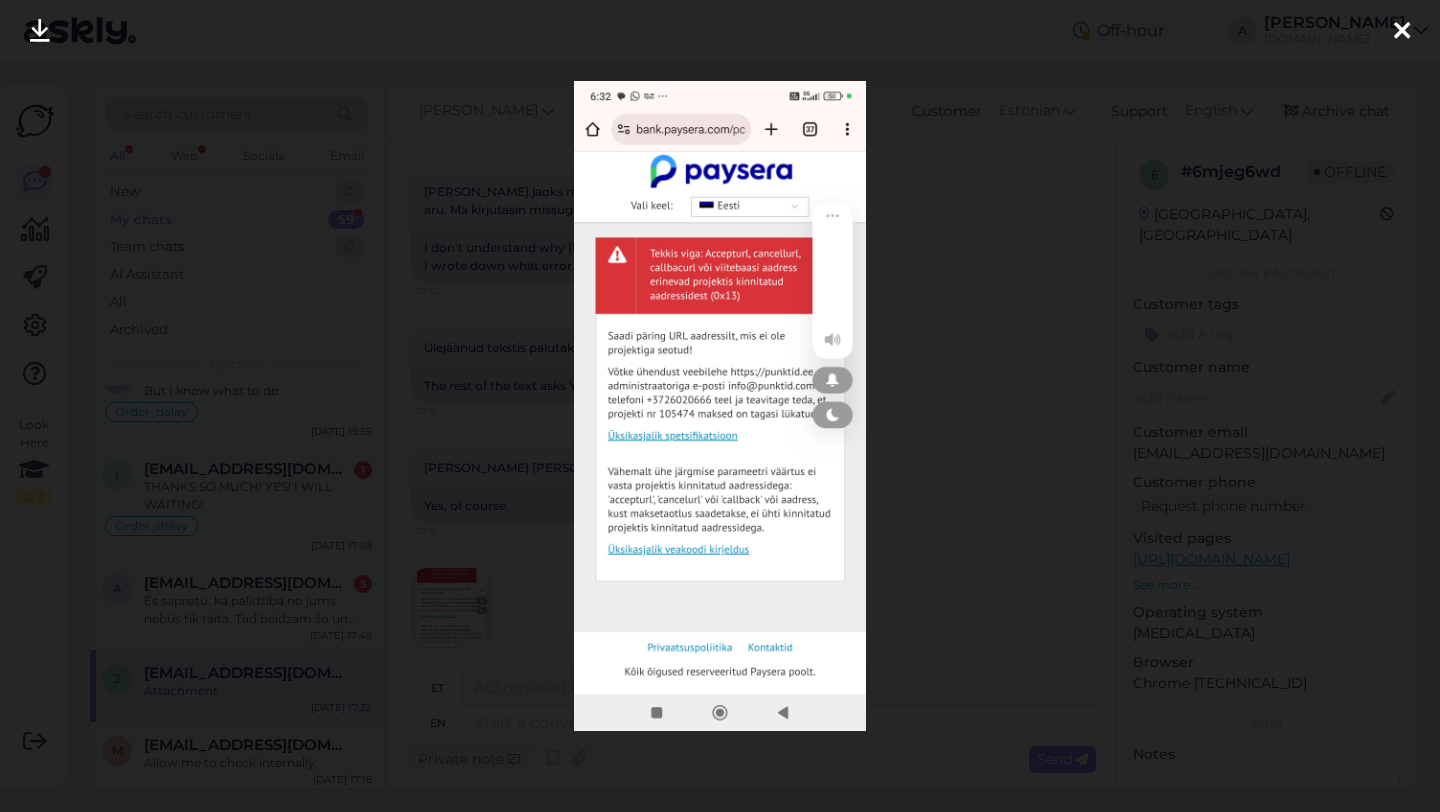 click at bounding box center [1402, 32] 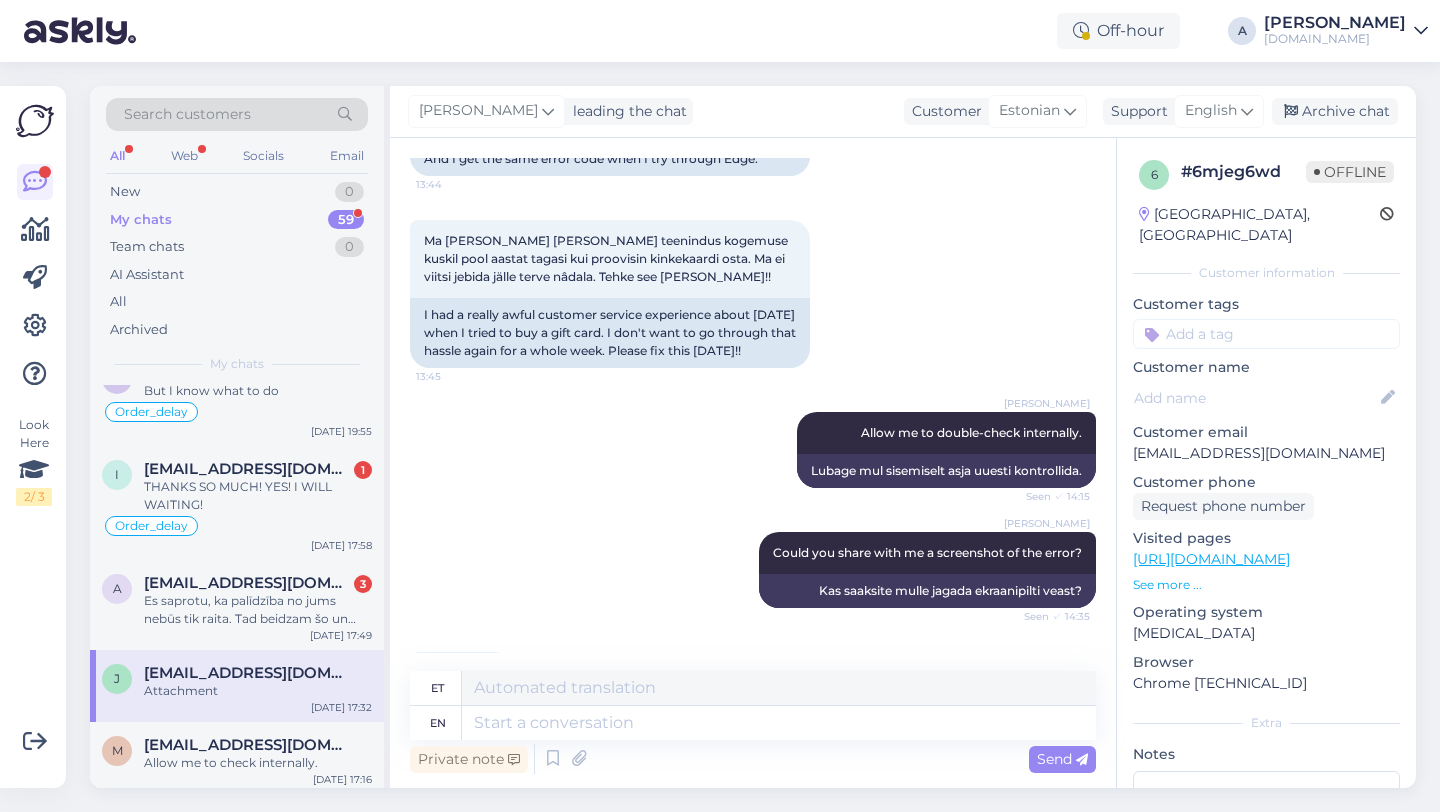 scroll, scrollTop: 1803, scrollLeft: 0, axis: vertical 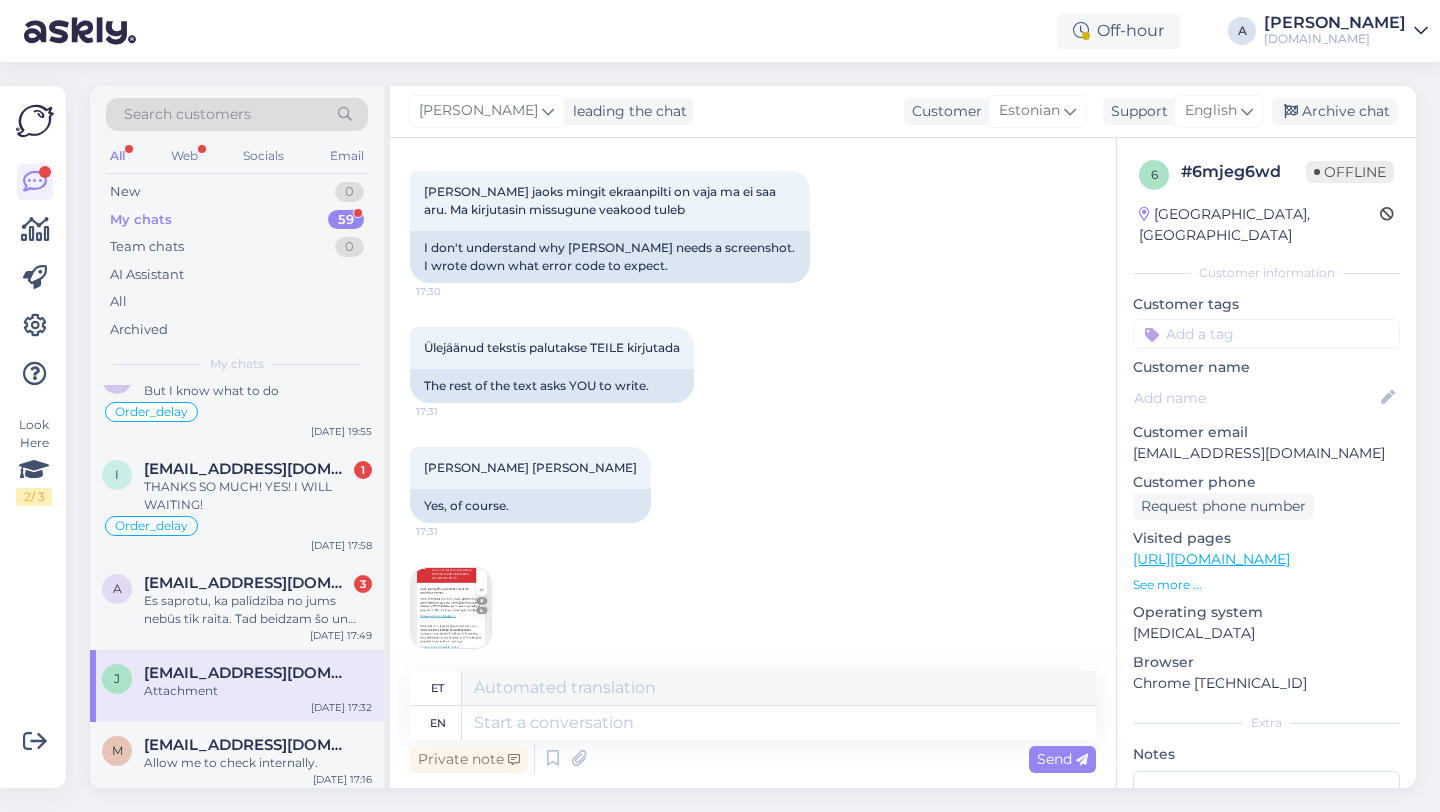 click at bounding box center (451, 608) 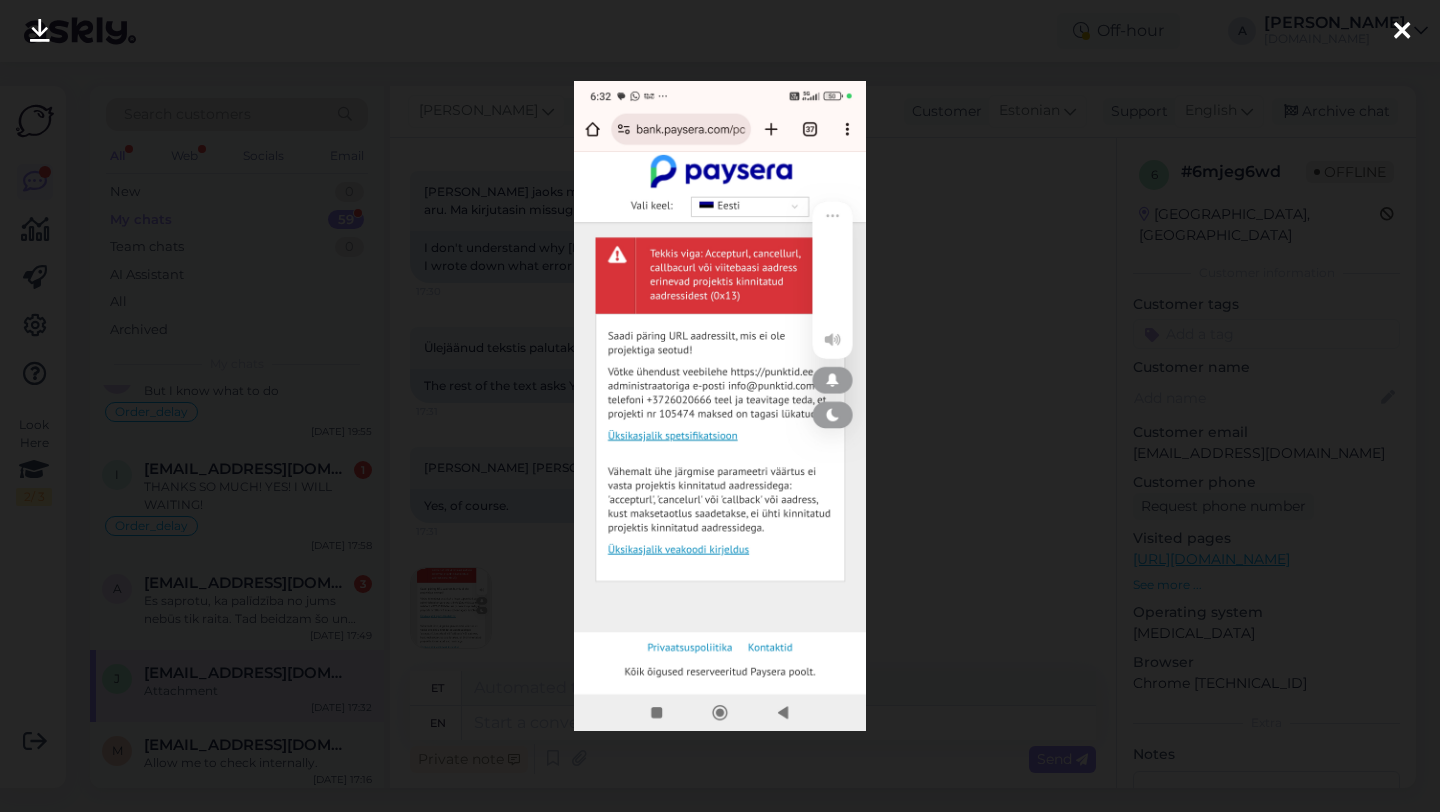 click at bounding box center (40, 32) 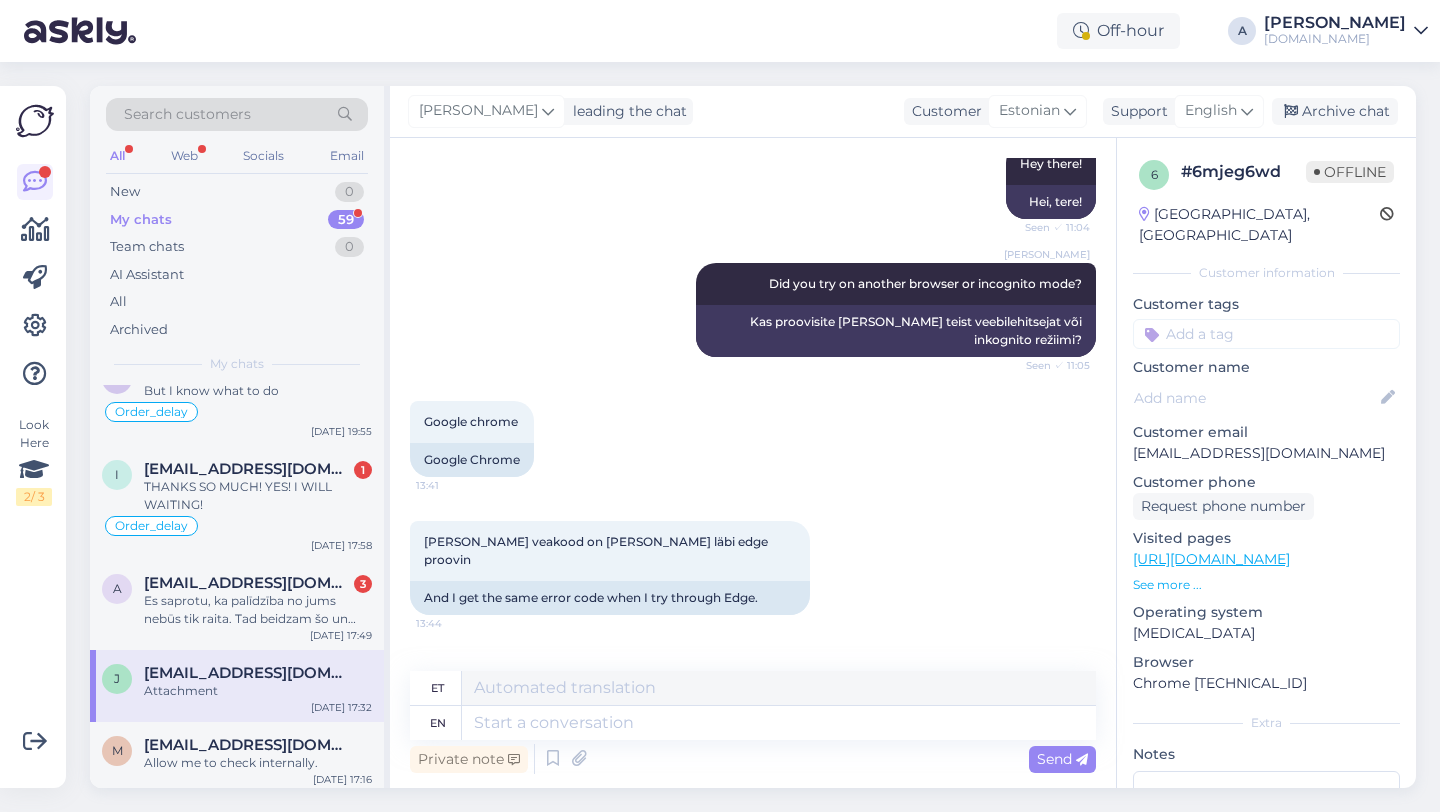 scroll, scrollTop: 1803, scrollLeft: 0, axis: vertical 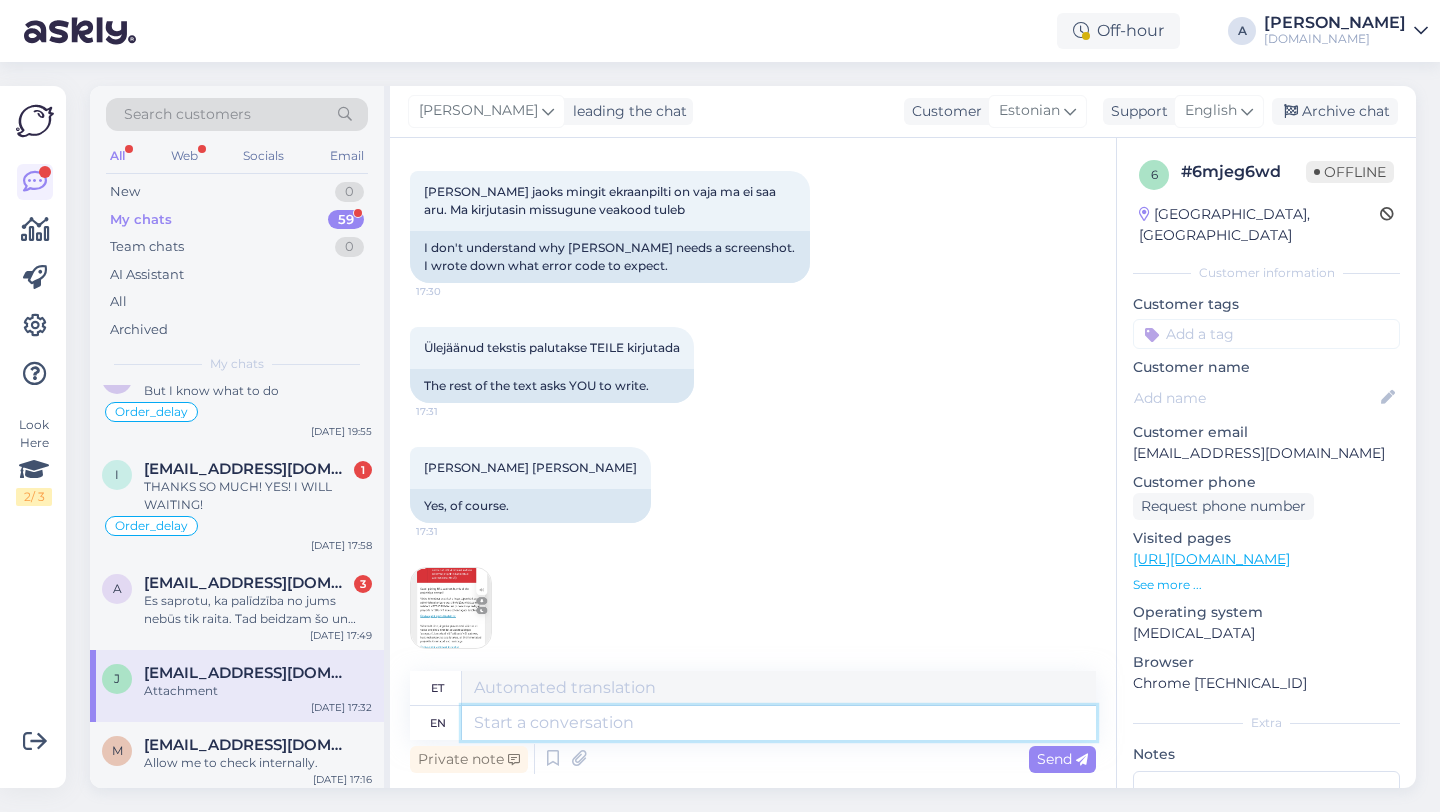 click at bounding box center [779, 723] 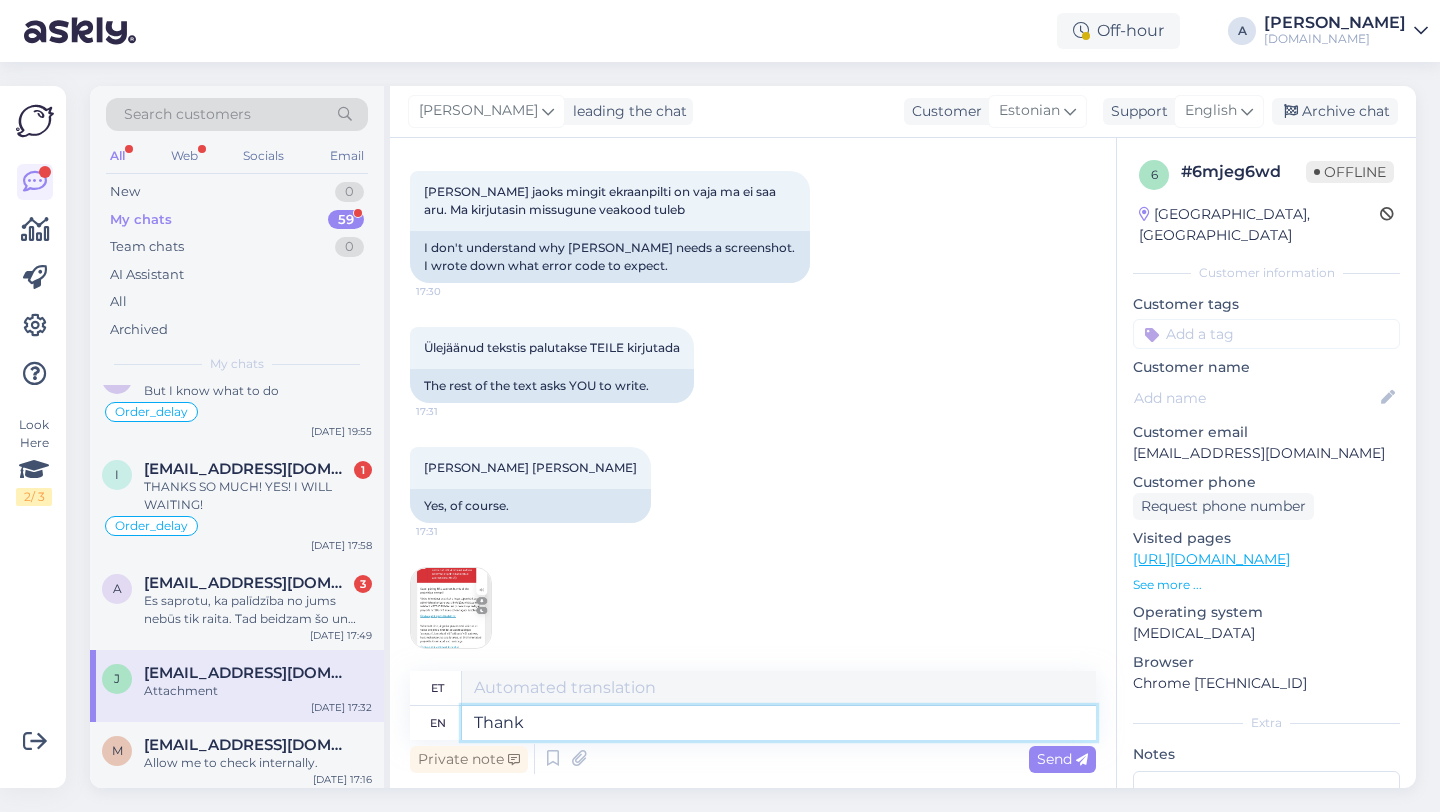 type on "Thank y" 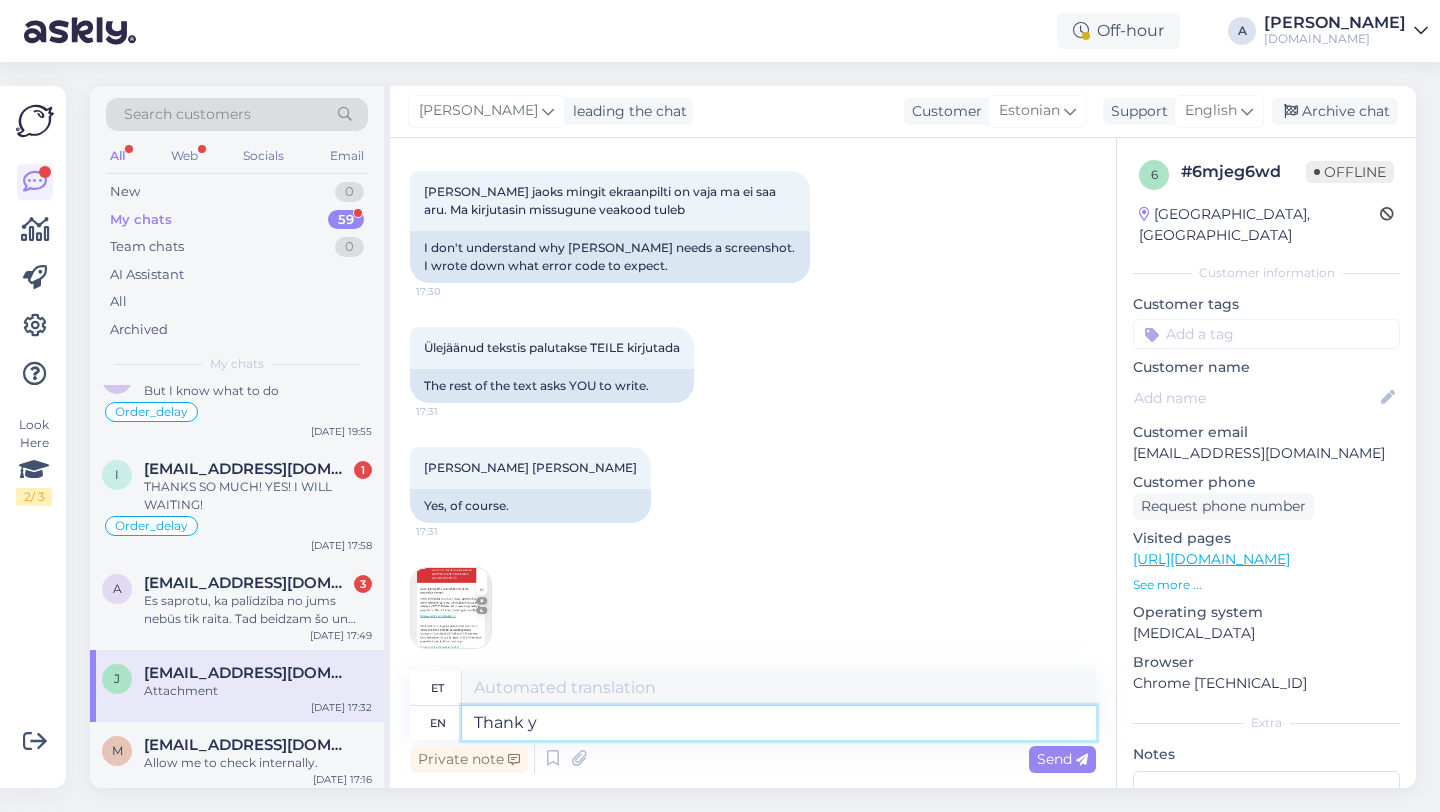 type on "Aitäh" 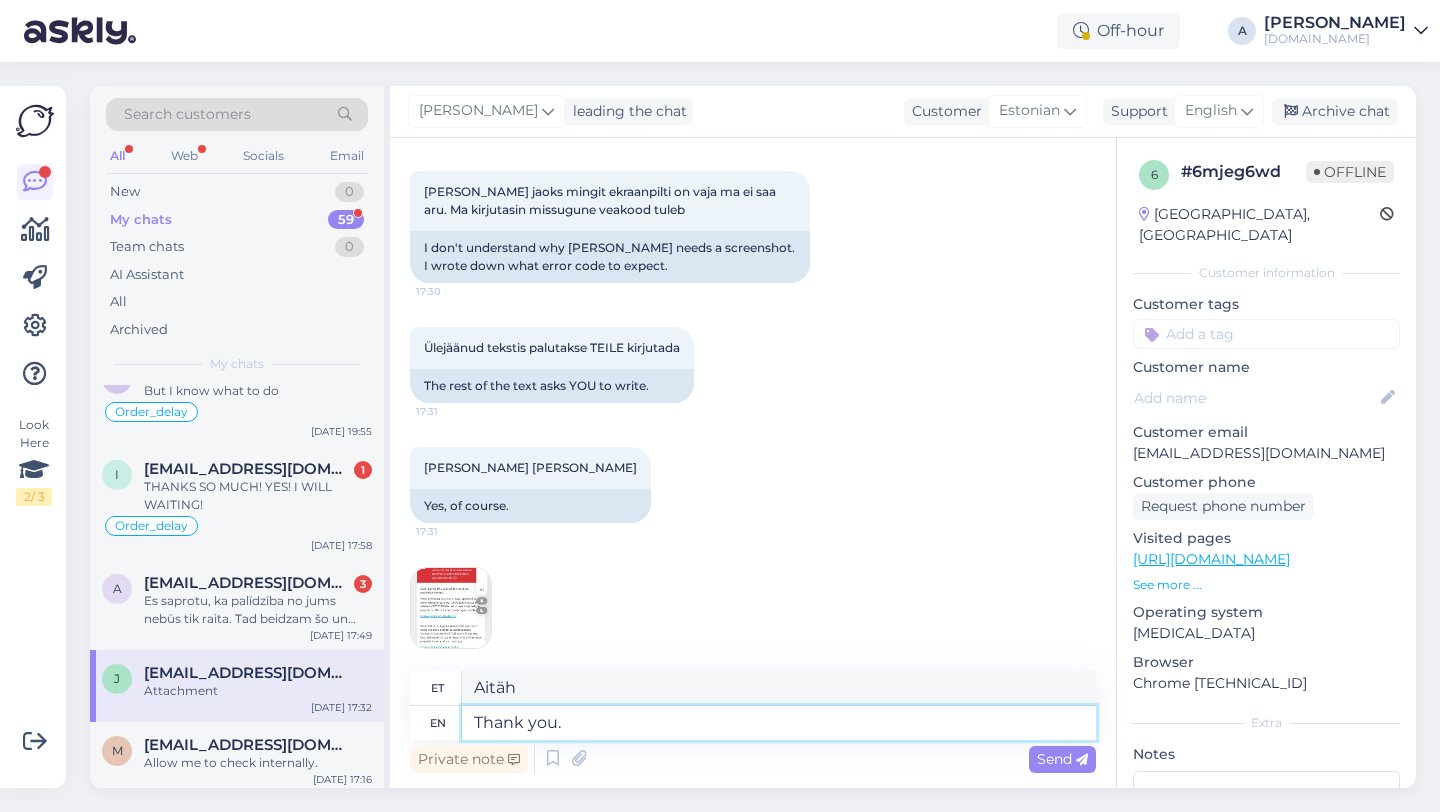 type on "Thank you." 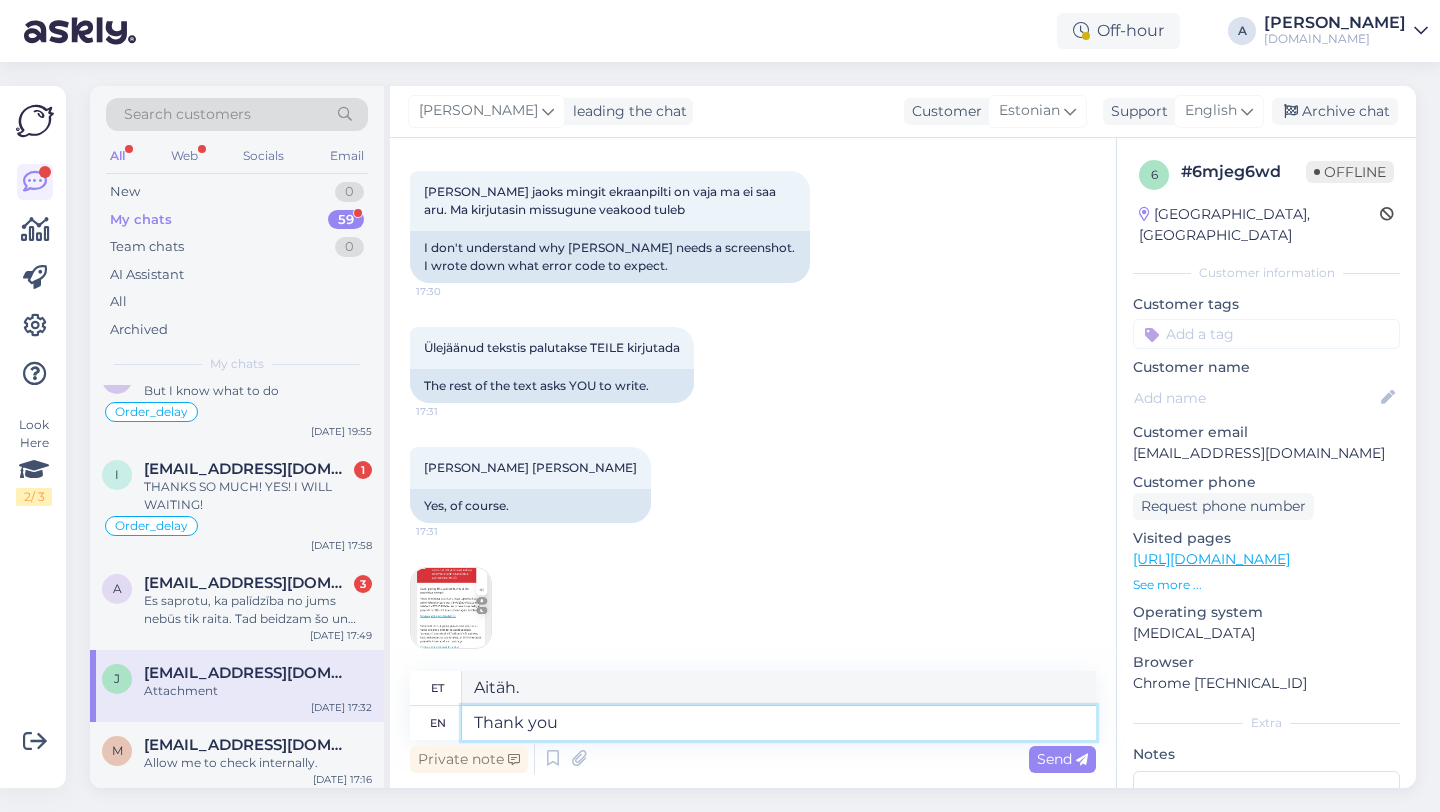 type on "Thank you!" 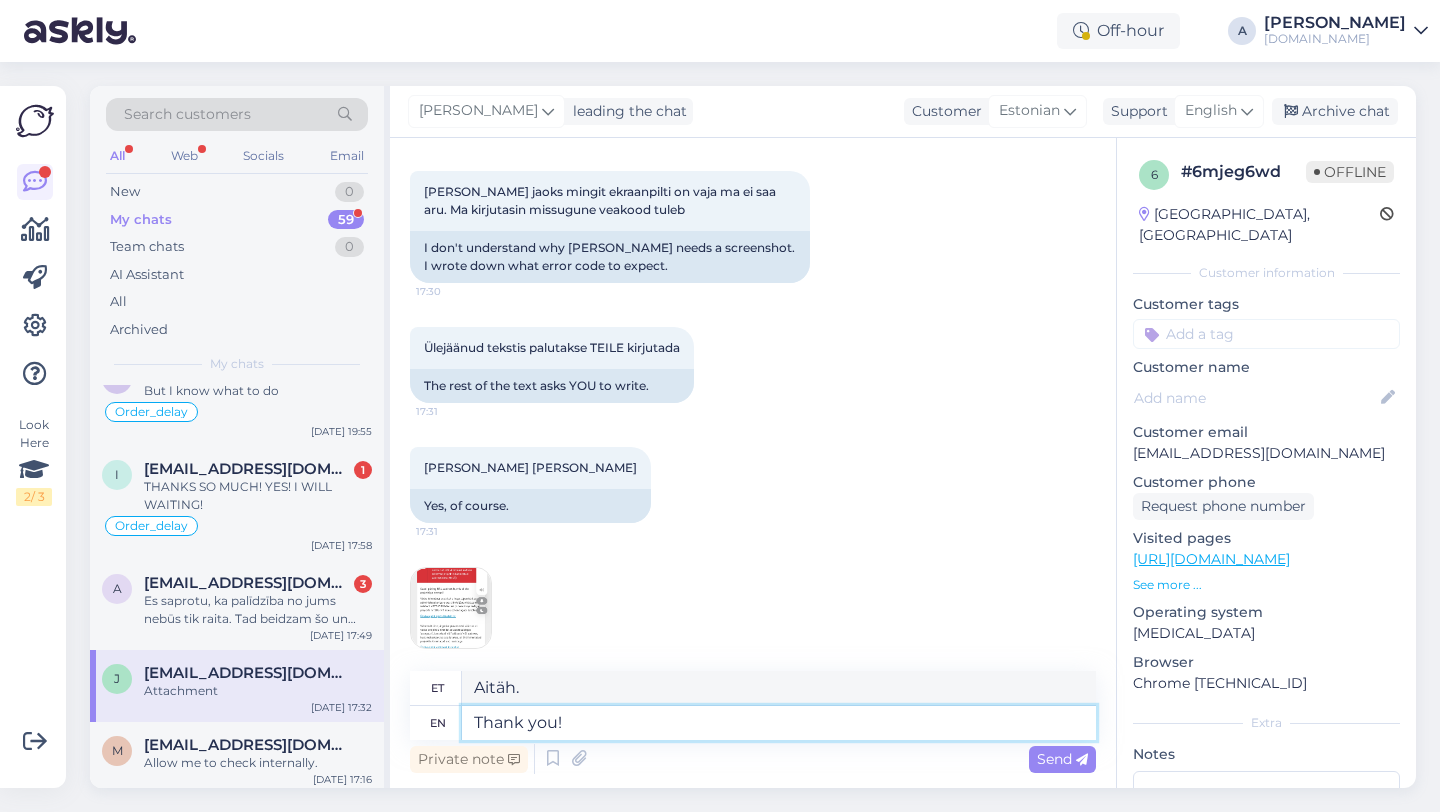 type on "Aitäh!" 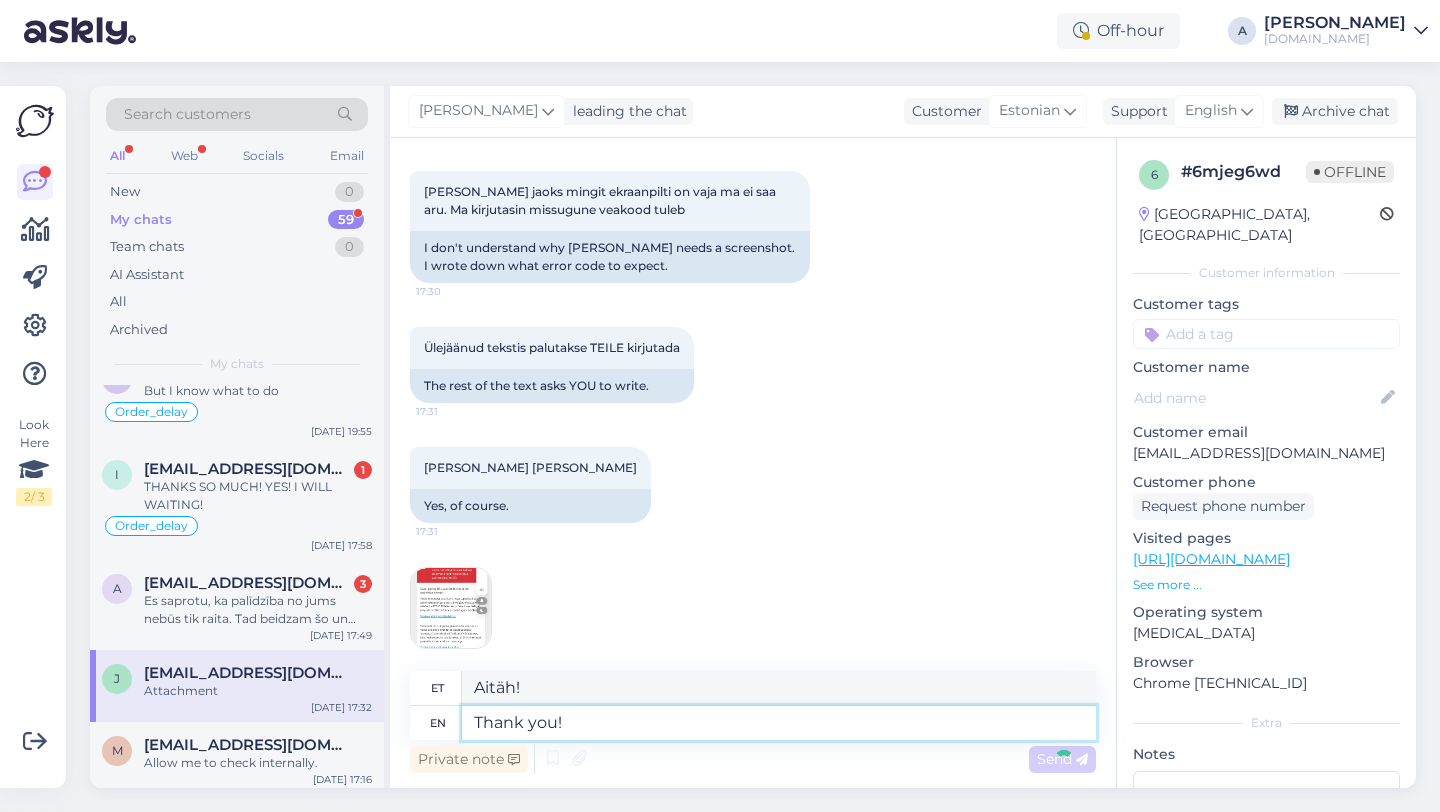 type 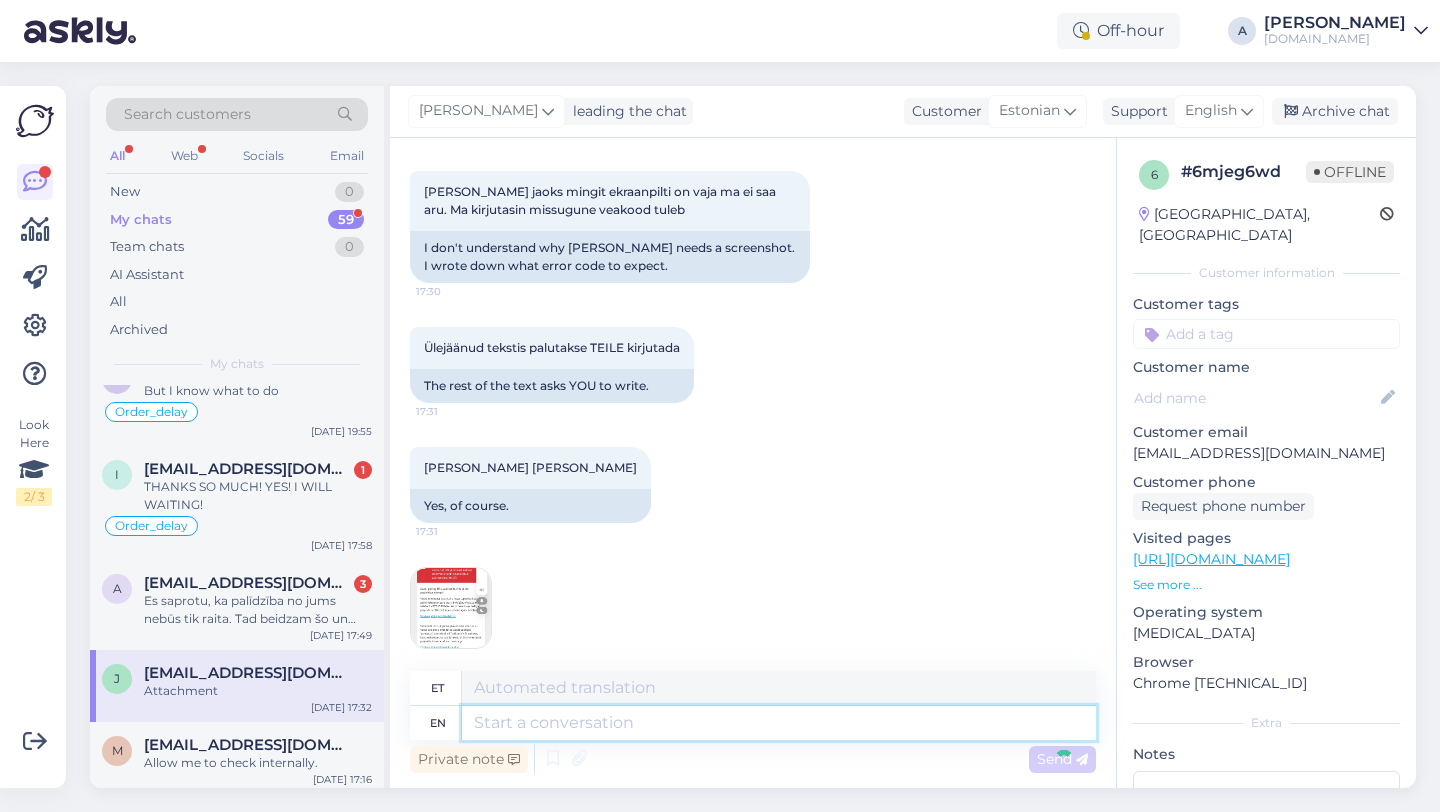 scroll, scrollTop: 1923, scrollLeft: 0, axis: vertical 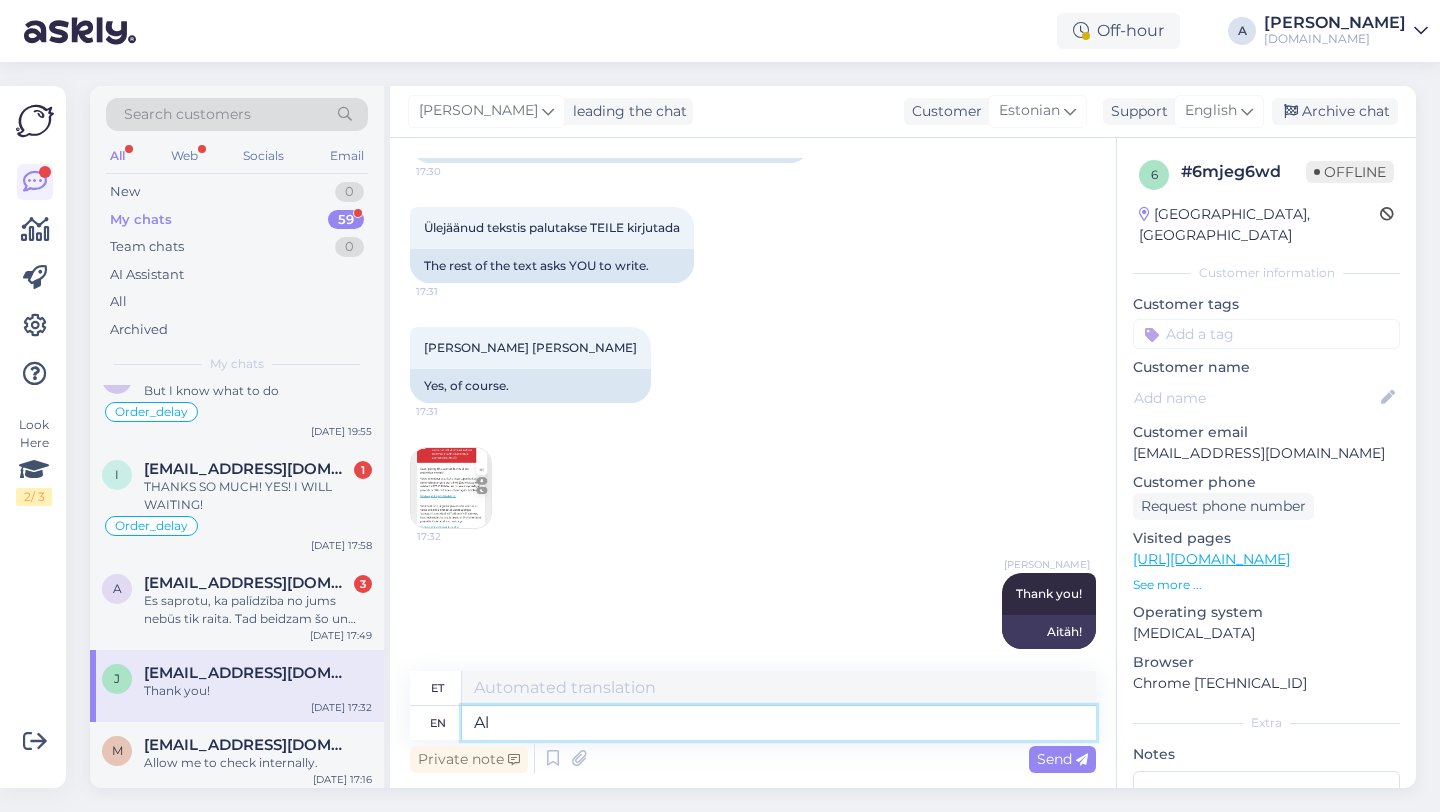 type on "A" 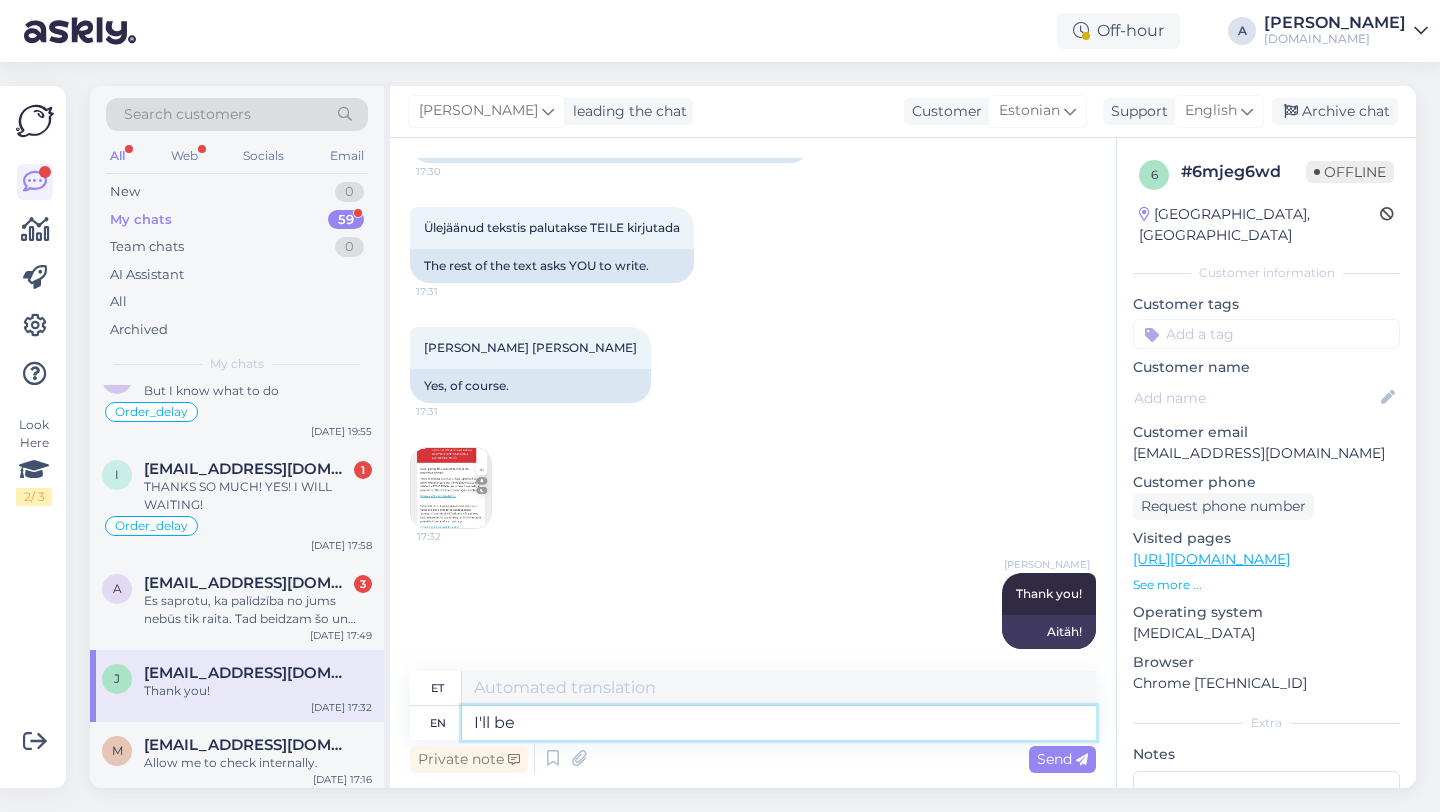 type on "I'll be" 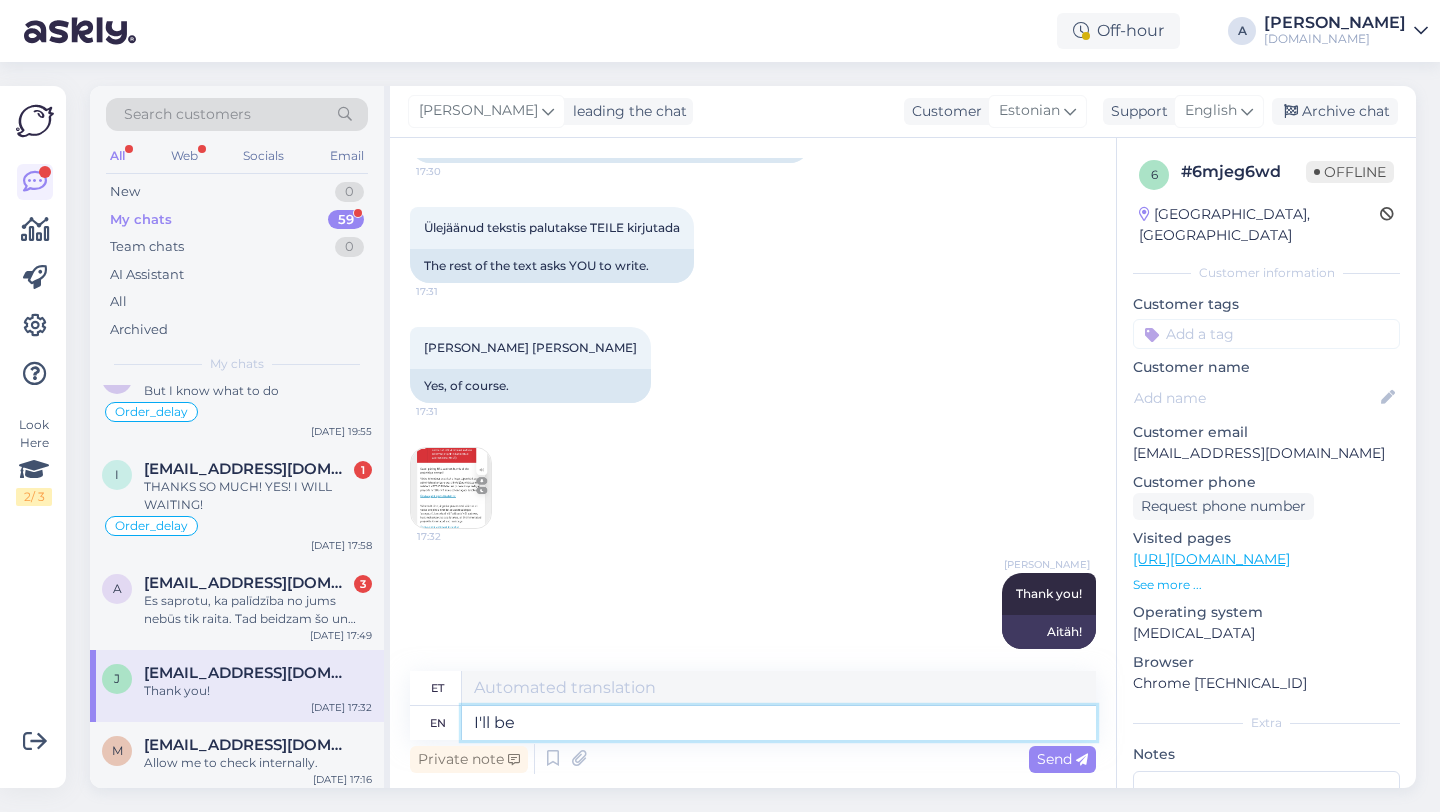 type on "Ma teen seda." 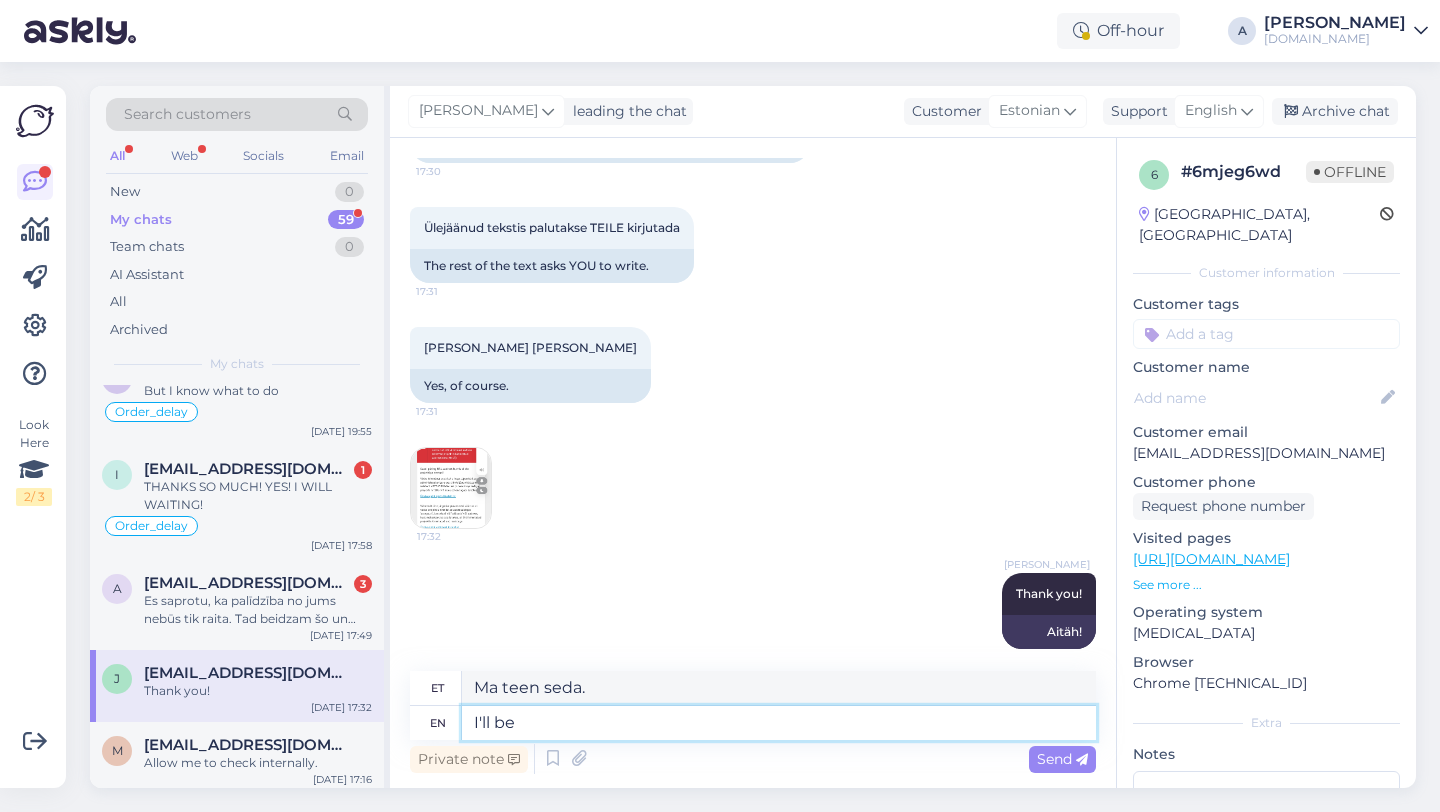 type on "I'll be s" 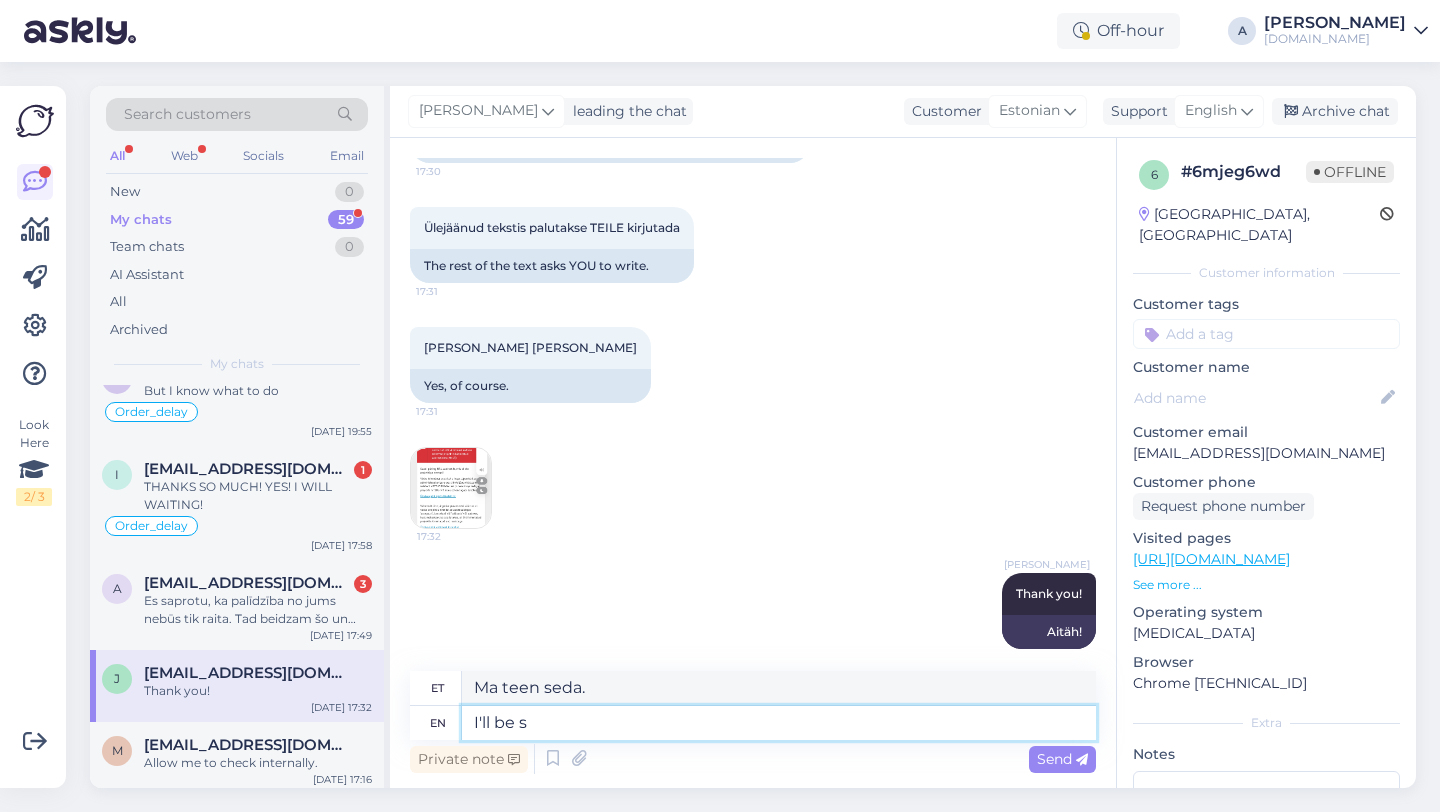 type on "Ma olen" 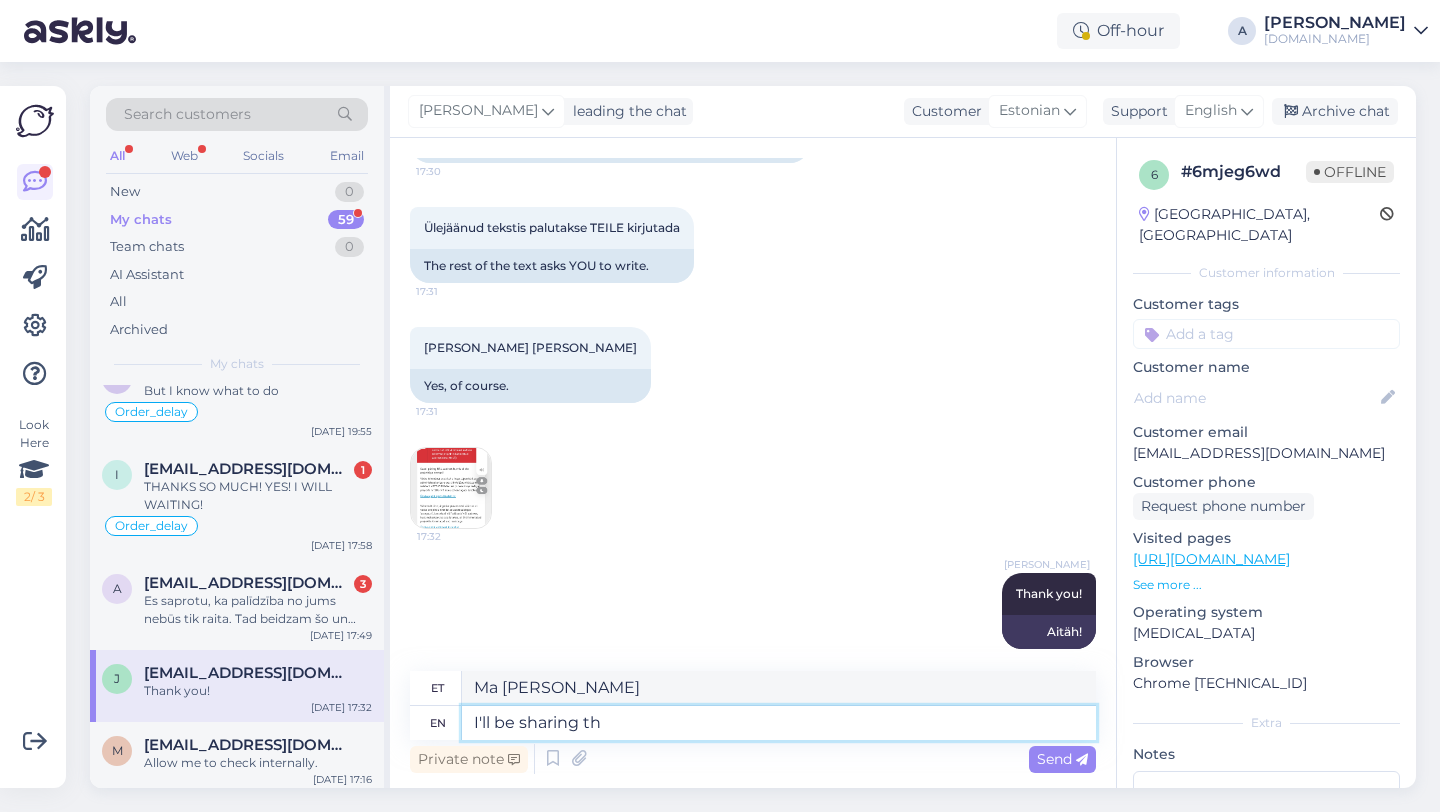 type on "I'll be sharing thi" 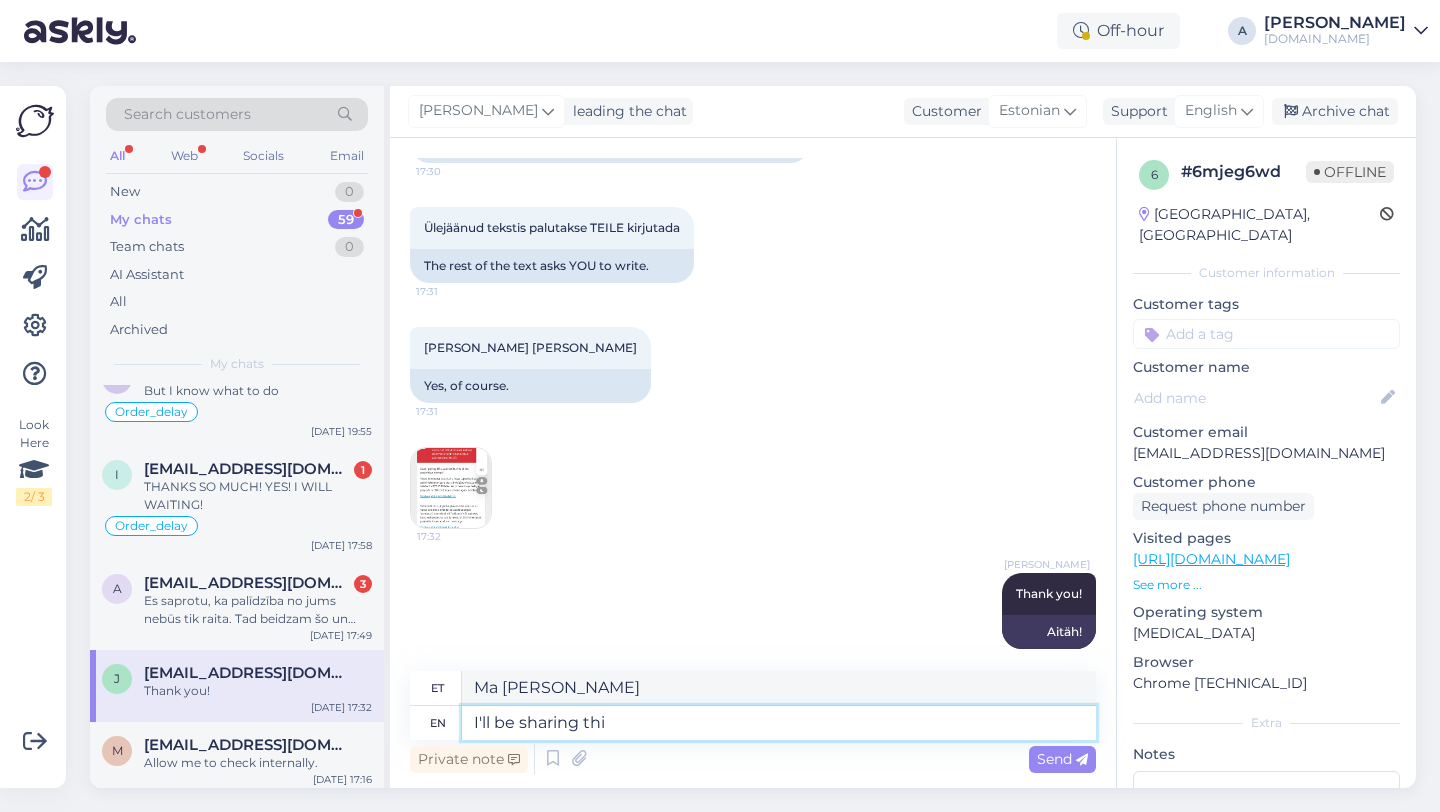 type on "Ma jagan seda." 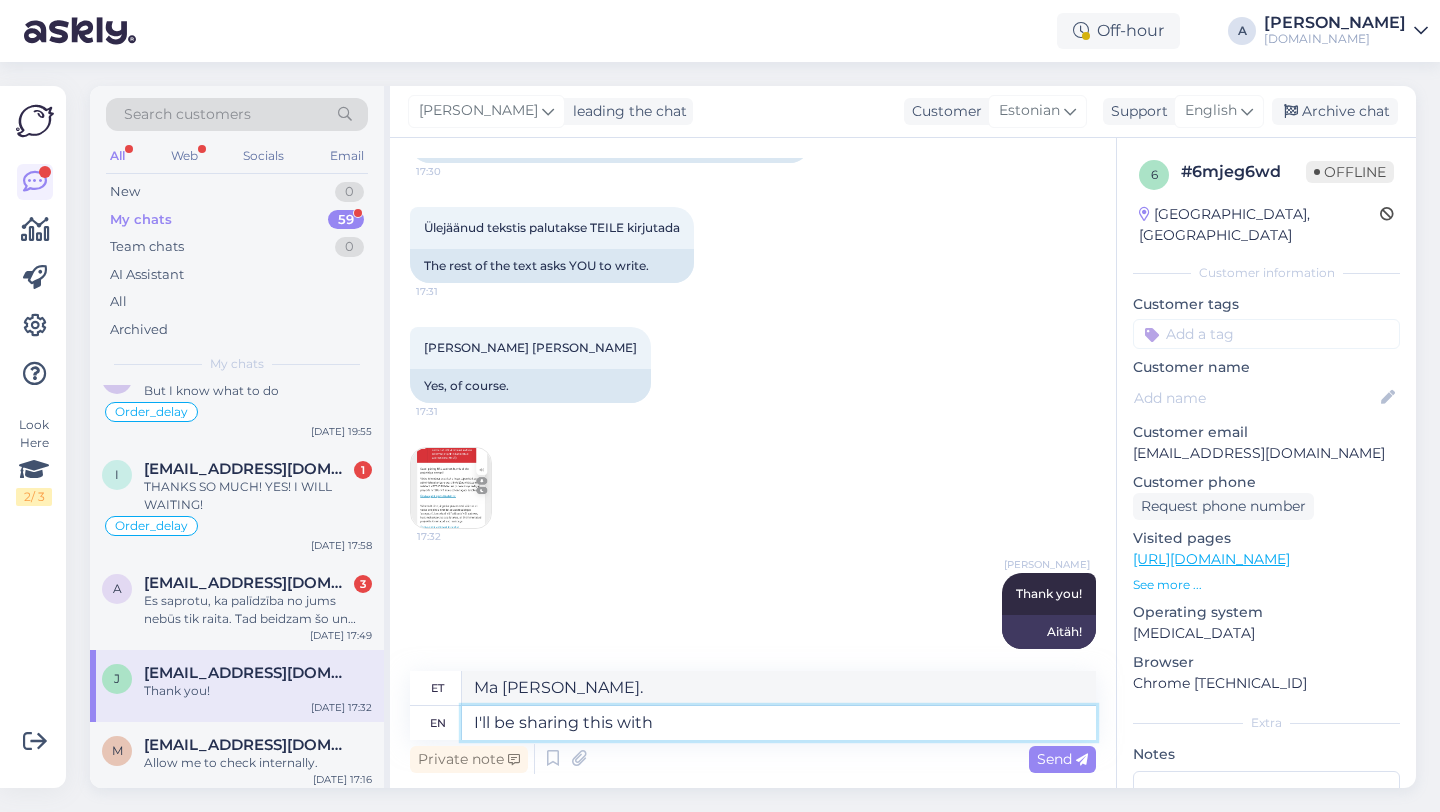 type on "I'll be sharing this with o" 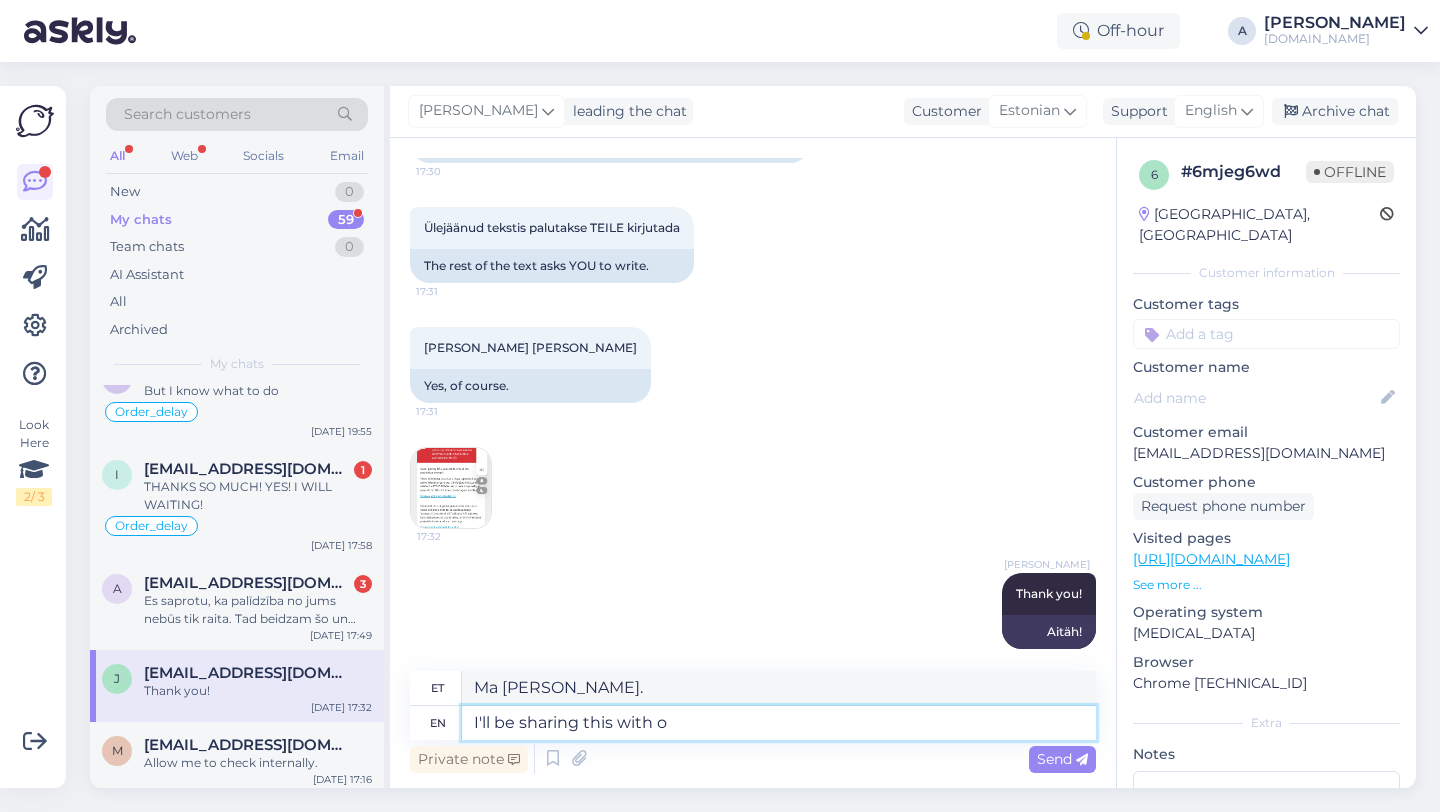 type on "Jagan seda koos" 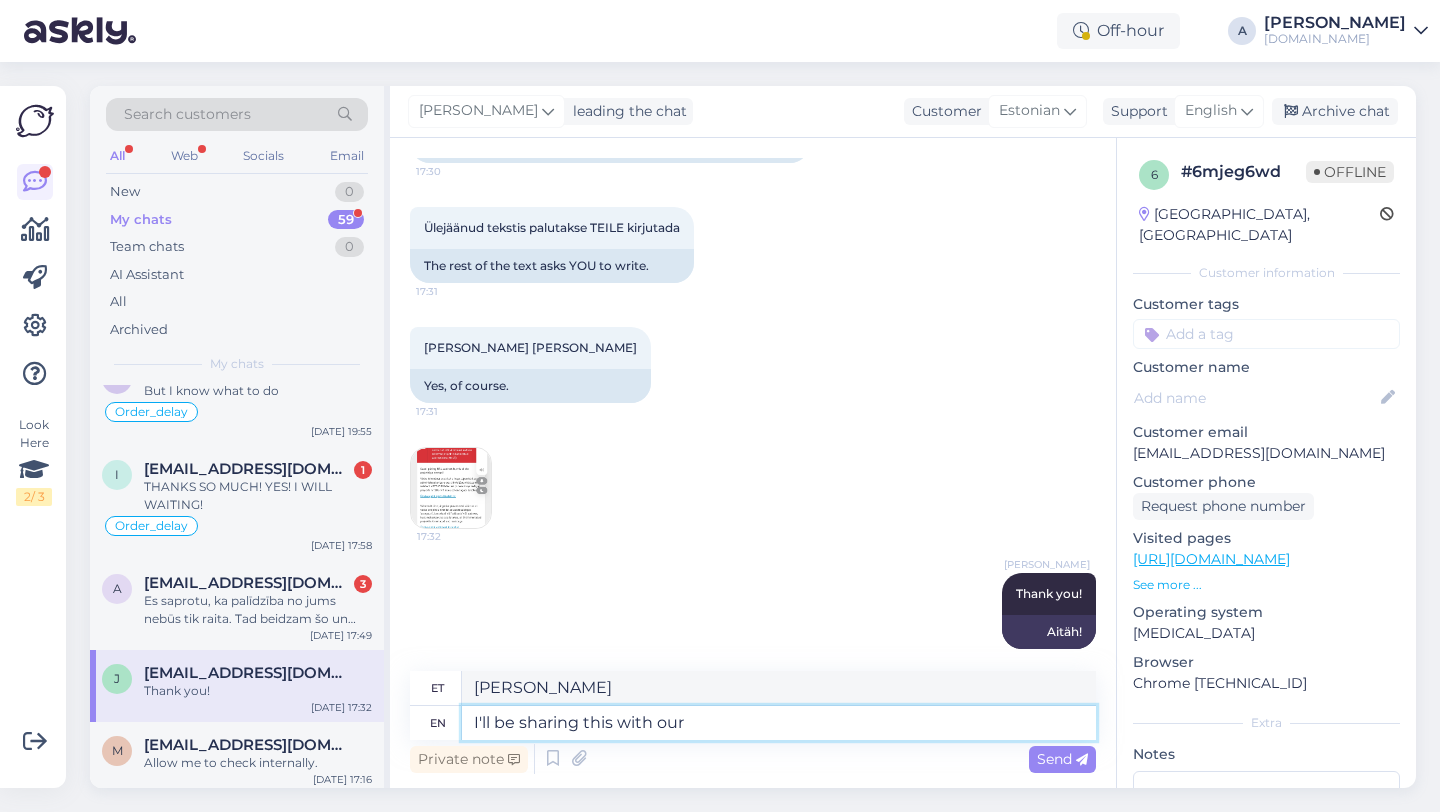 type on "I'll be sharing this with our" 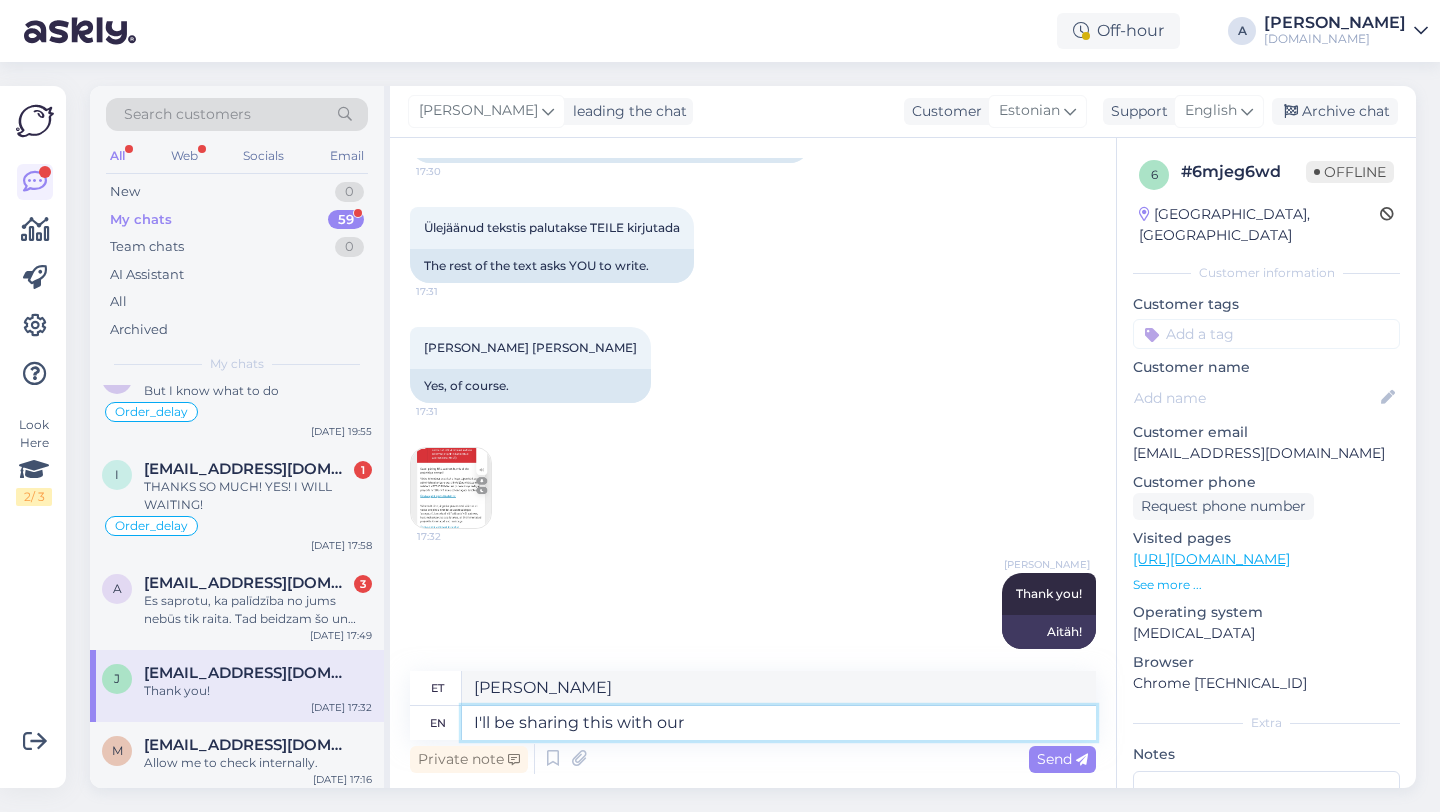 type on "Jagan seda ka o-ga." 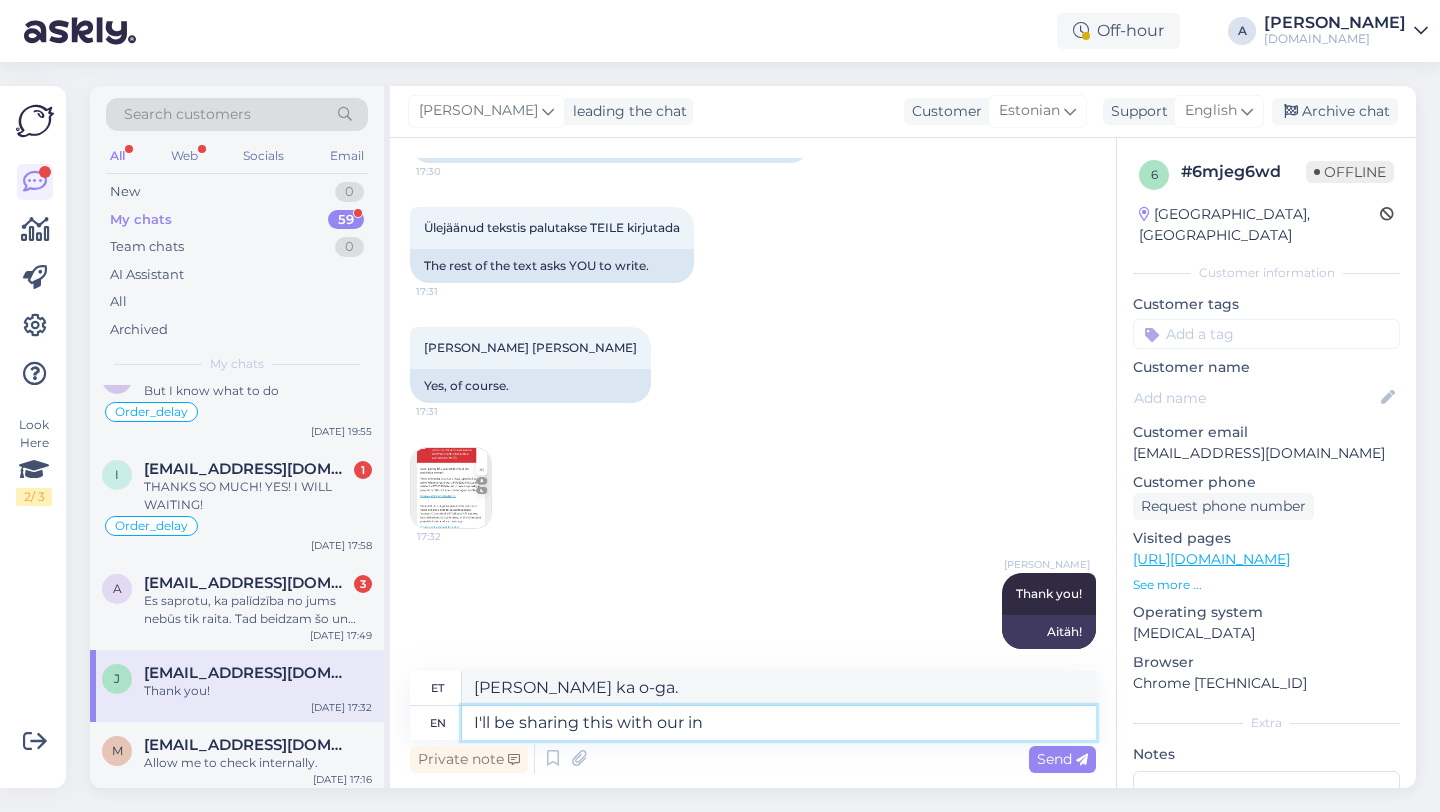 type on "I'll be sharing this with our int" 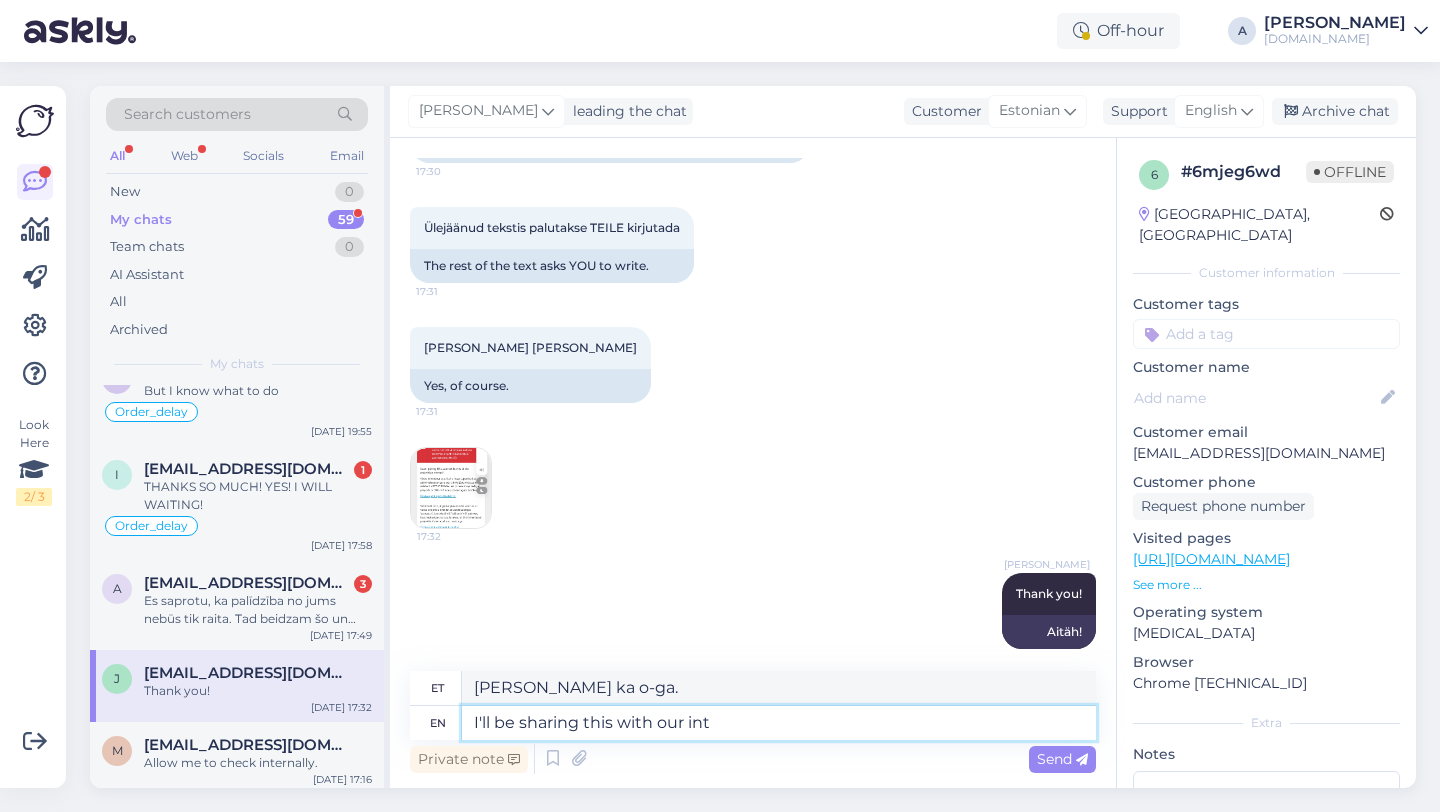 type on "Jagan seda meie" 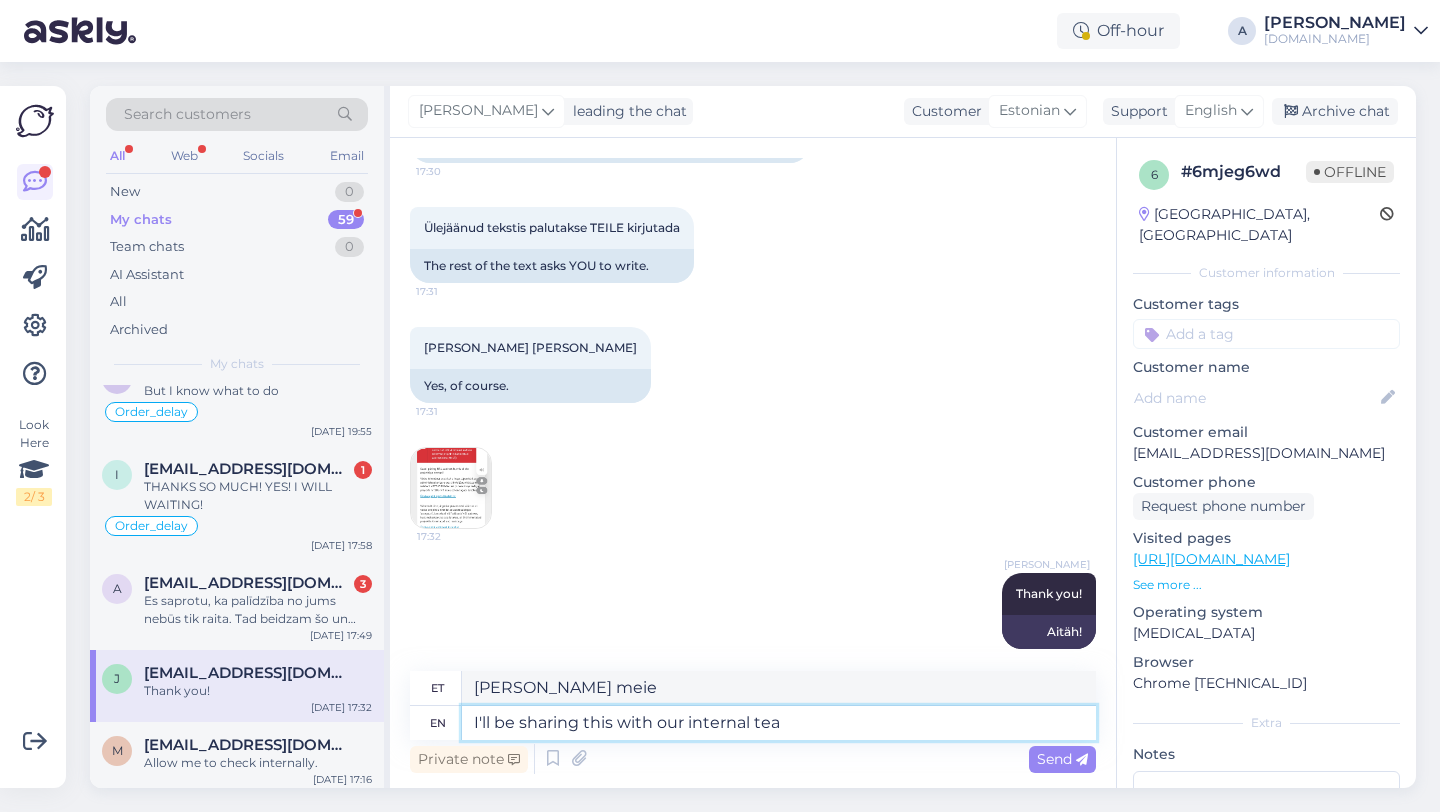type on "I'll be sharing this with our internal team" 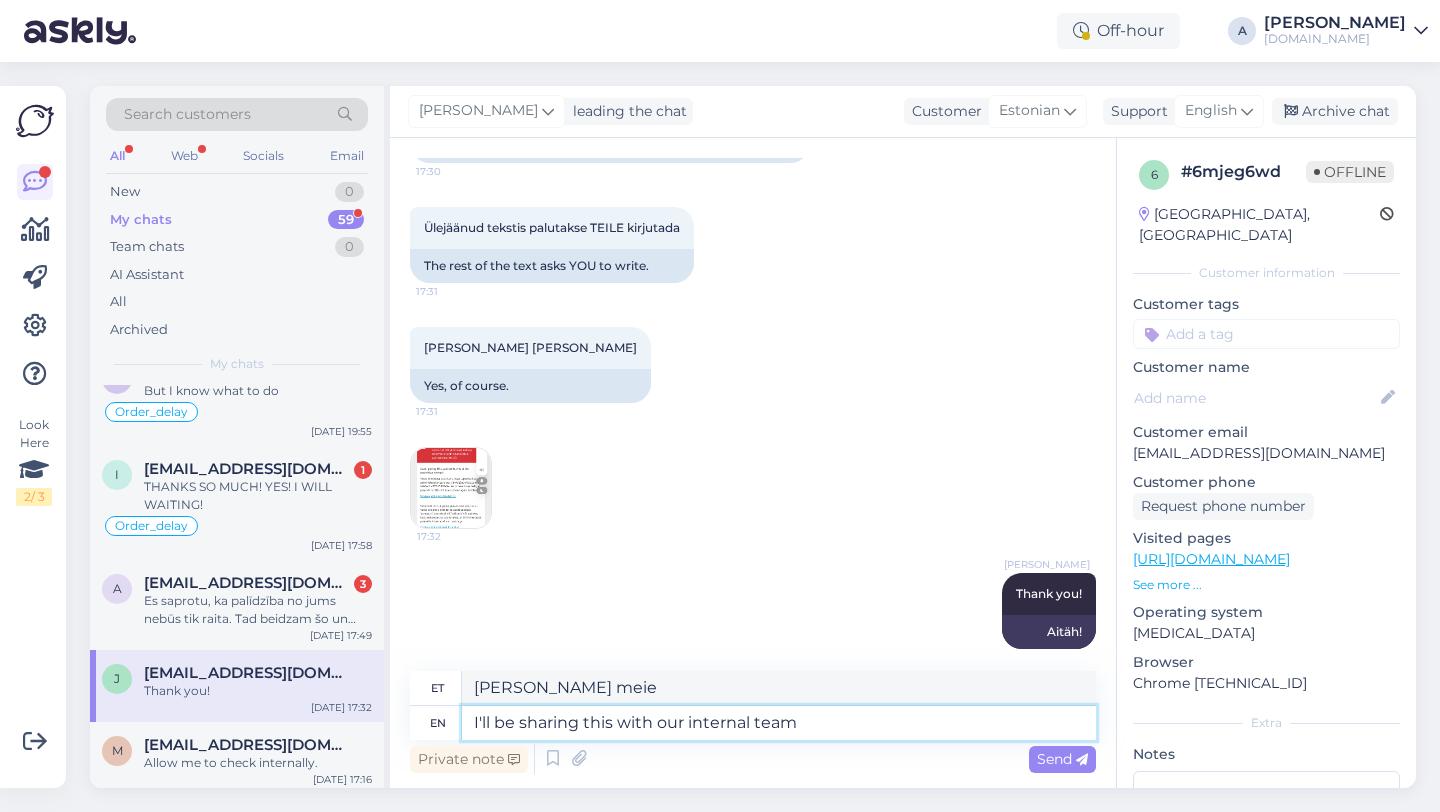type on "Jagan seda meie sisemise meeskonnaga." 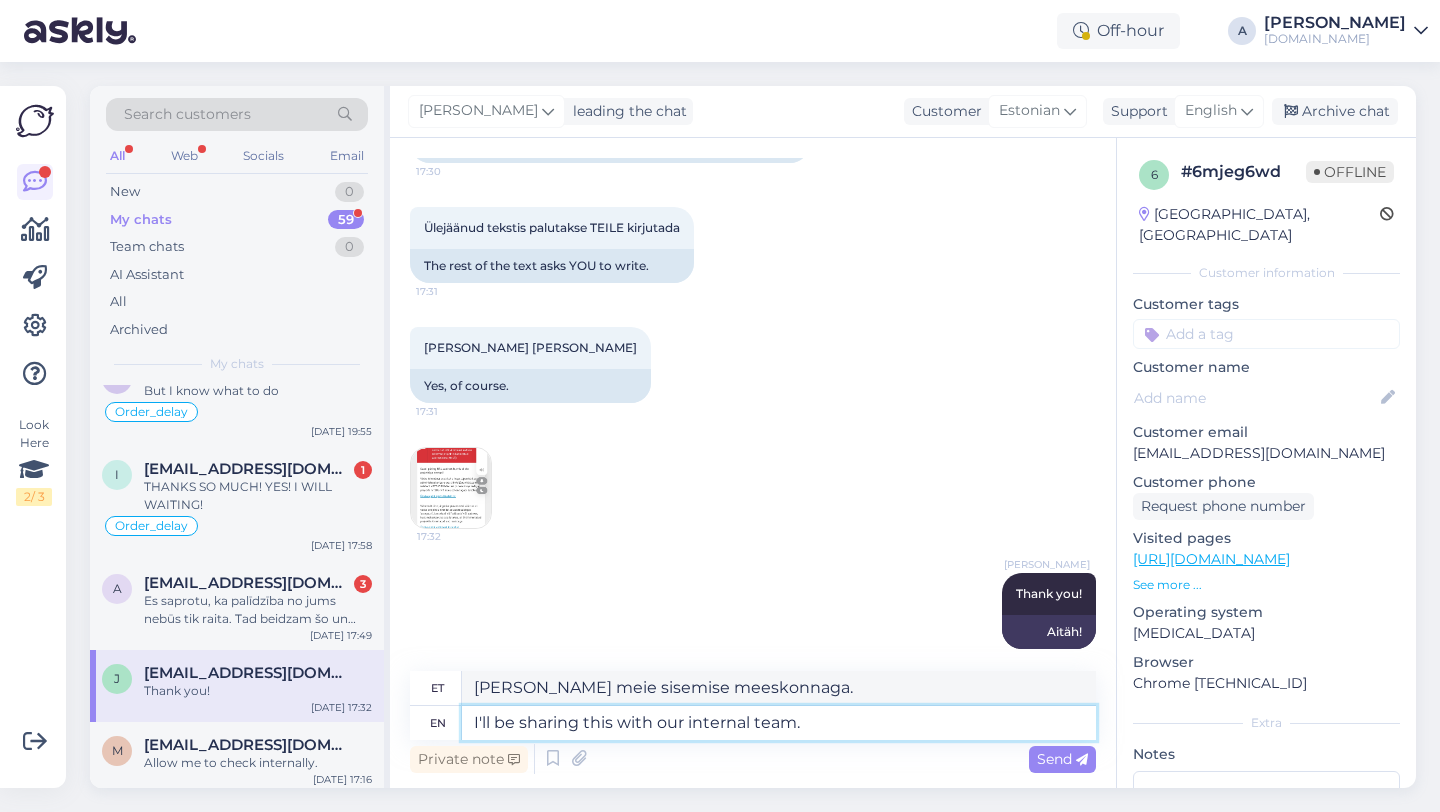 type on "I'll be sharing this with our internal team." 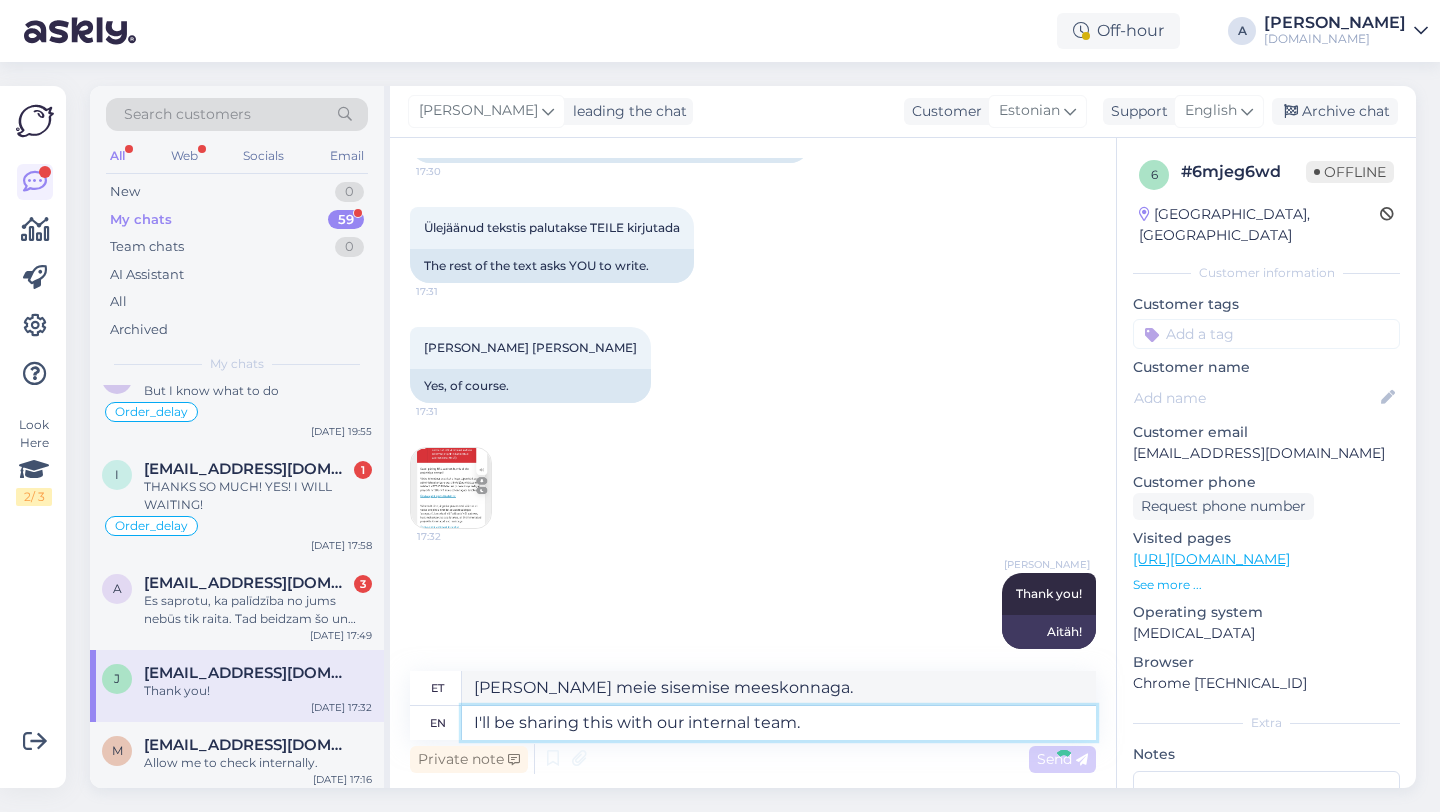 type 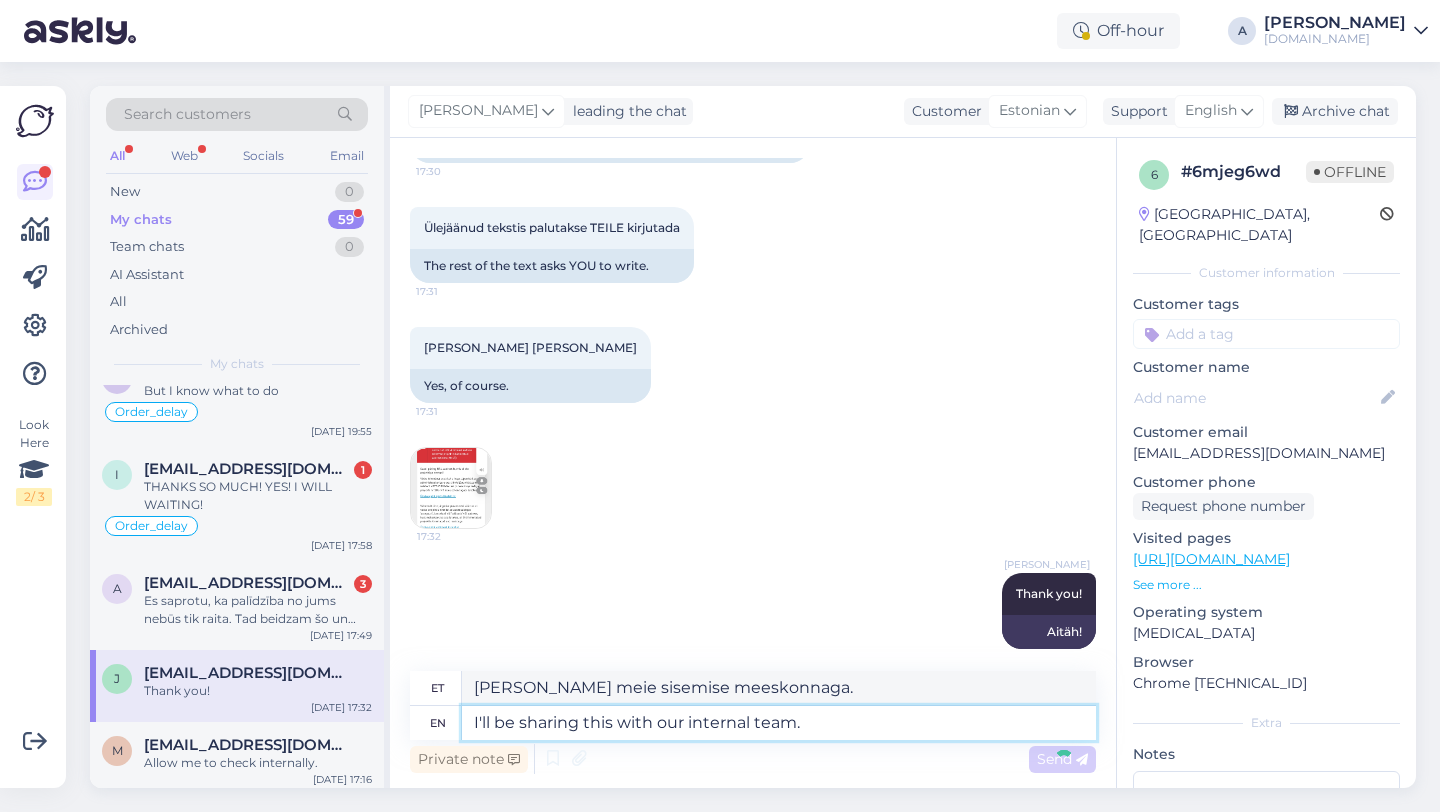 type 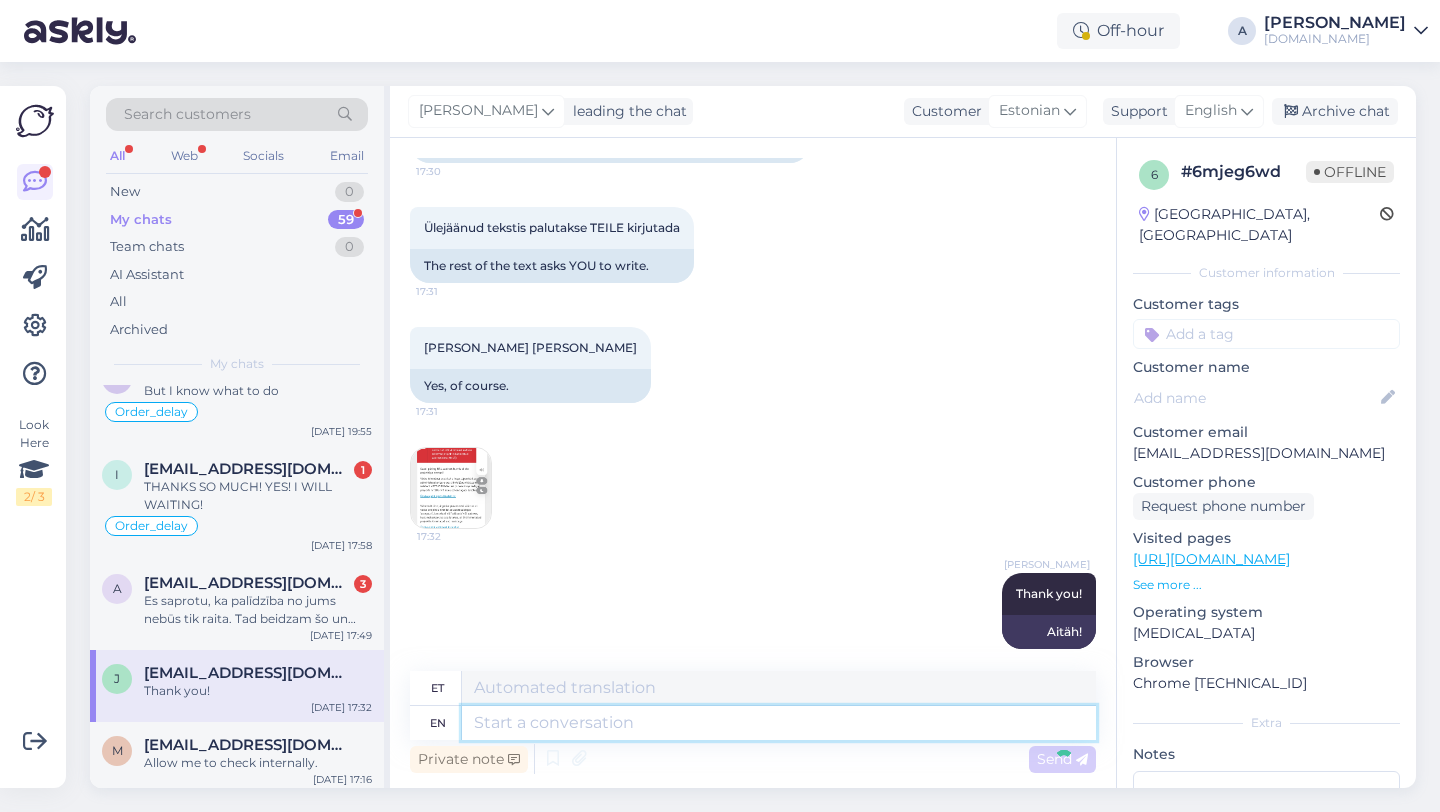 scroll, scrollTop: 2043, scrollLeft: 0, axis: vertical 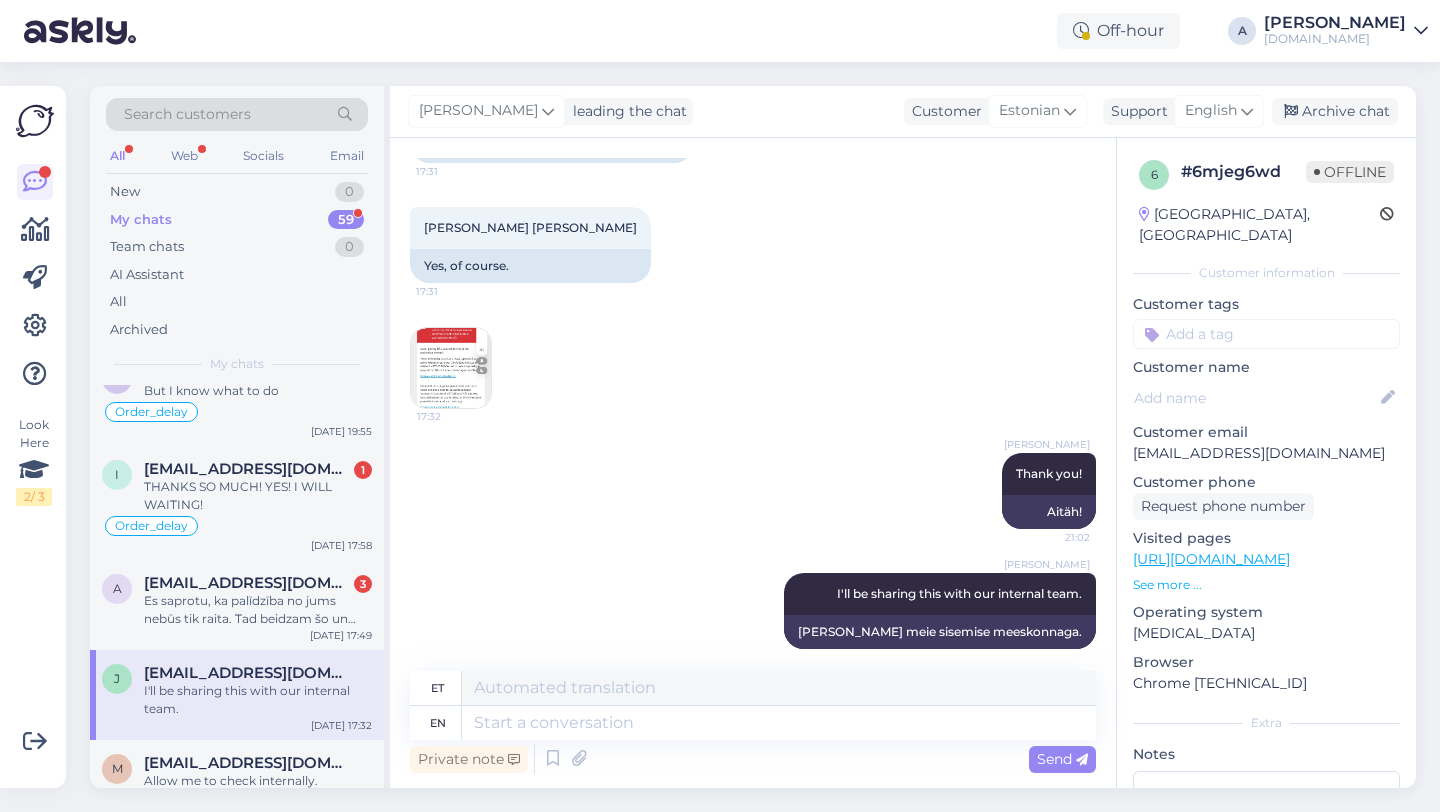 click at bounding box center [1266, 334] 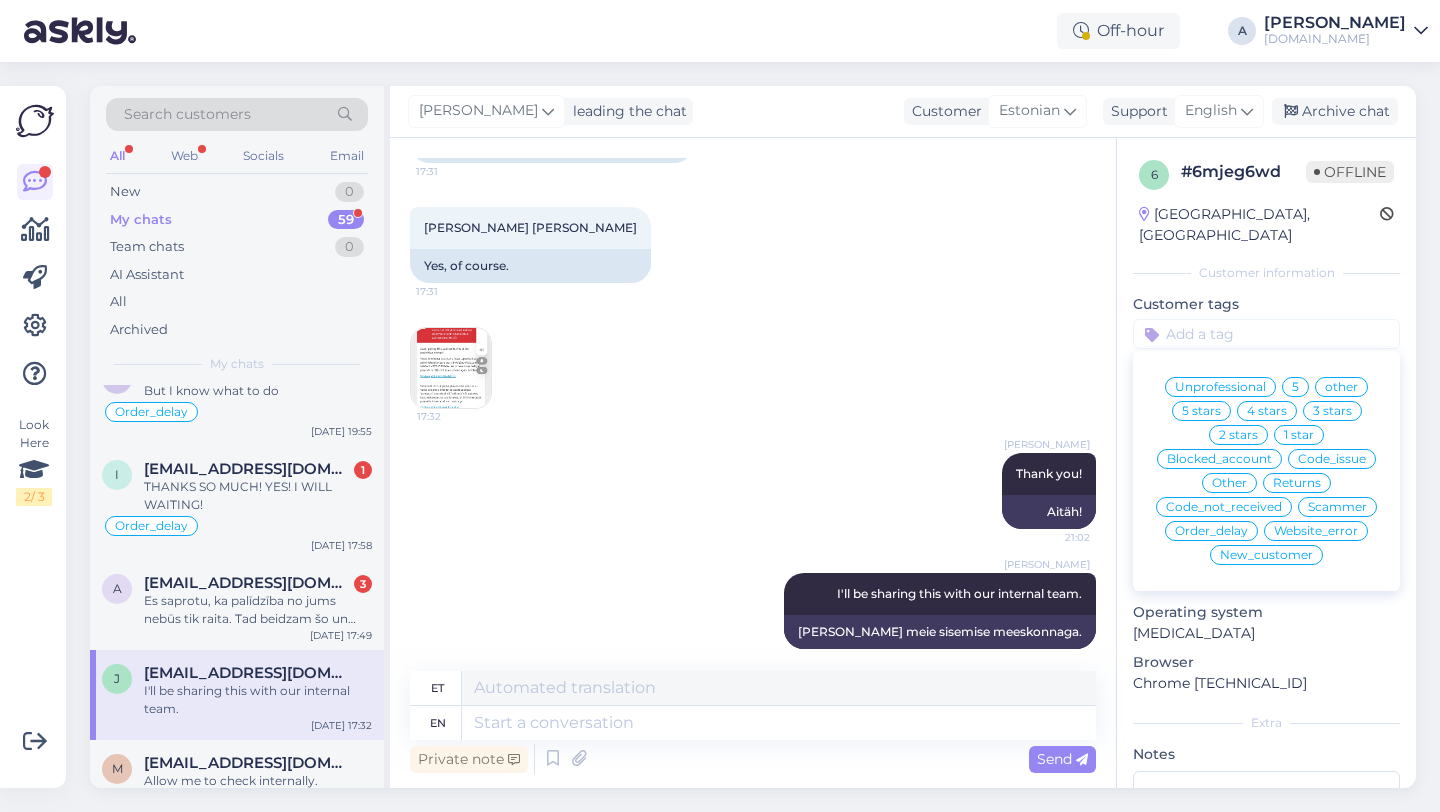 click on "Website_error" at bounding box center (1316, 531) 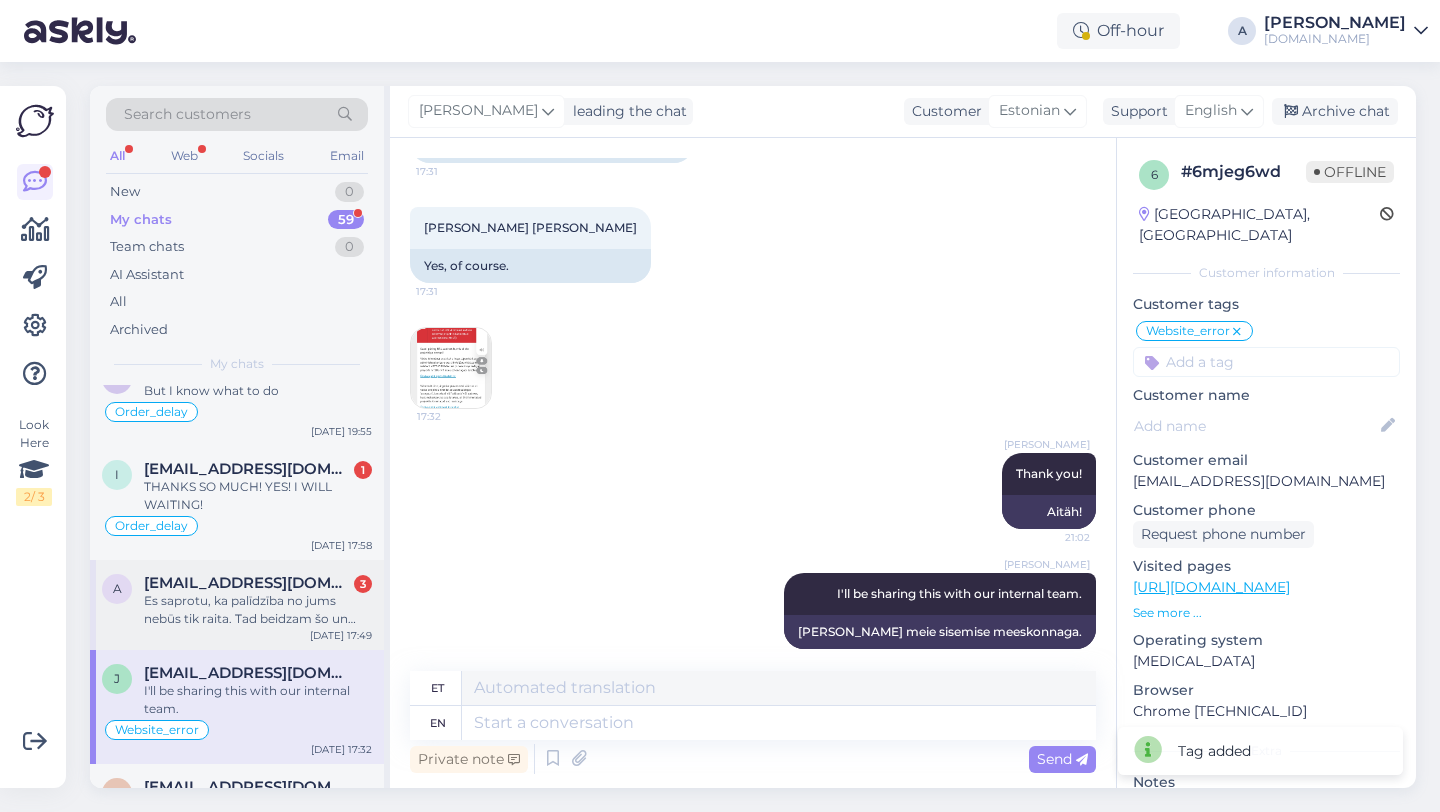 click on "Es saprotu, ka palīdzība no jums nebūs tik raita. Tad beidzam šo un viss, neko neiegādāsimies." at bounding box center (258, 610) 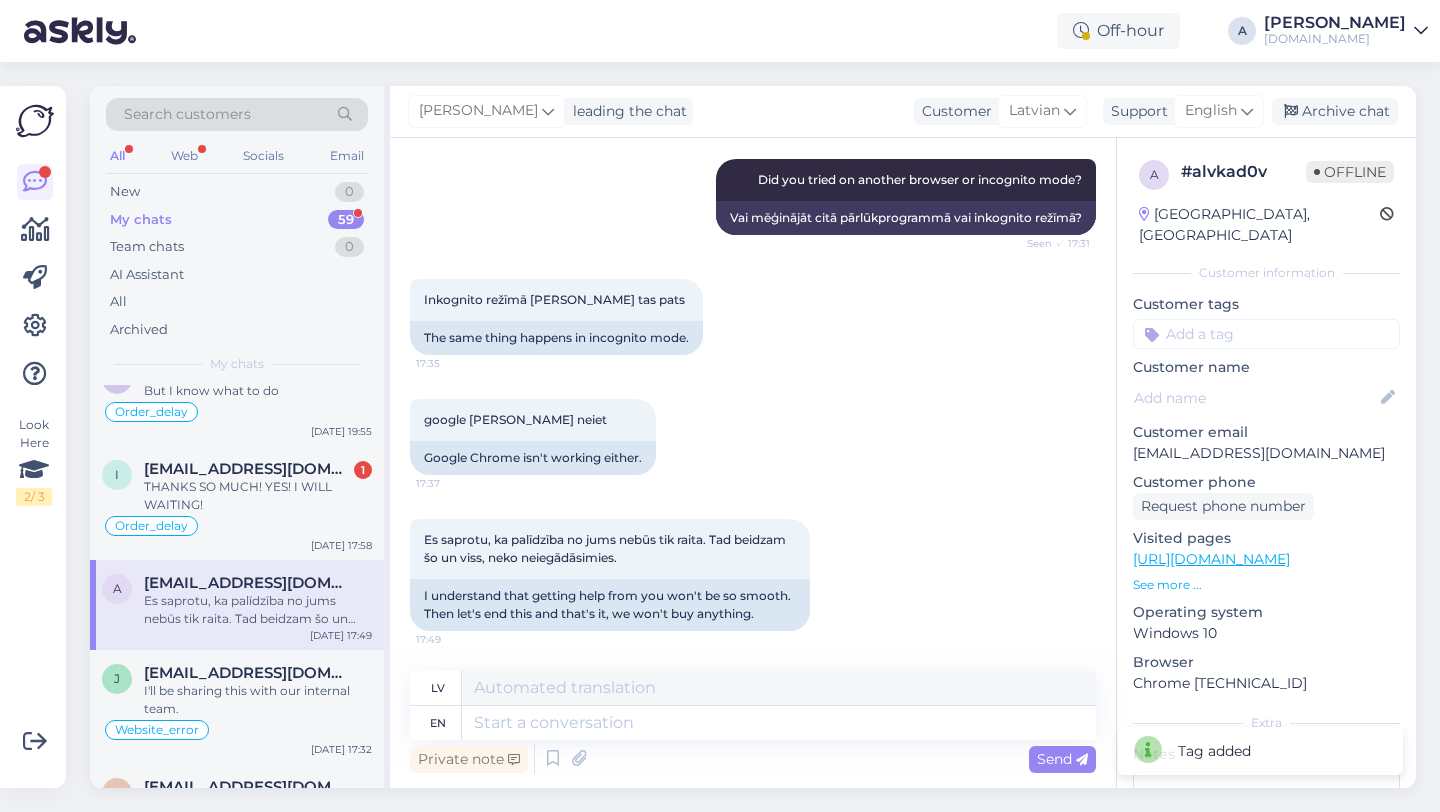scroll, scrollTop: 1137, scrollLeft: 0, axis: vertical 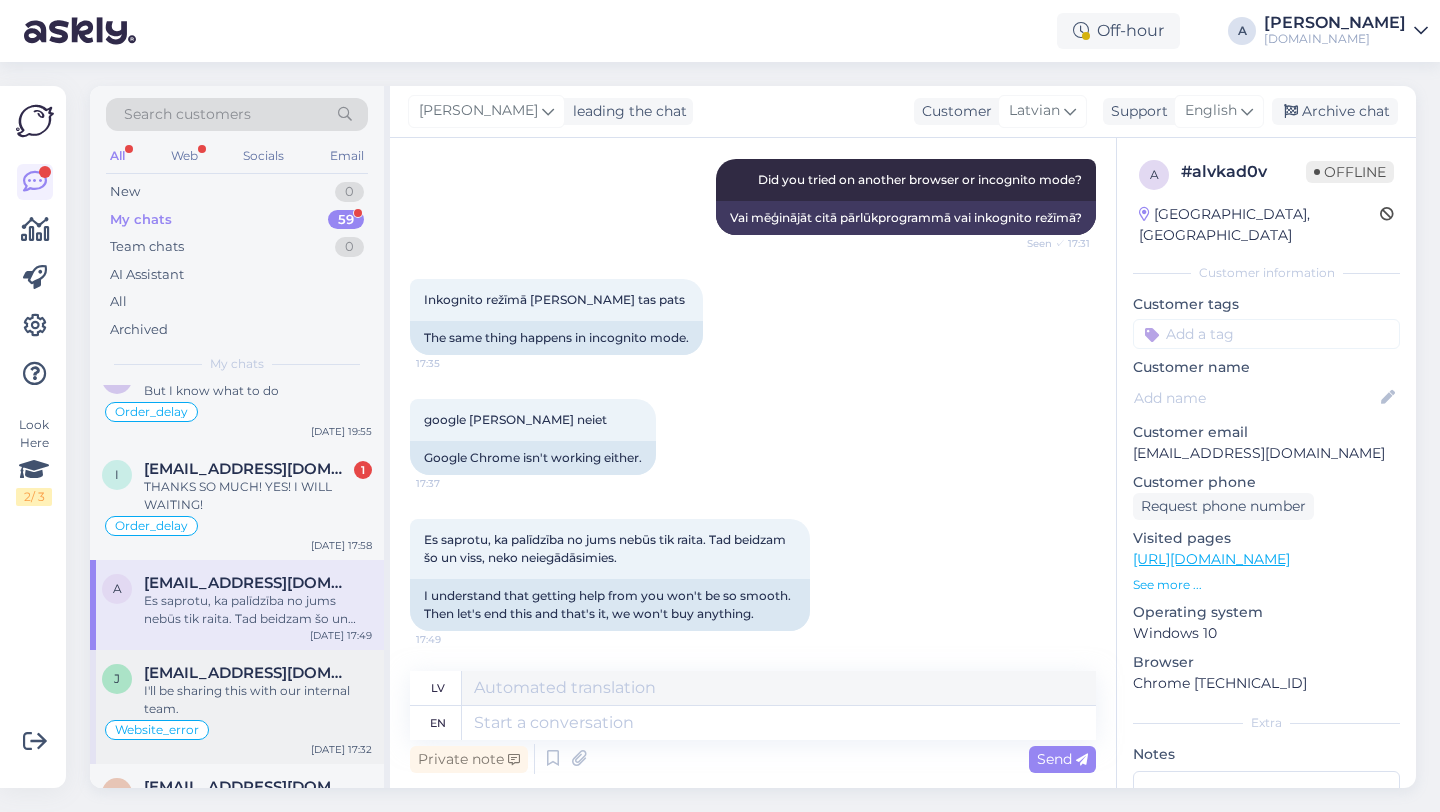 click on "j jegor.sudnitson@hotmail.com I'll be sharing this with our internal team.  Website_error Jul 10 17:32" at bounding box center [237, 707] 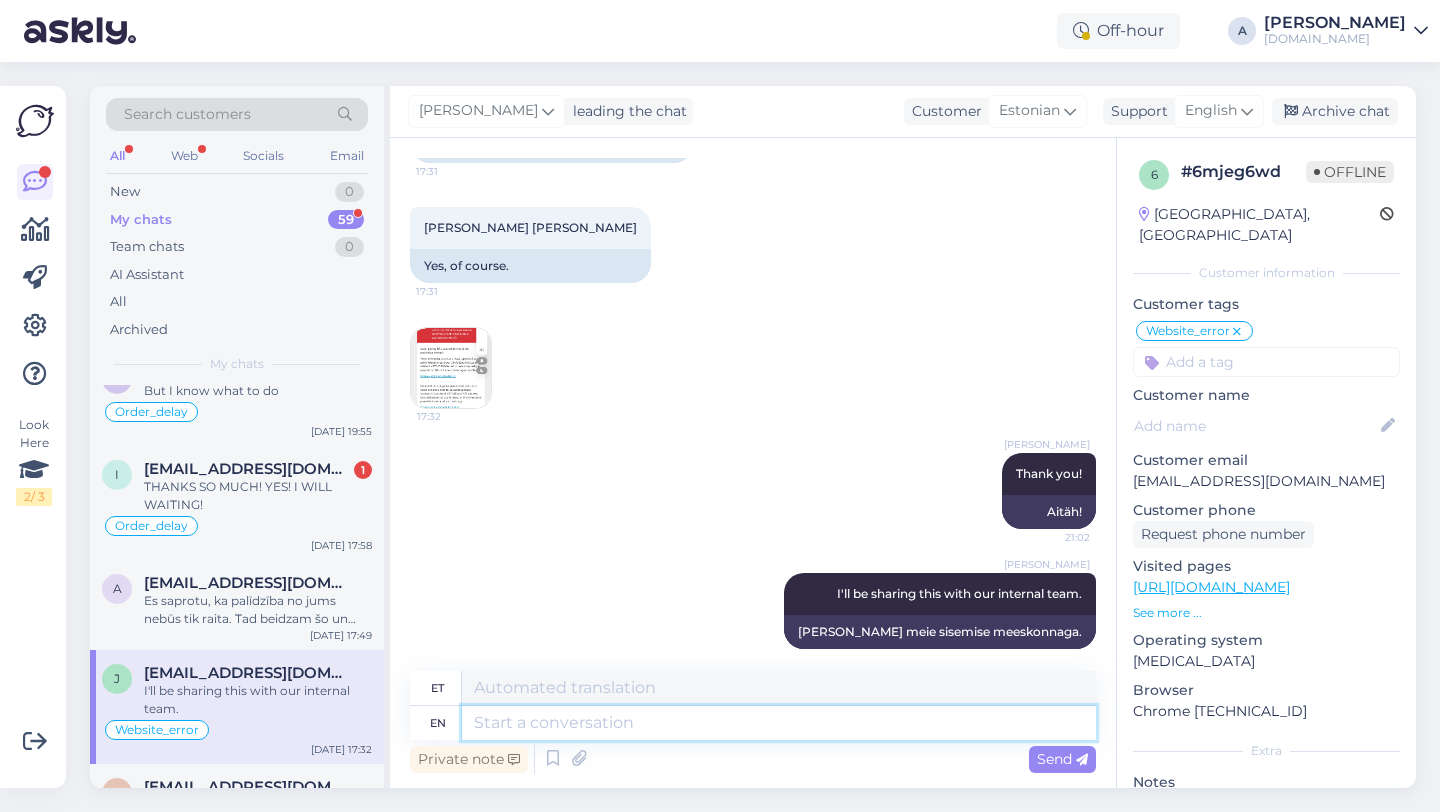 click at bounding box center (779, 723) 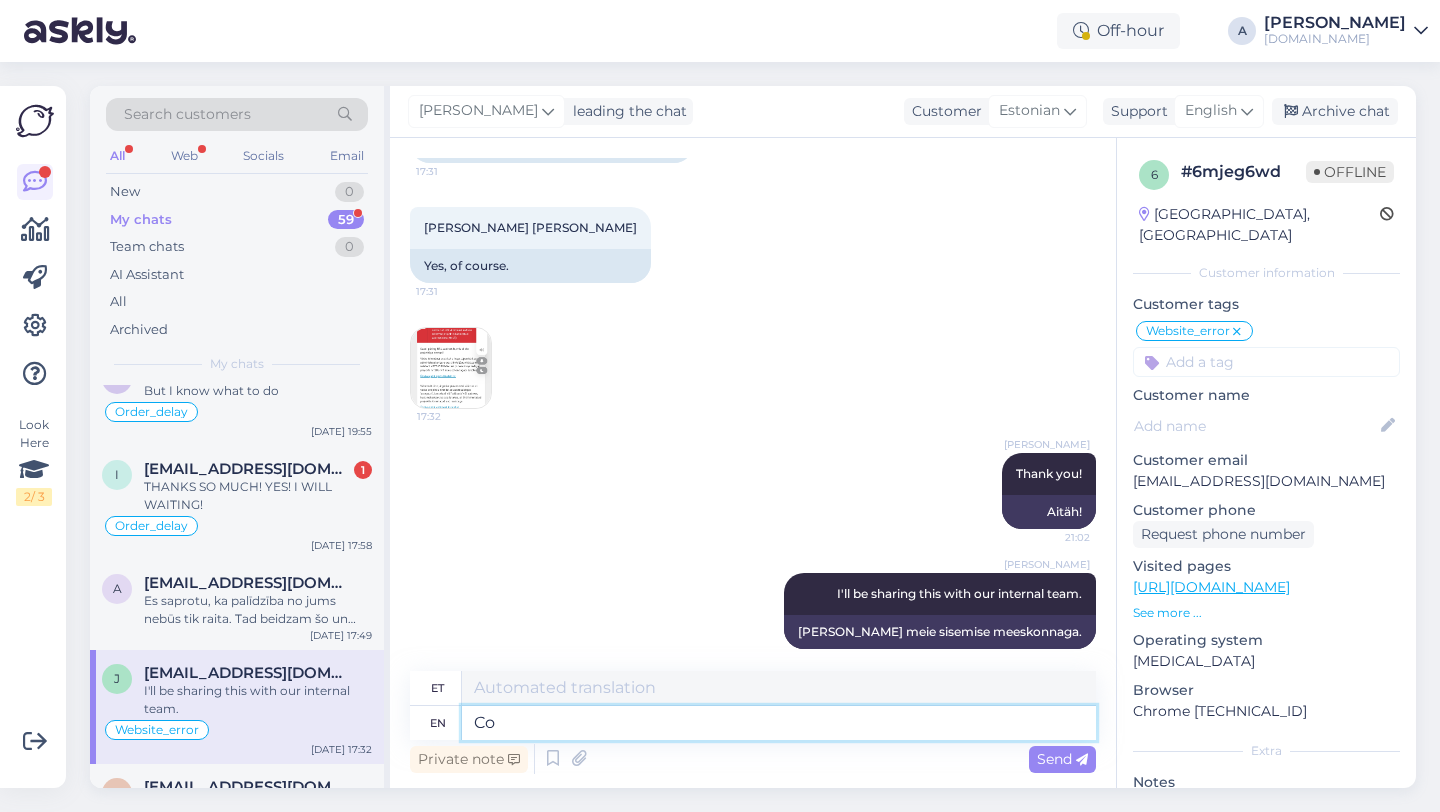 type on "C" 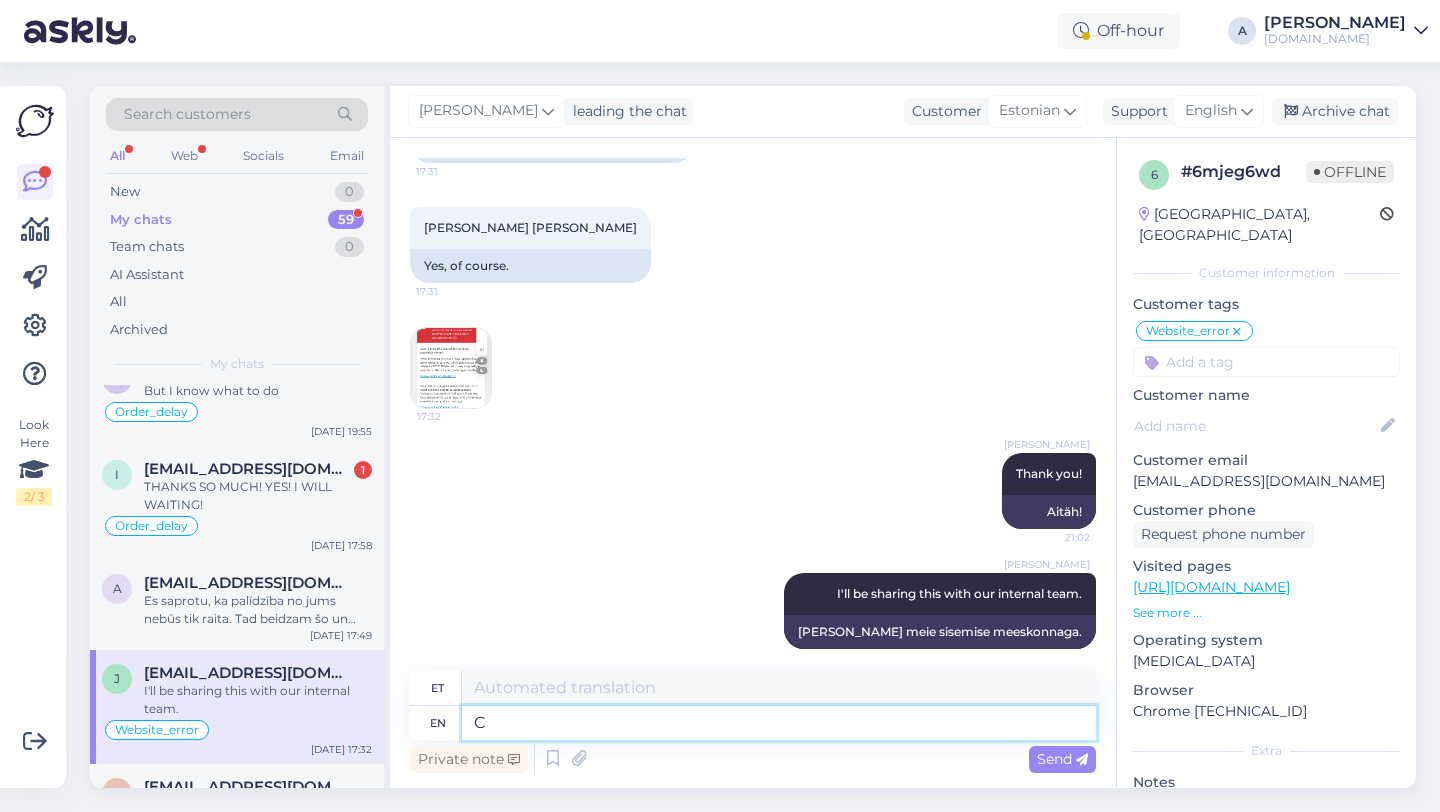type 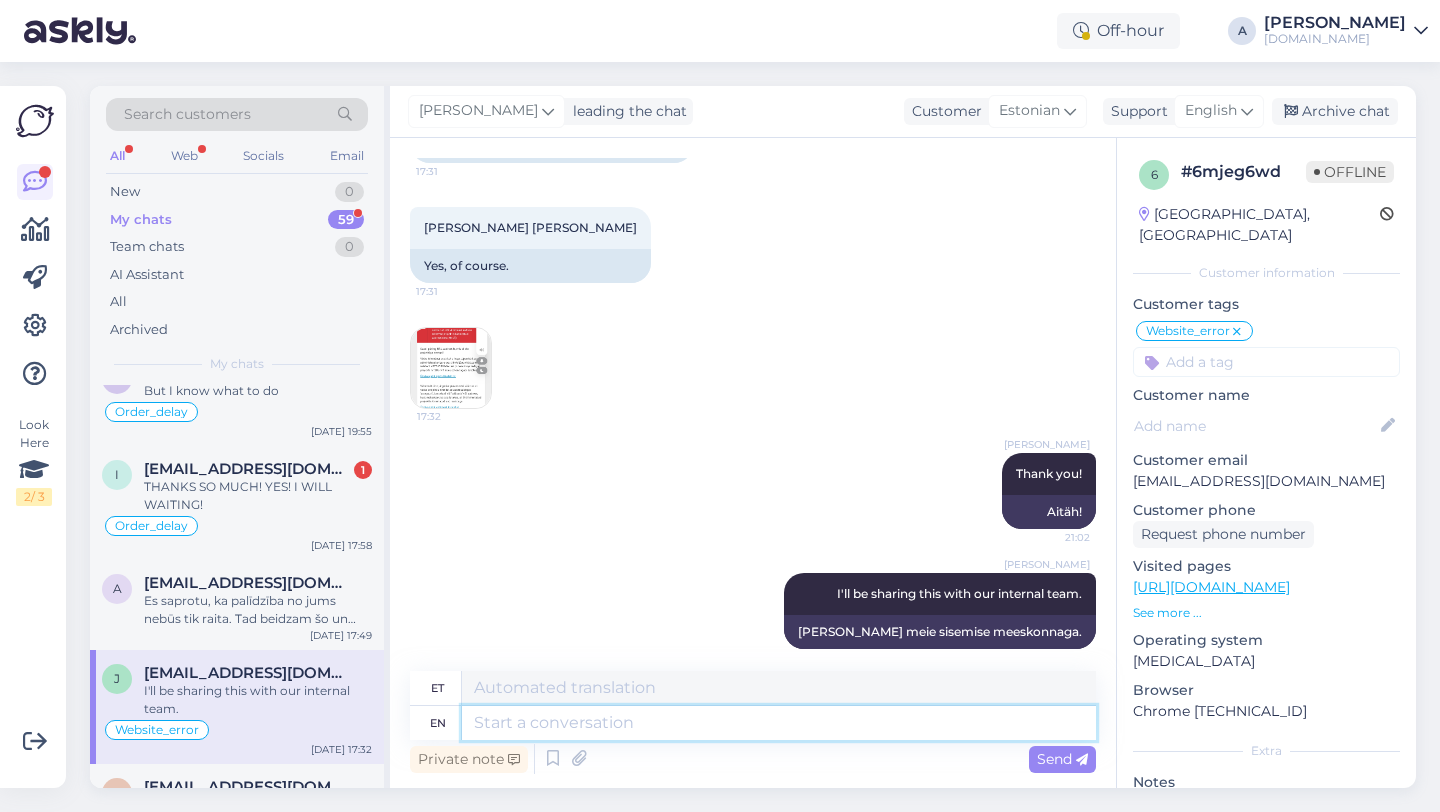 type on "Koos" 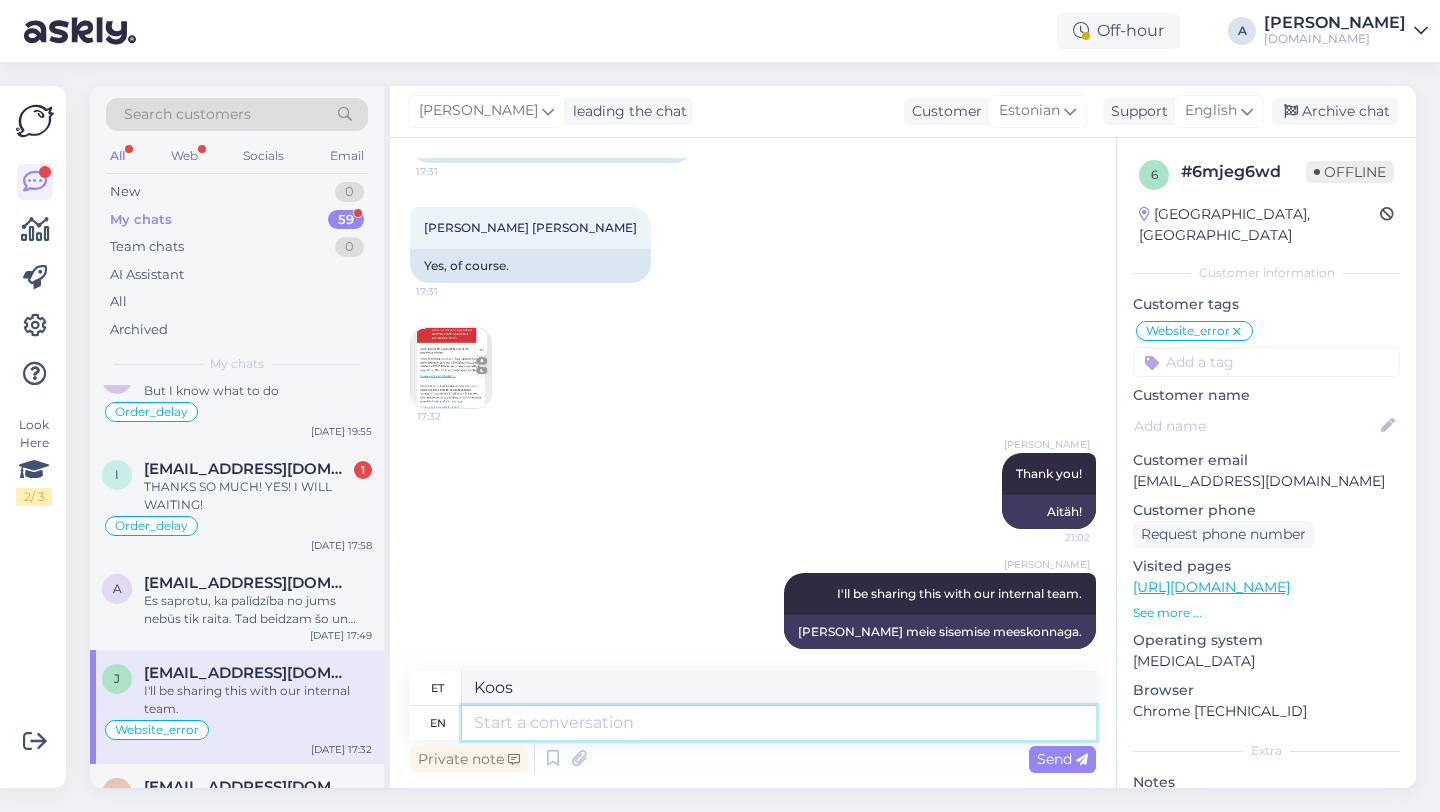 type 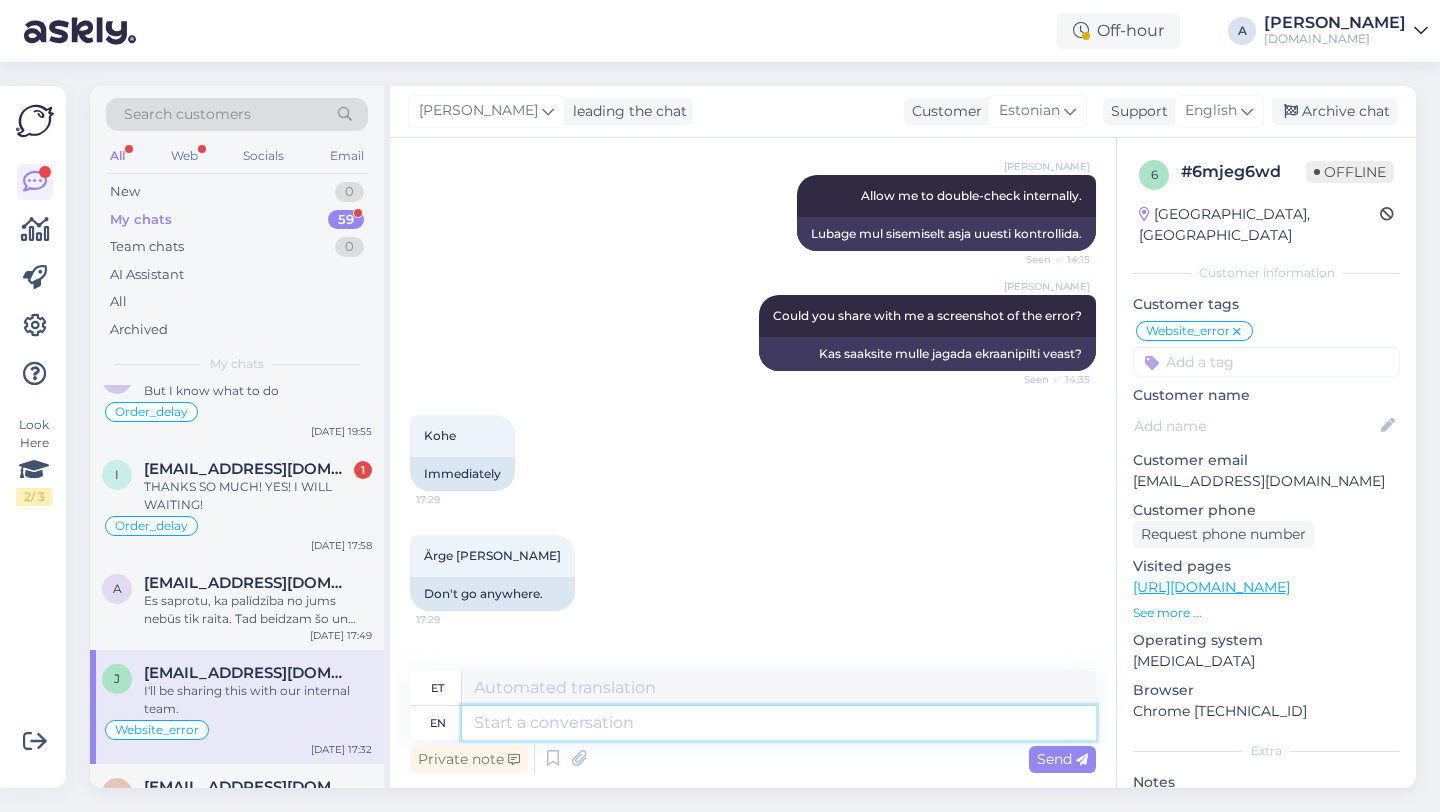 scroll, scrollTop: 2043, scrollLeft: 0, axis: vertical 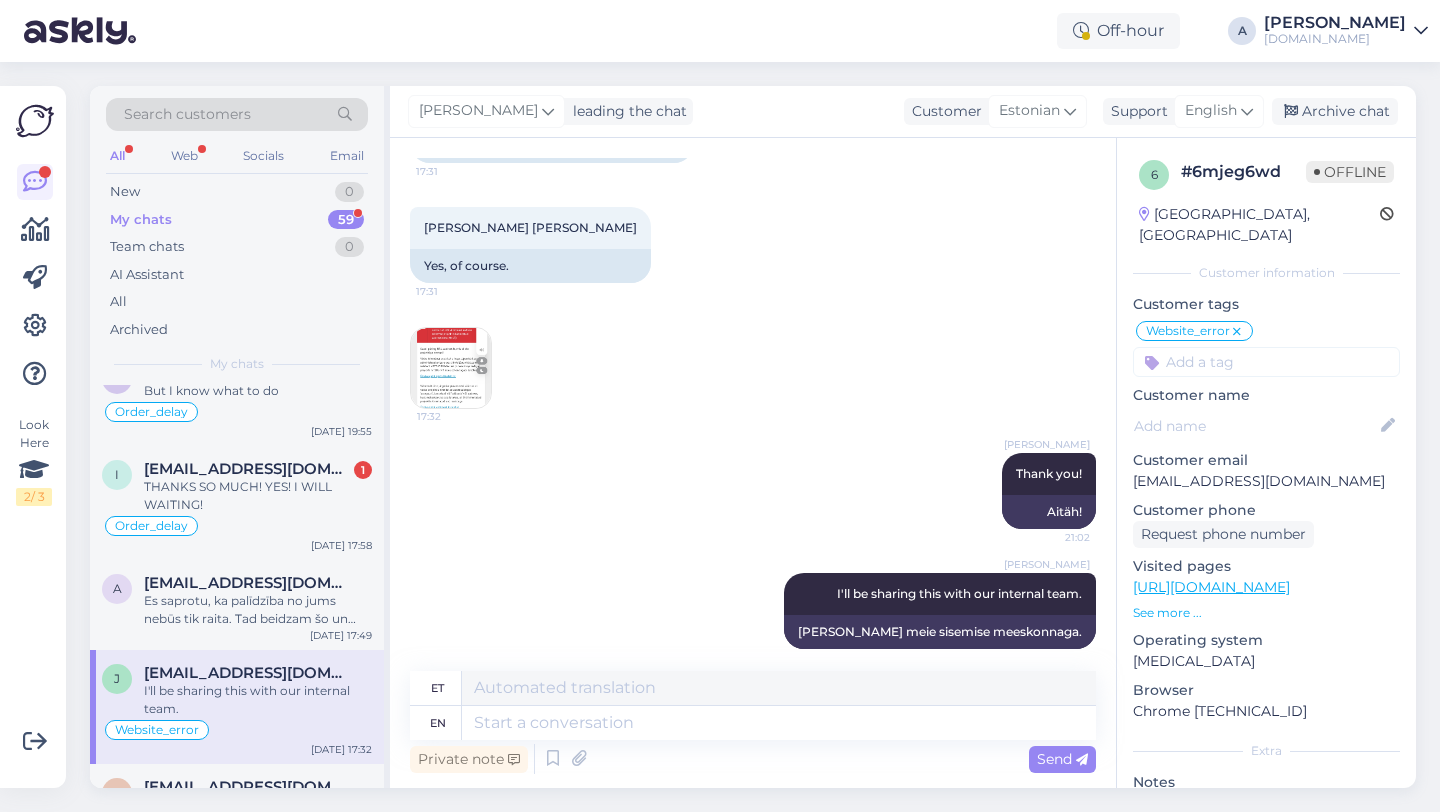 click on "[EMAIL_ADDRESS][DOMAIN_NAME]" at bounding box center [248, 673] 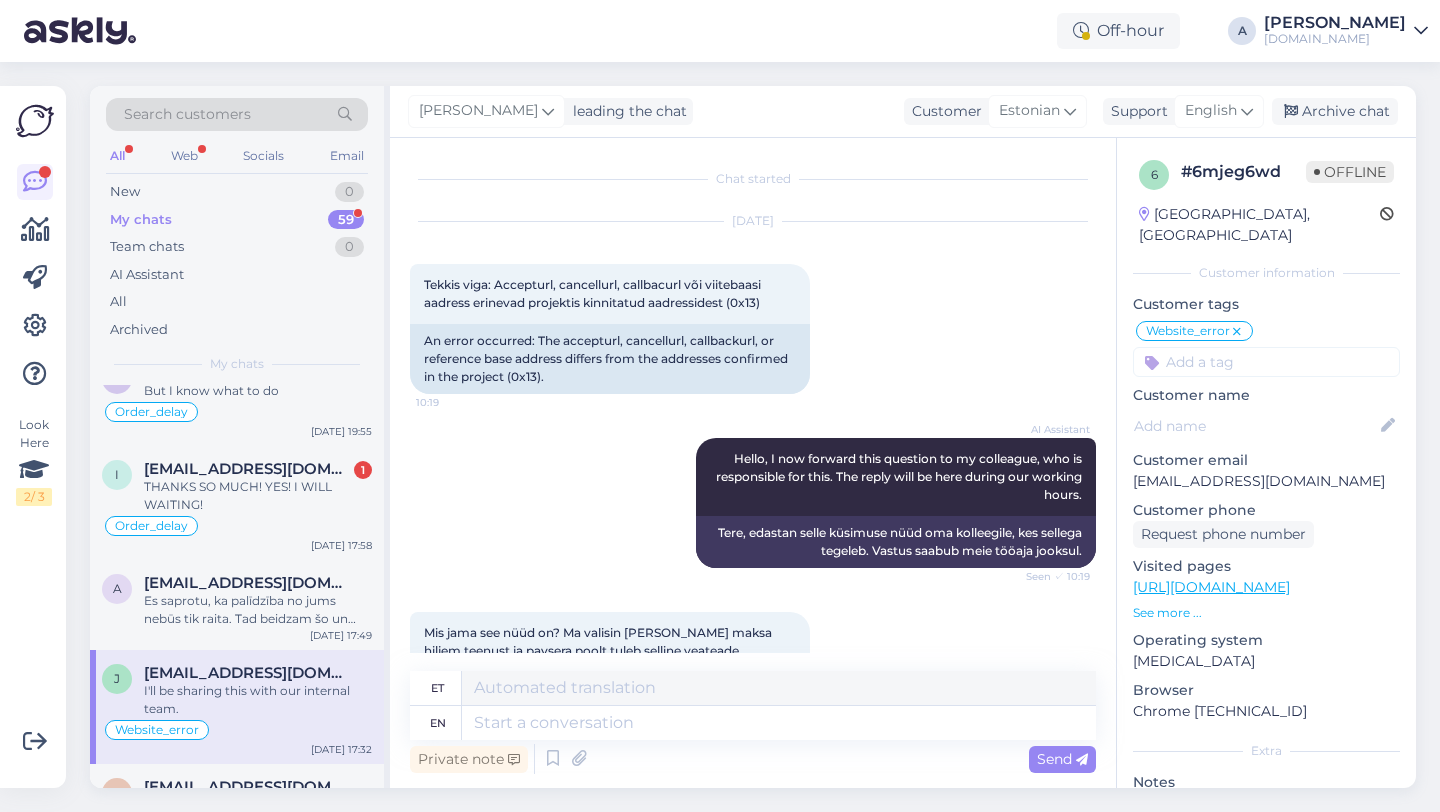 scroll, scrollTop: 2043, scrollLeft: 0, axis: vertical 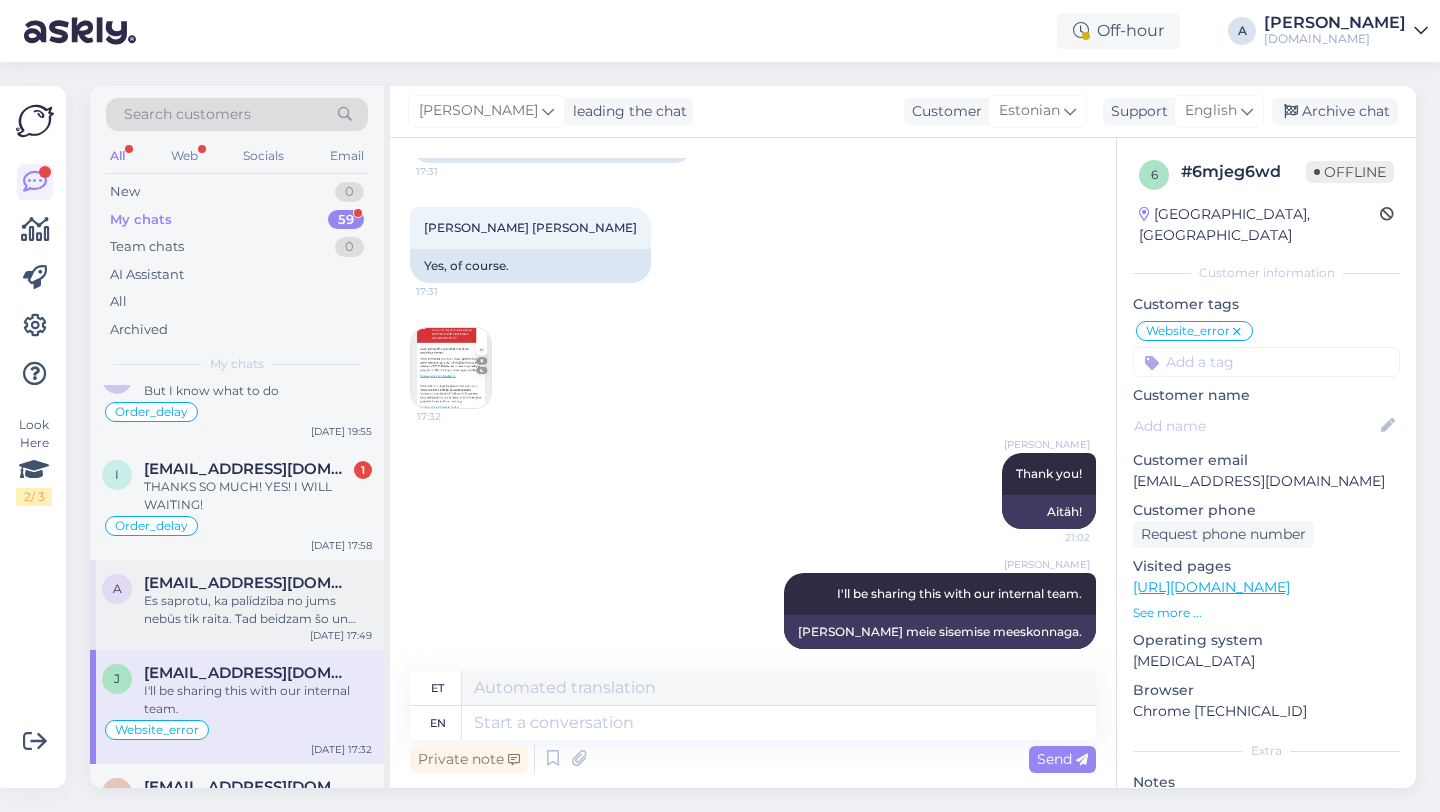 click on "Es saprotu, ka palīdzība no jums nebūs tik raita. Tad beidzam šo un viss, neko neiegādāsimies." at bounding box center [258, 610] 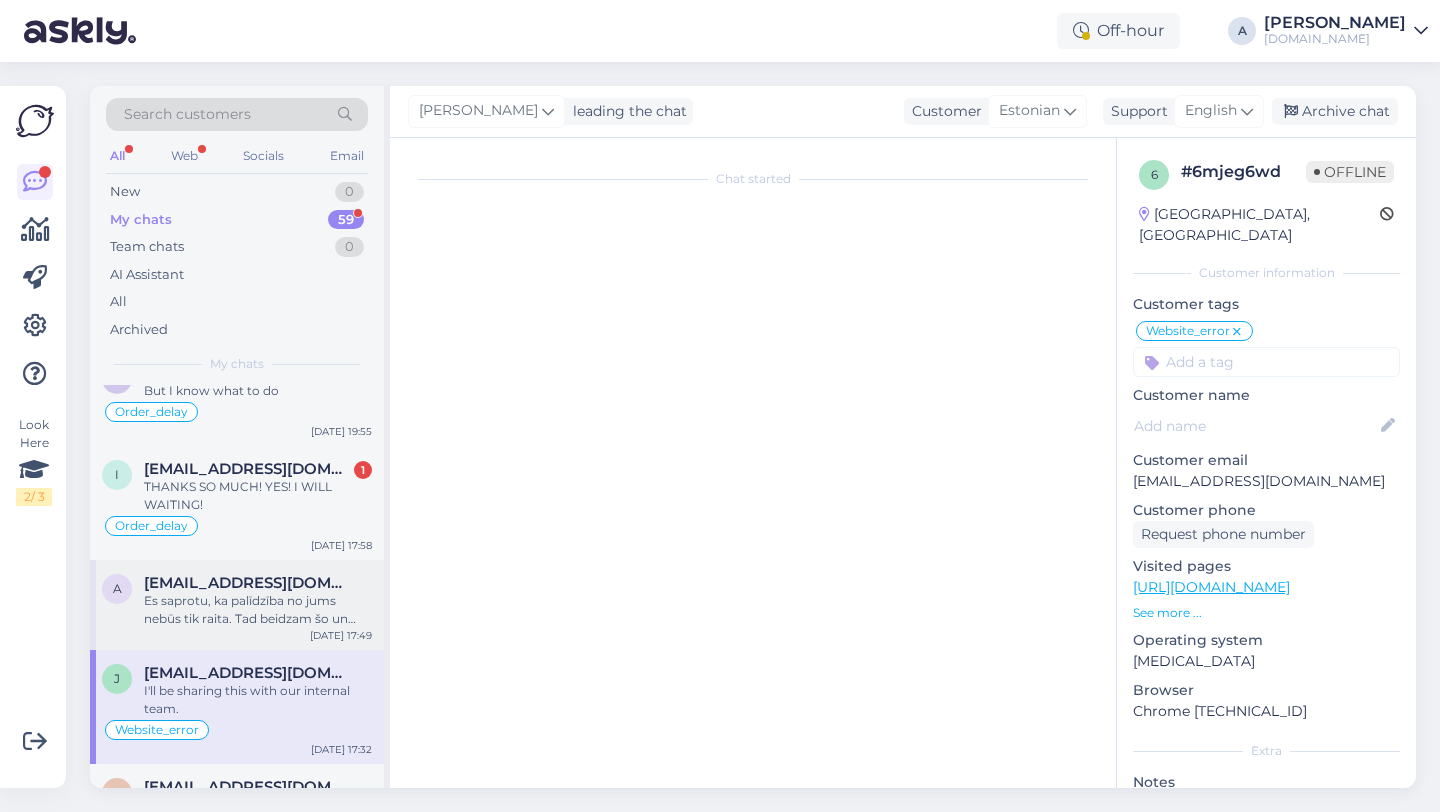 scroll, scrollTop: 1137, scrollLeft: 0, axis: vertical 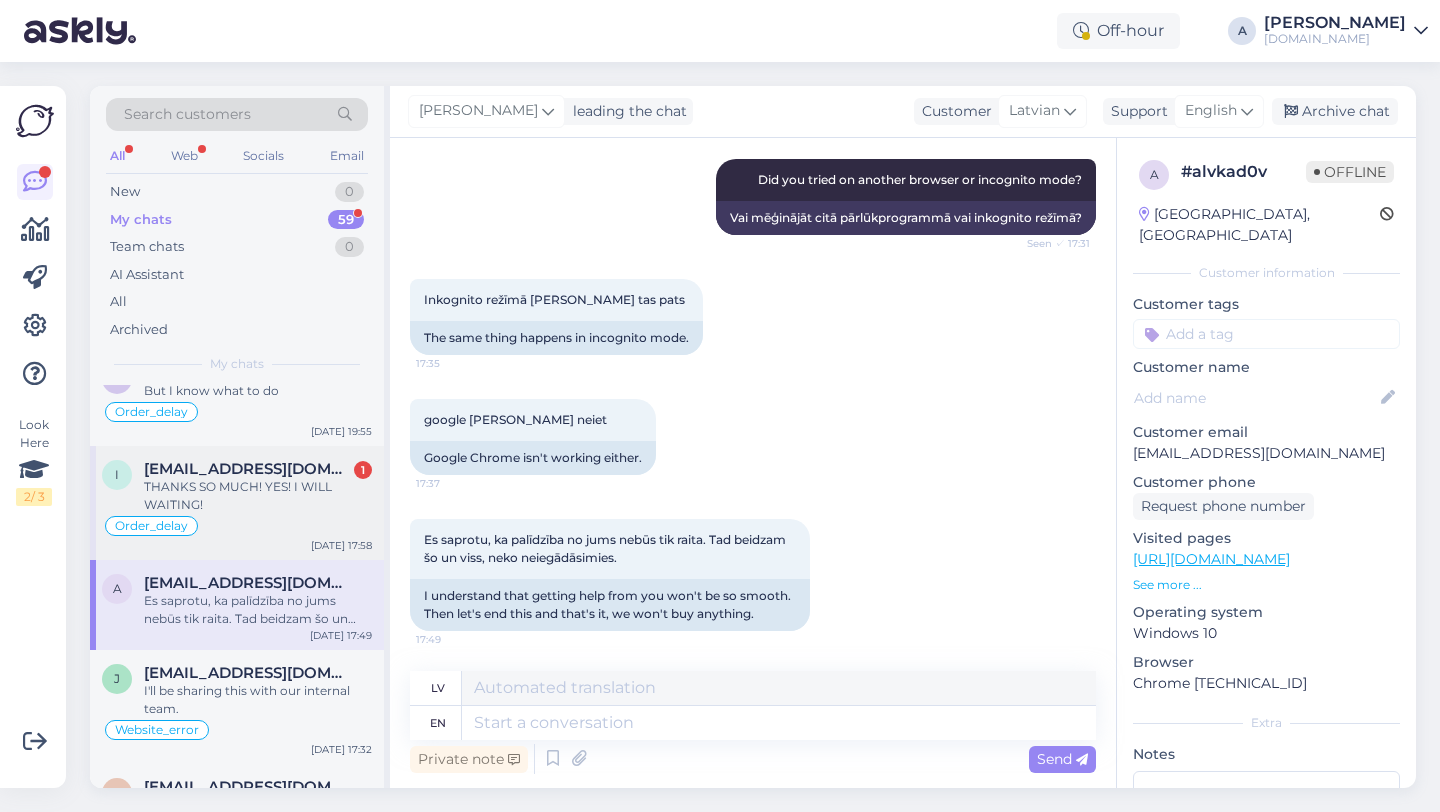 click on "Order_delay" at bounding box center (237, 526) 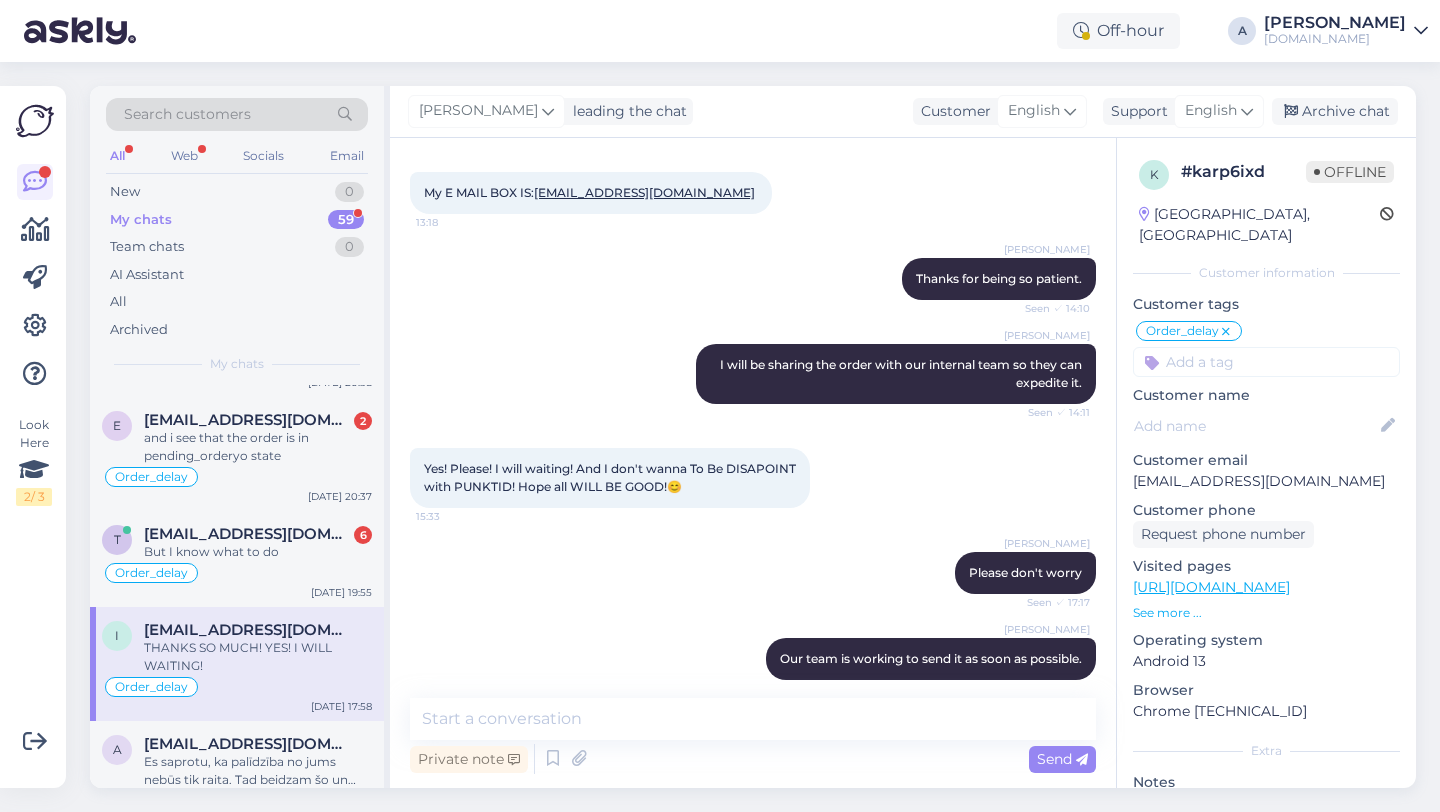 scroll, scrollTop: 214, scrollLeft: 0, axis: vertical 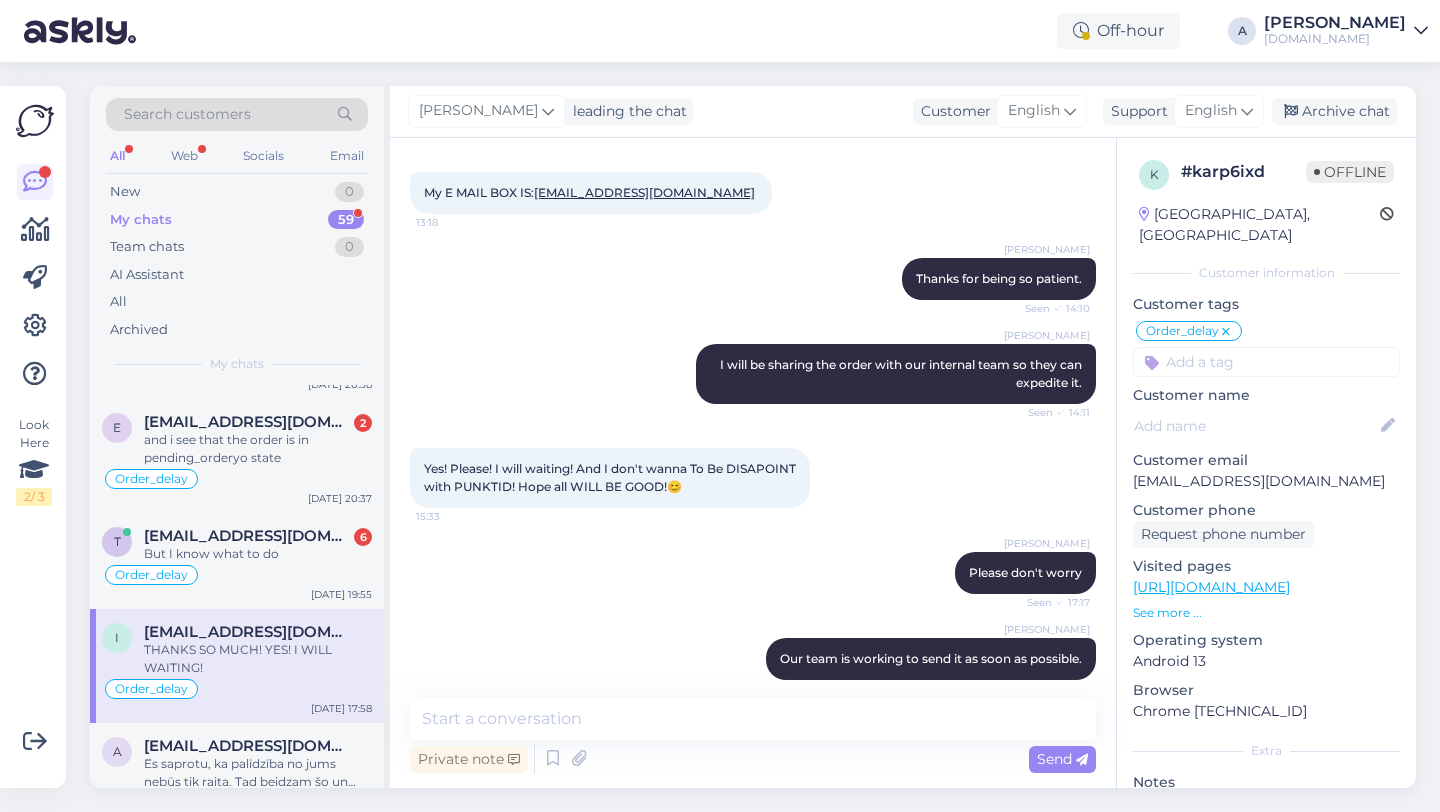 click on "[EMAIL_ADDRESS][DOMAIN_NAME]" at bounding box center (248, 536) 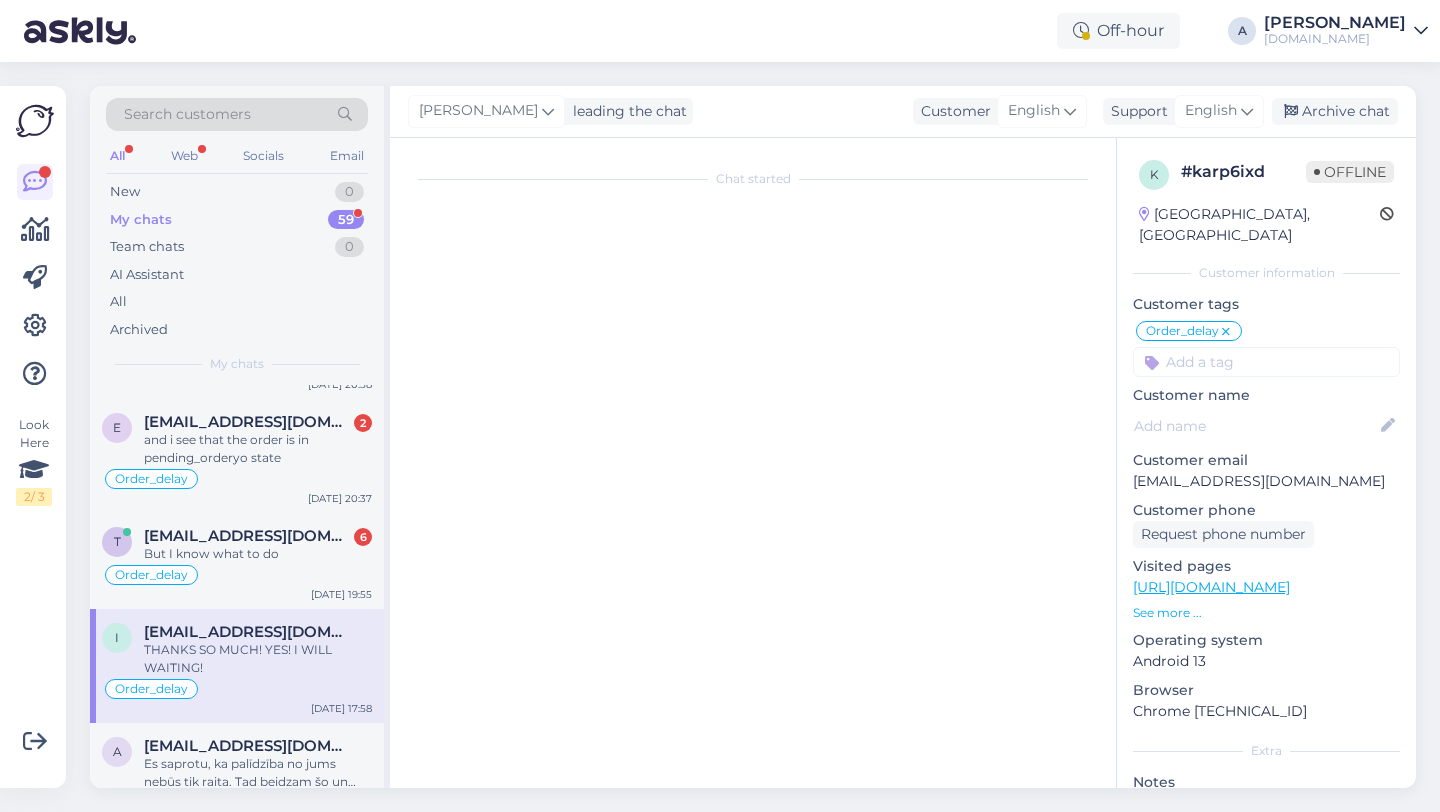 scroll, scrollTop: 8522, scrollLeft: 0, axis: vertical 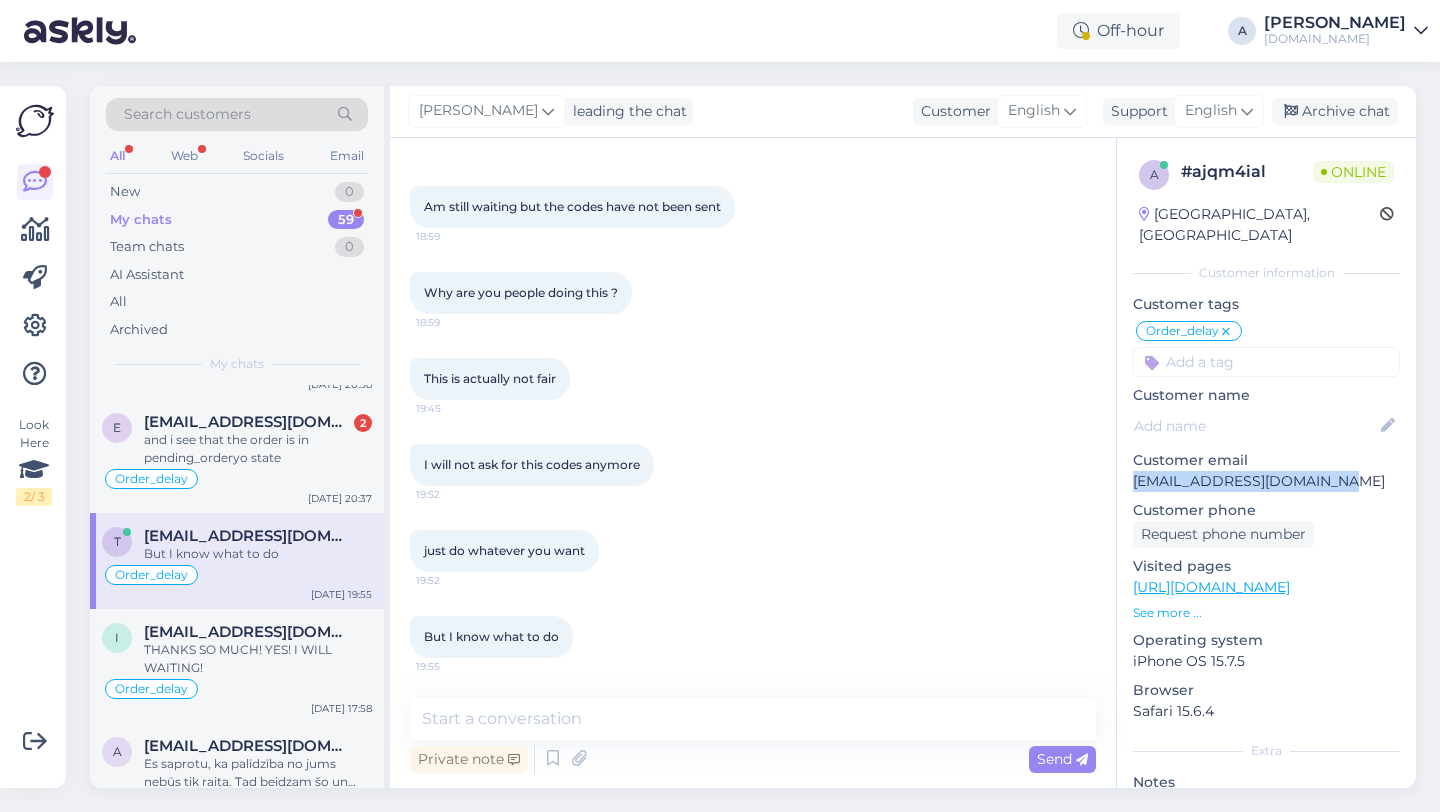drag, startPoint x: 1356, startPoint y: 461, endPoint x: 1131, endPoint y: 458, distance: 225.02 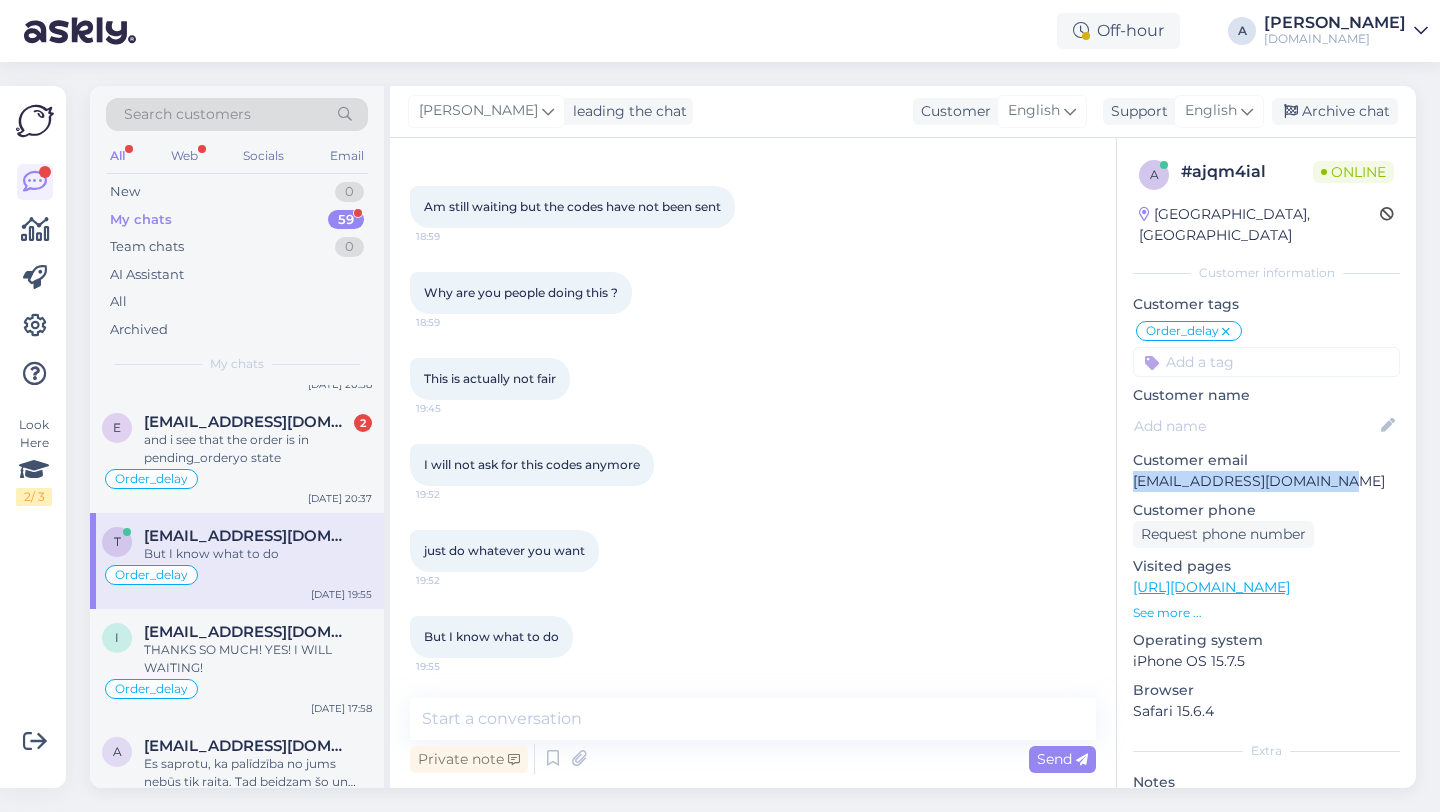 click on "a # ajqm4ial Online     Nigeria, Katsina Customer information Customer tags Order_delay Unprofessional 5 other 5 stars 4 stars 3 stars 2 stars 1 star Blocked_account Code_issue Other Returns Code_not_received Scammer Order_delay Website_error New_customer Customer name Customer email thomaseverson22@gmail.com Customer phone Request phone number Visited pages https://punktid.com/orders See more ... Operating system iPhone OS 15.7.5 Browser Safari 15.6.4 Extra Notes" at bounding box center [1266, 573] 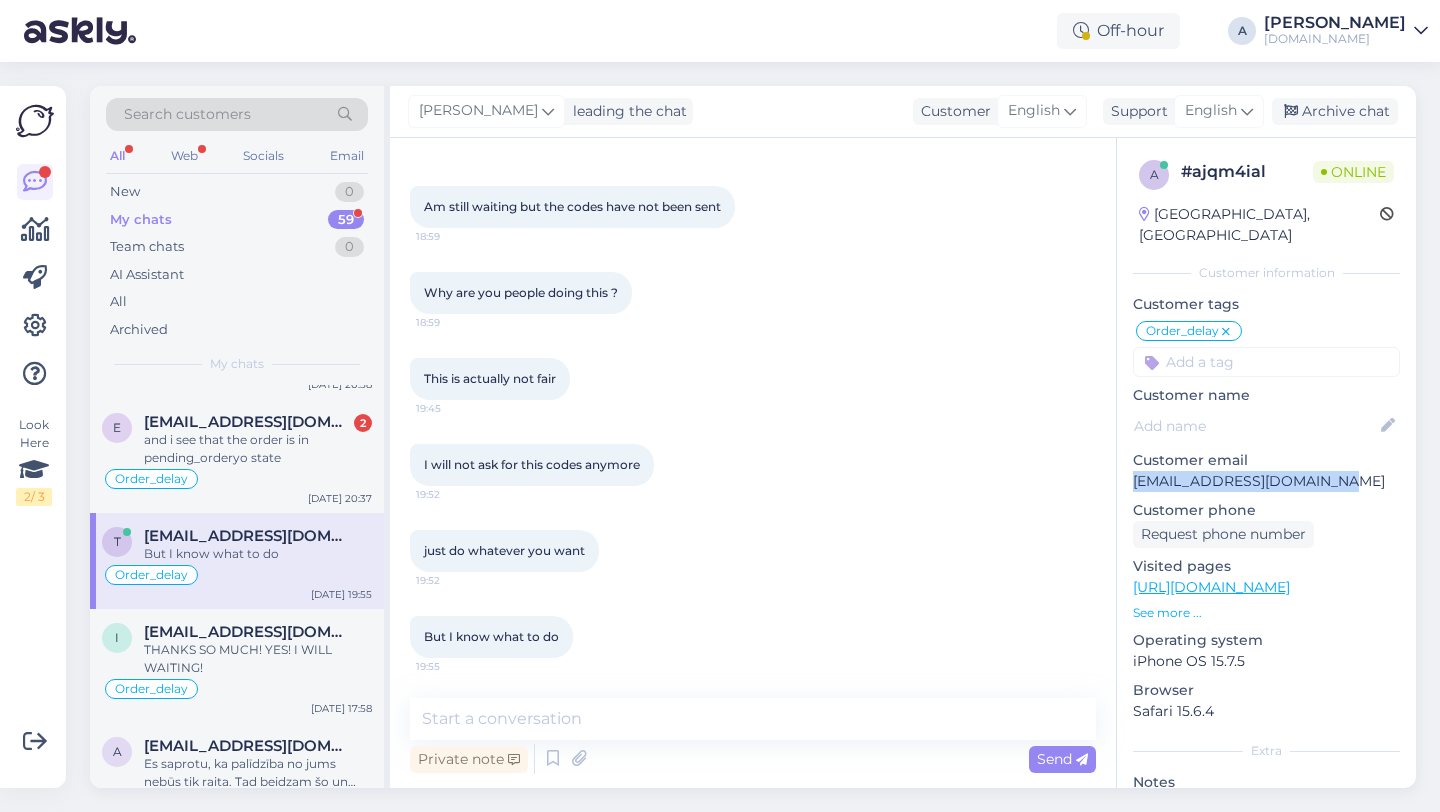 copy on "[EMAIL_ADDRESS][DOMAIN_NAME]" 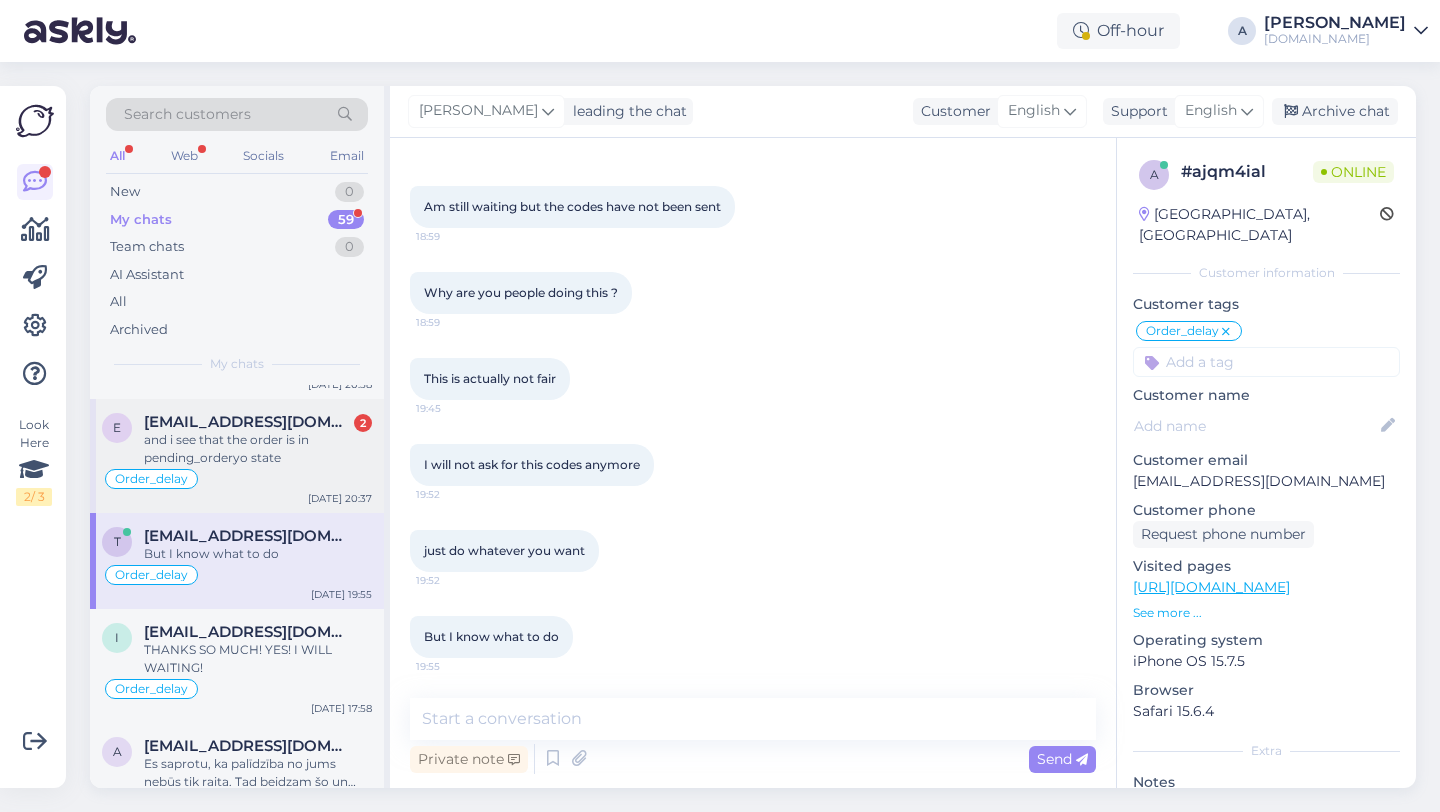 click on "and i see that the order is in pending_orderyo state" at bounding box center (258, 449) 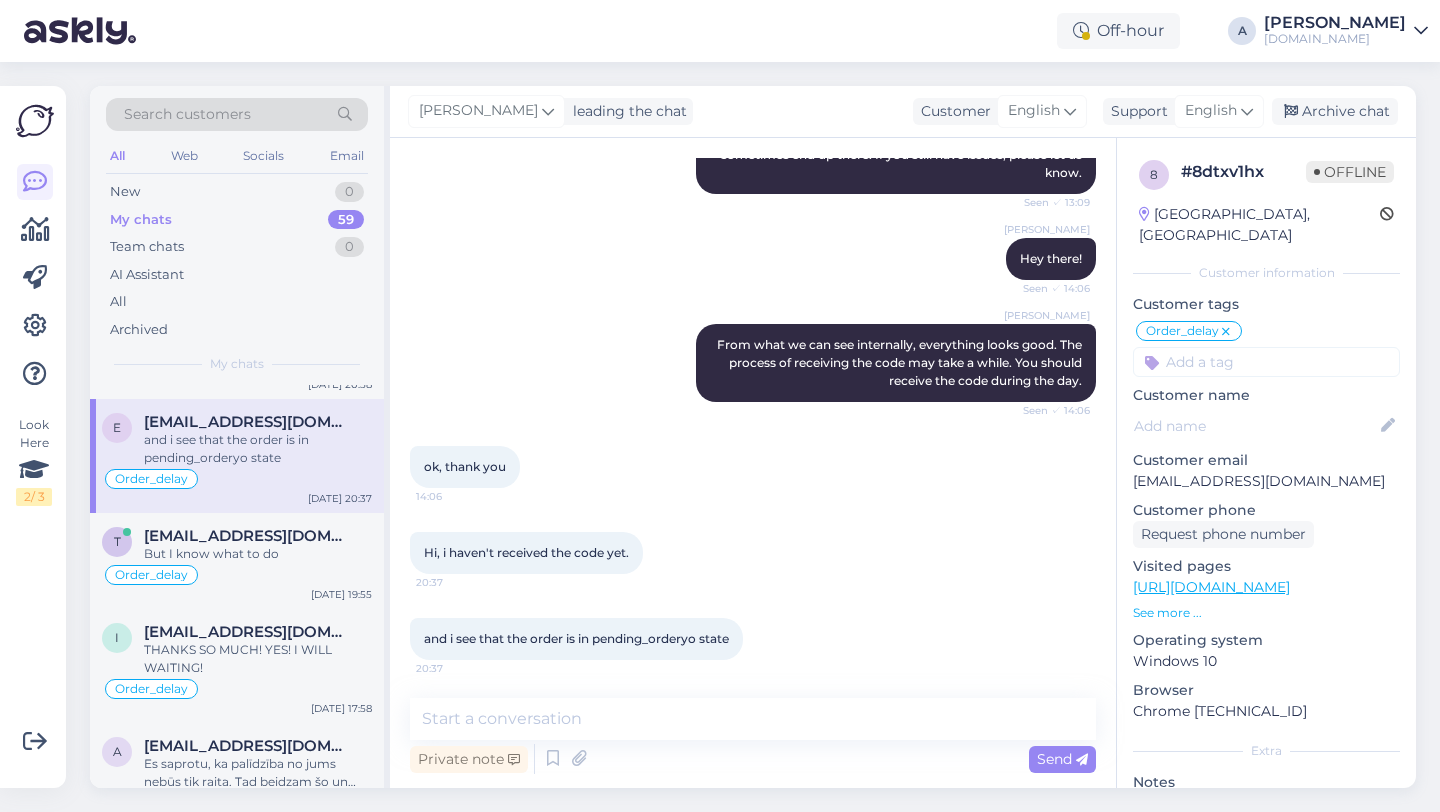 scroll, scrollTop: 0, scrollLeft: 0, axis: both 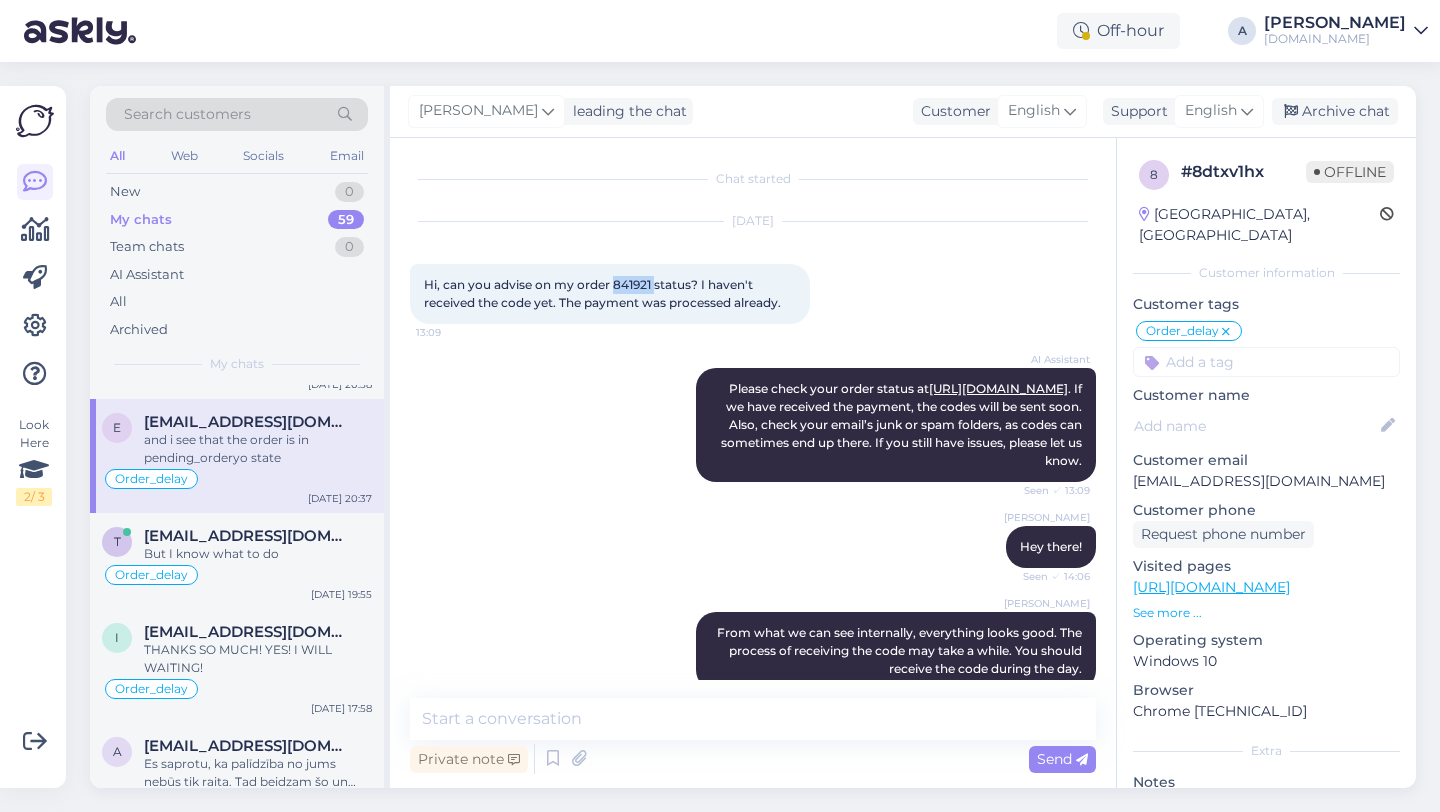 drag, startPoint x: 656, startPoint y: 284, endPoint x: 614, endPoint y: 284, distance: 42 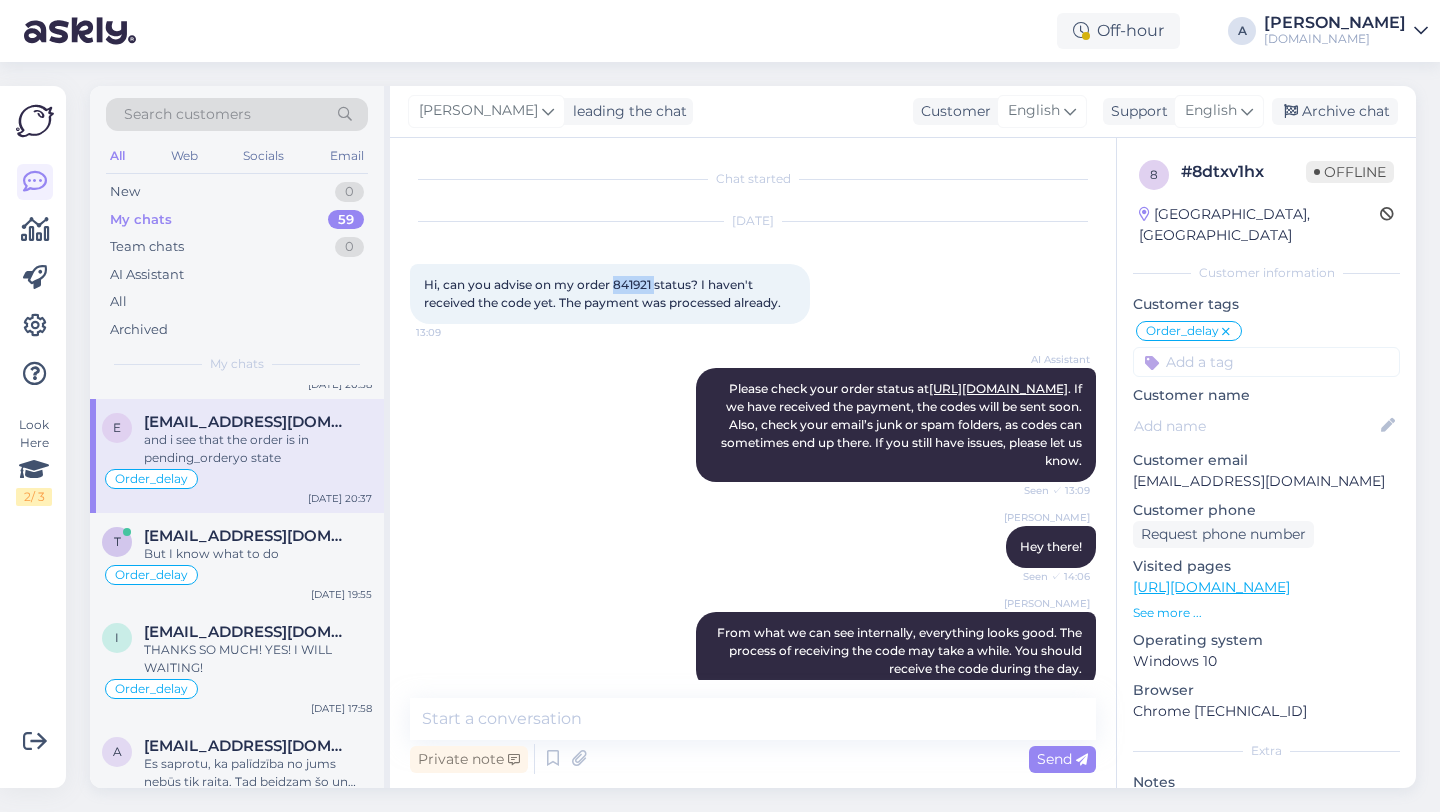 click on "Hi, can you advise on my order 841921 status? I haven't received the code yet. The payment was processed already." at bounding box center (602, 293) 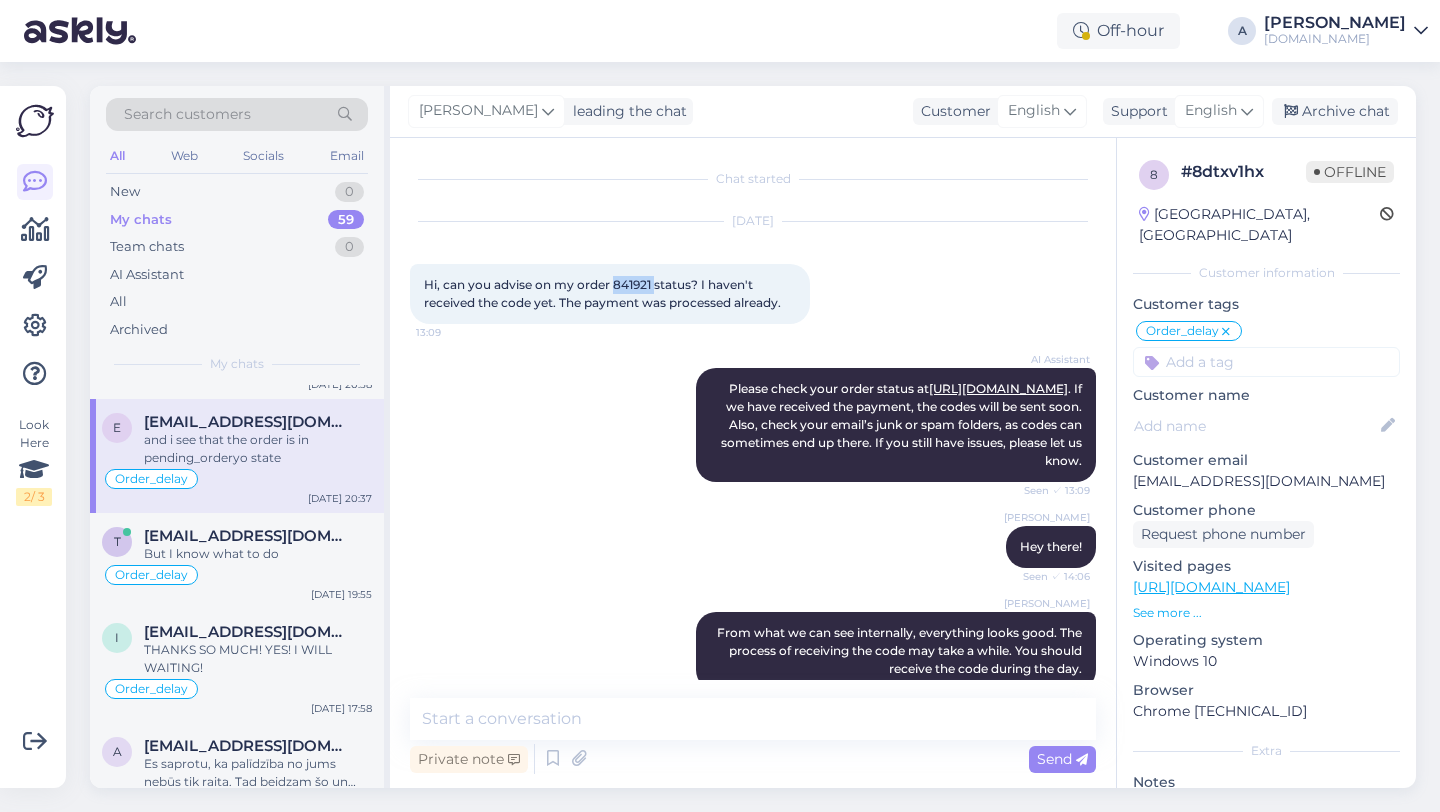 copy on "841921" 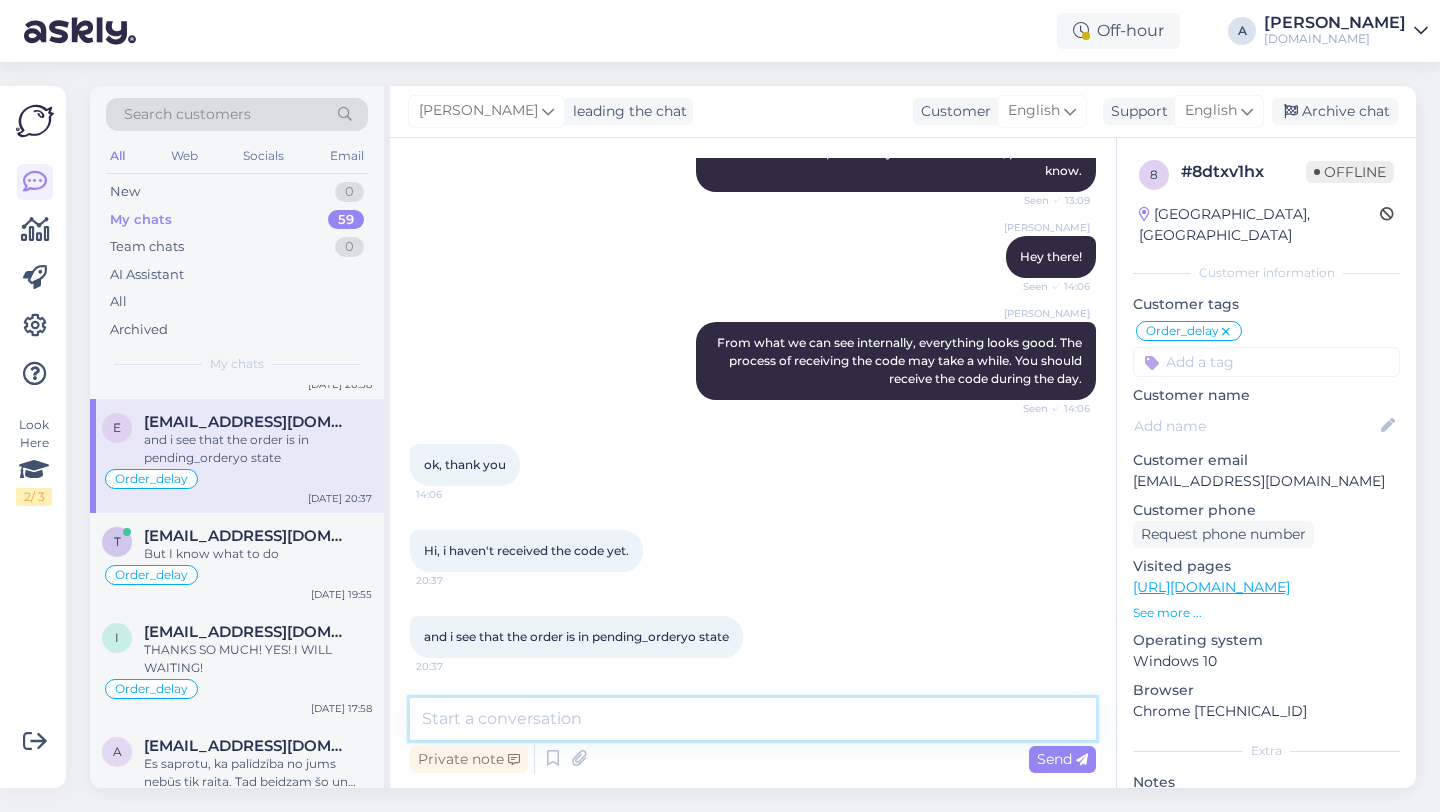 click at bounding box center [753, 719] 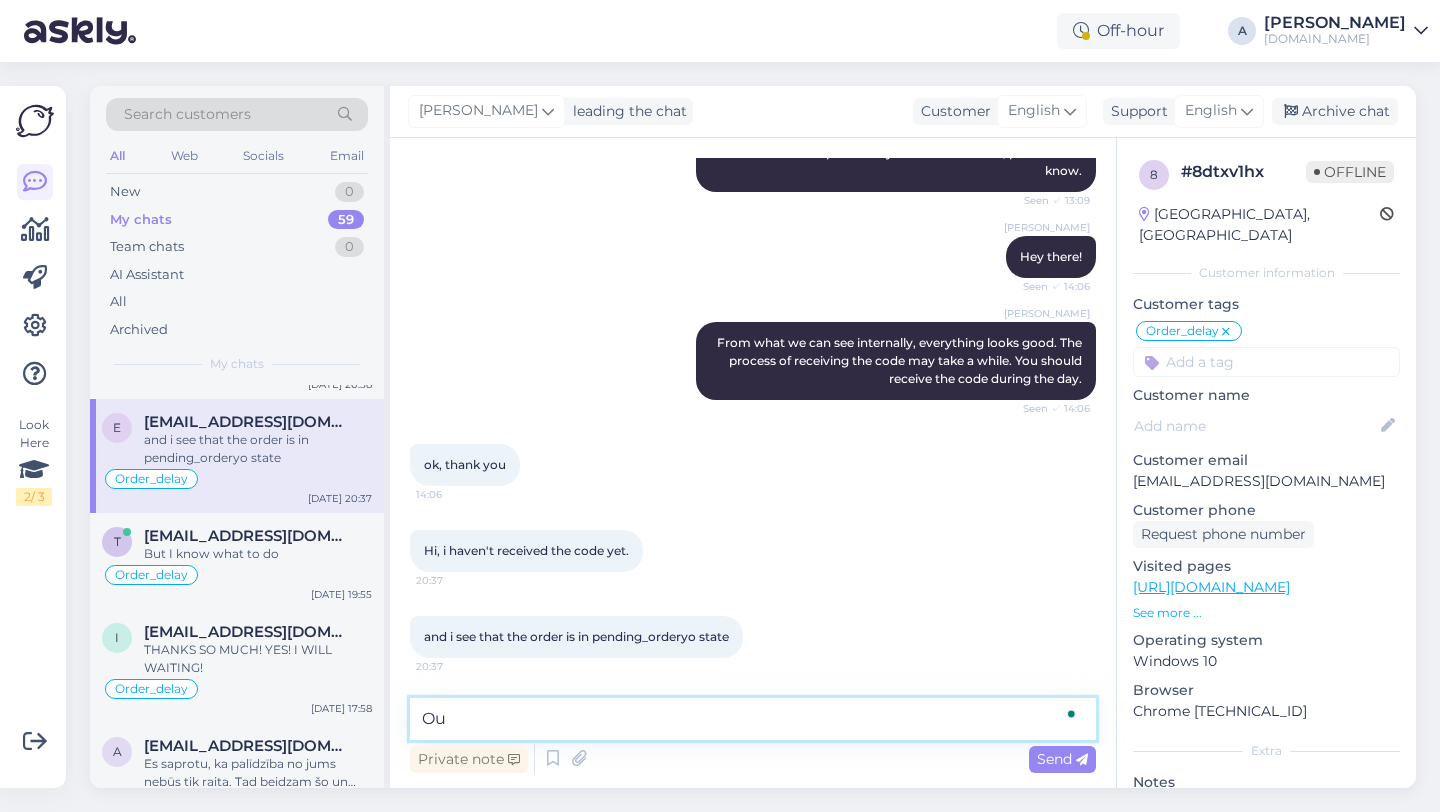 type on "O" 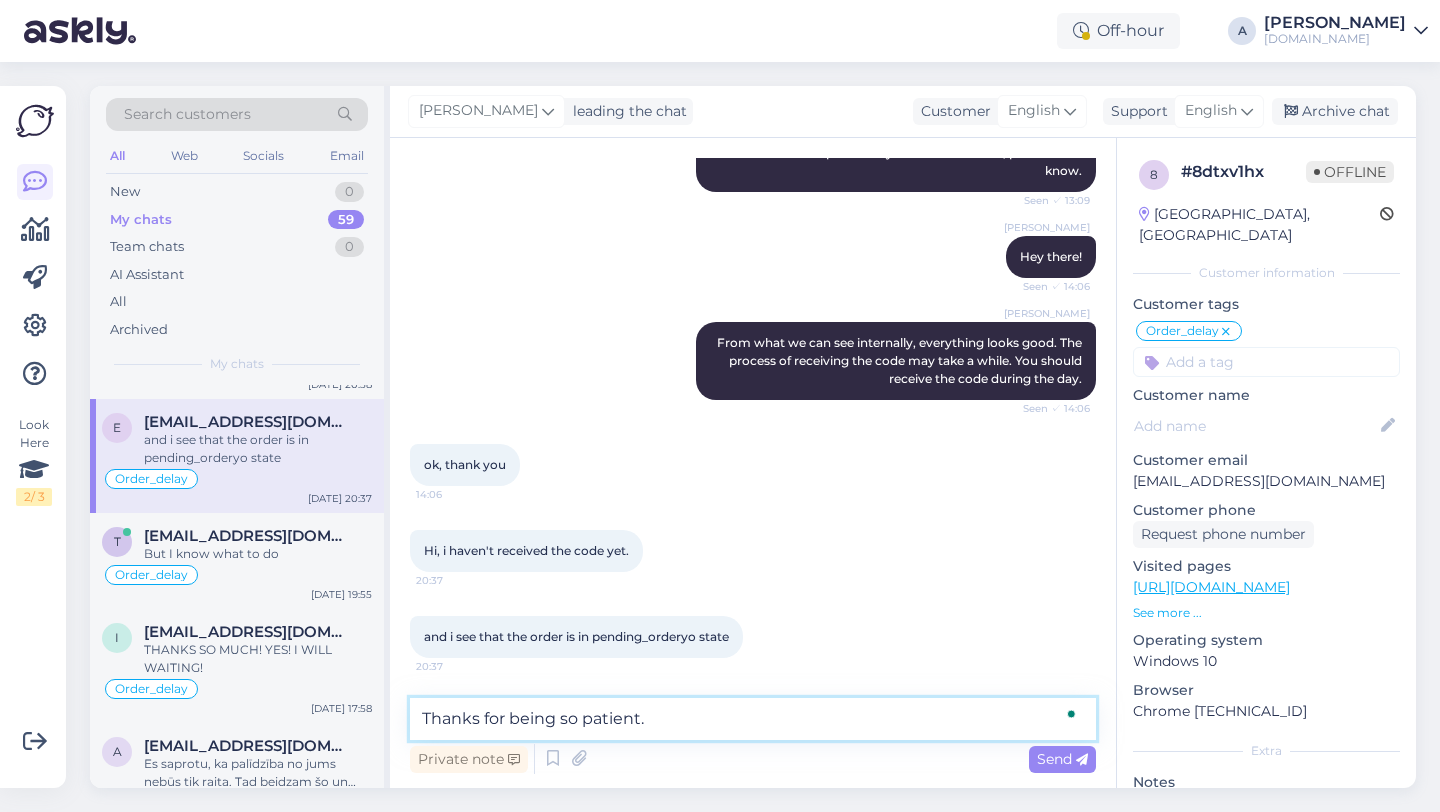 type on "Thanks for being so patient." 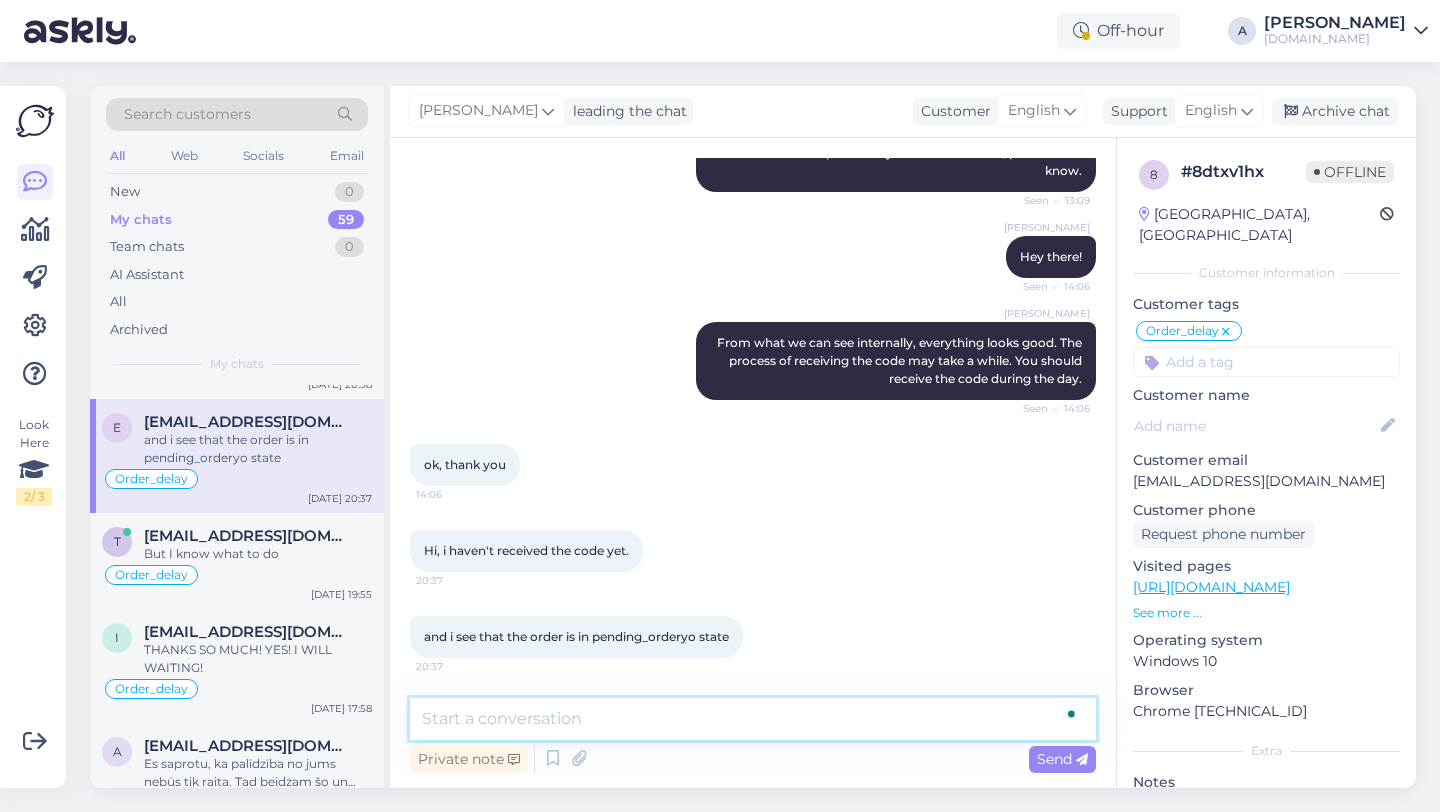 scroll, scrollTop: 376, scrollLeft: 0, axis: vertical 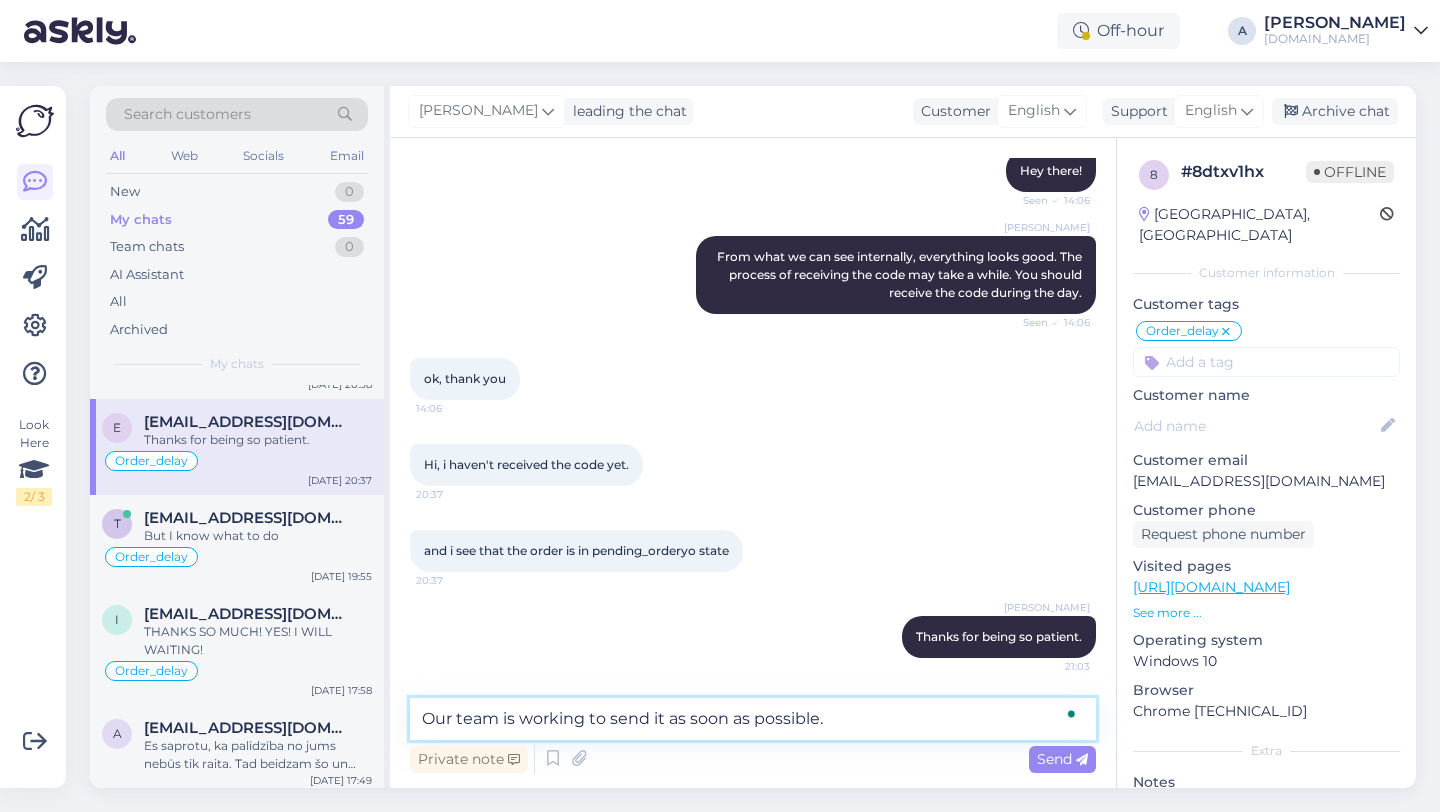 type on "Our team is working to send it as soon as possible." 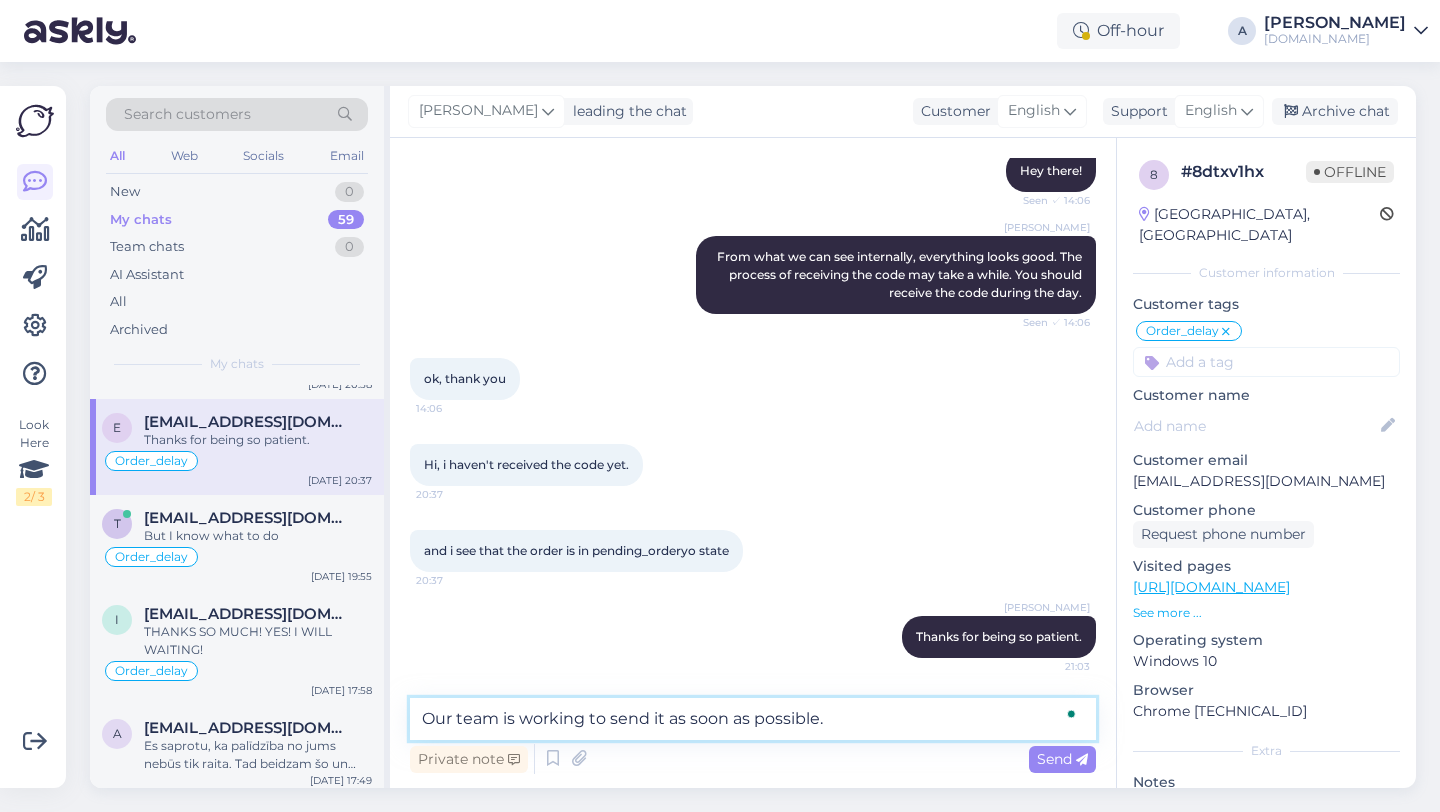 type 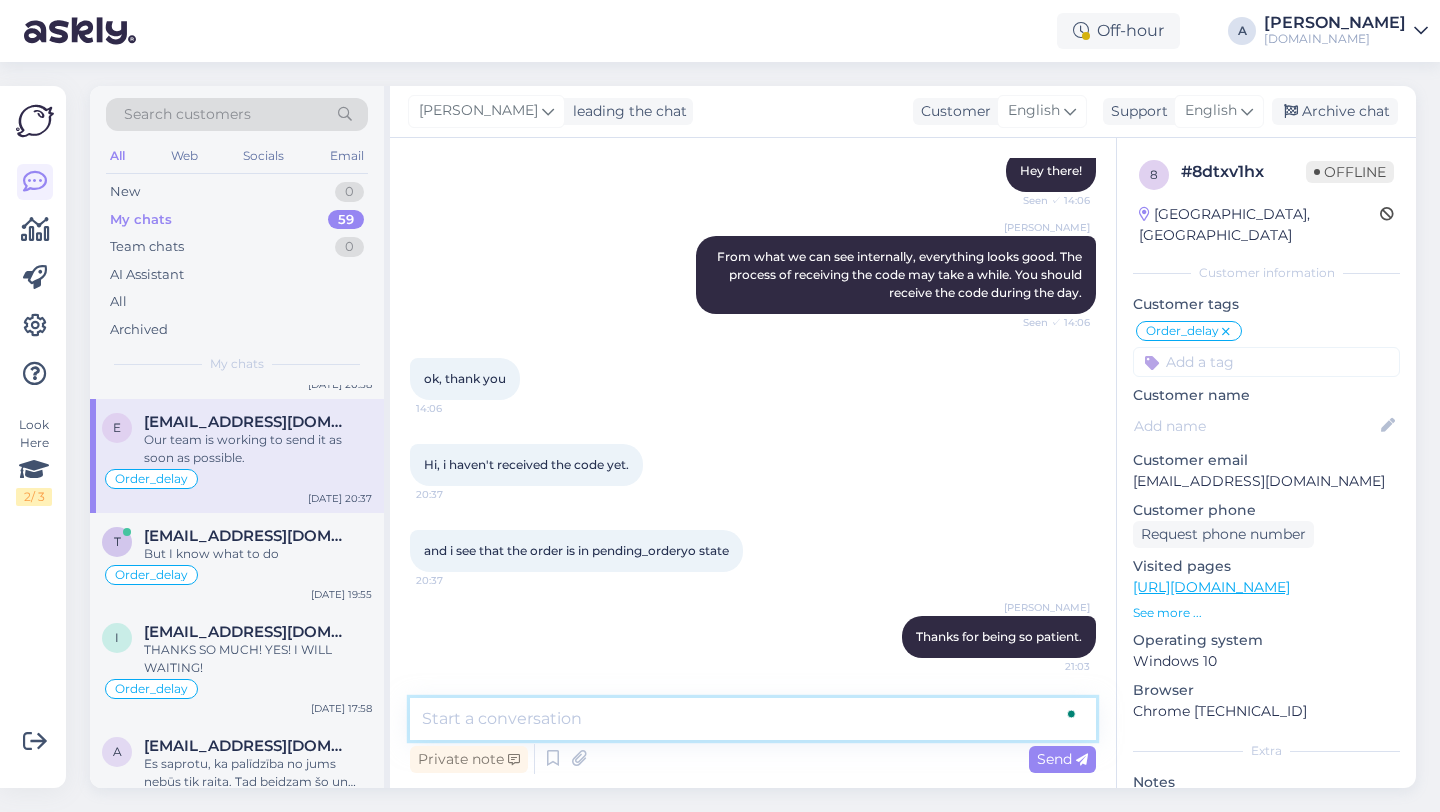scroll, scrollTop: 462, scrollLeft: 0, axis: vertical 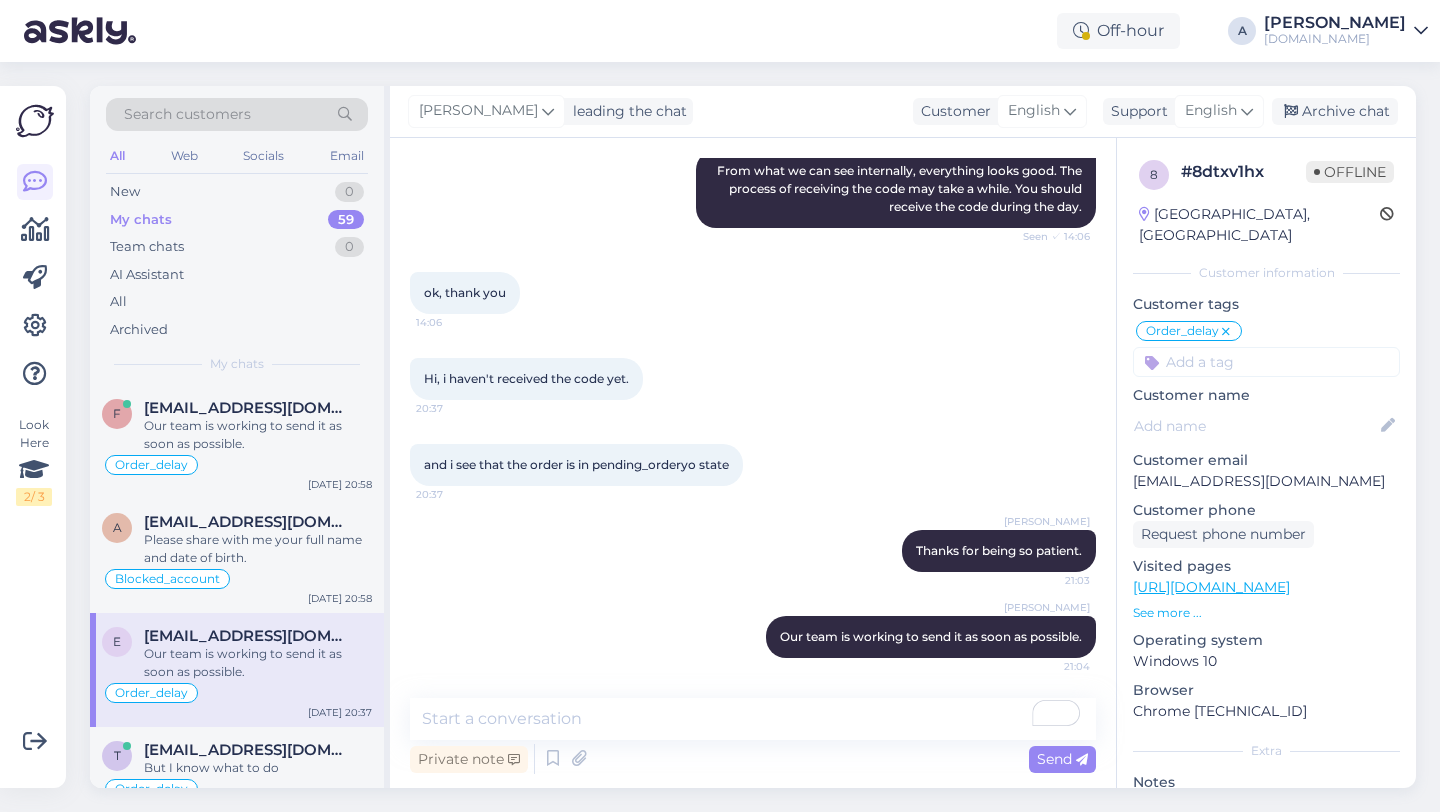 click on "My chats 59" at bounding box center (237, 220) 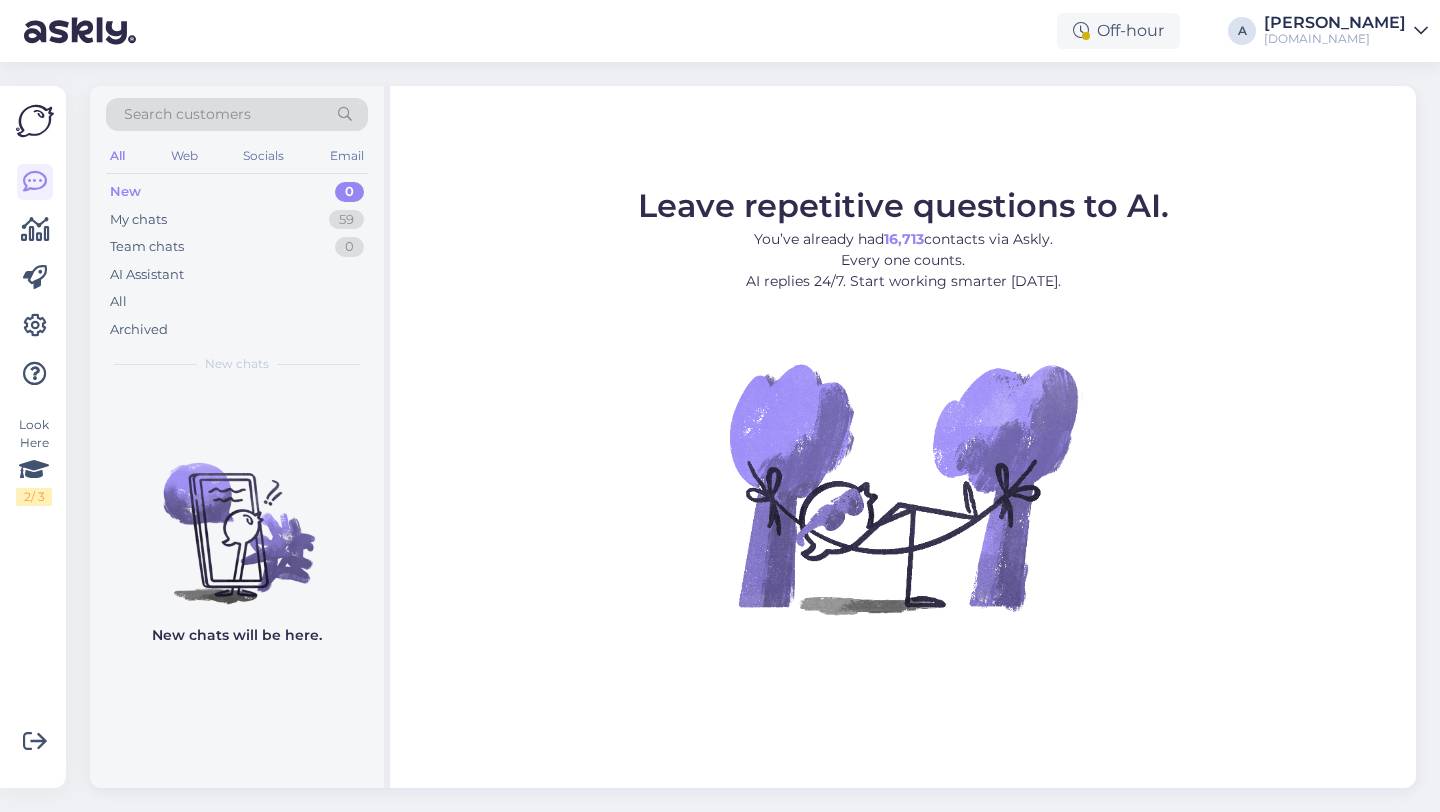 scroll, scrollTop: 0, scrollLeft: 0, axis: both 